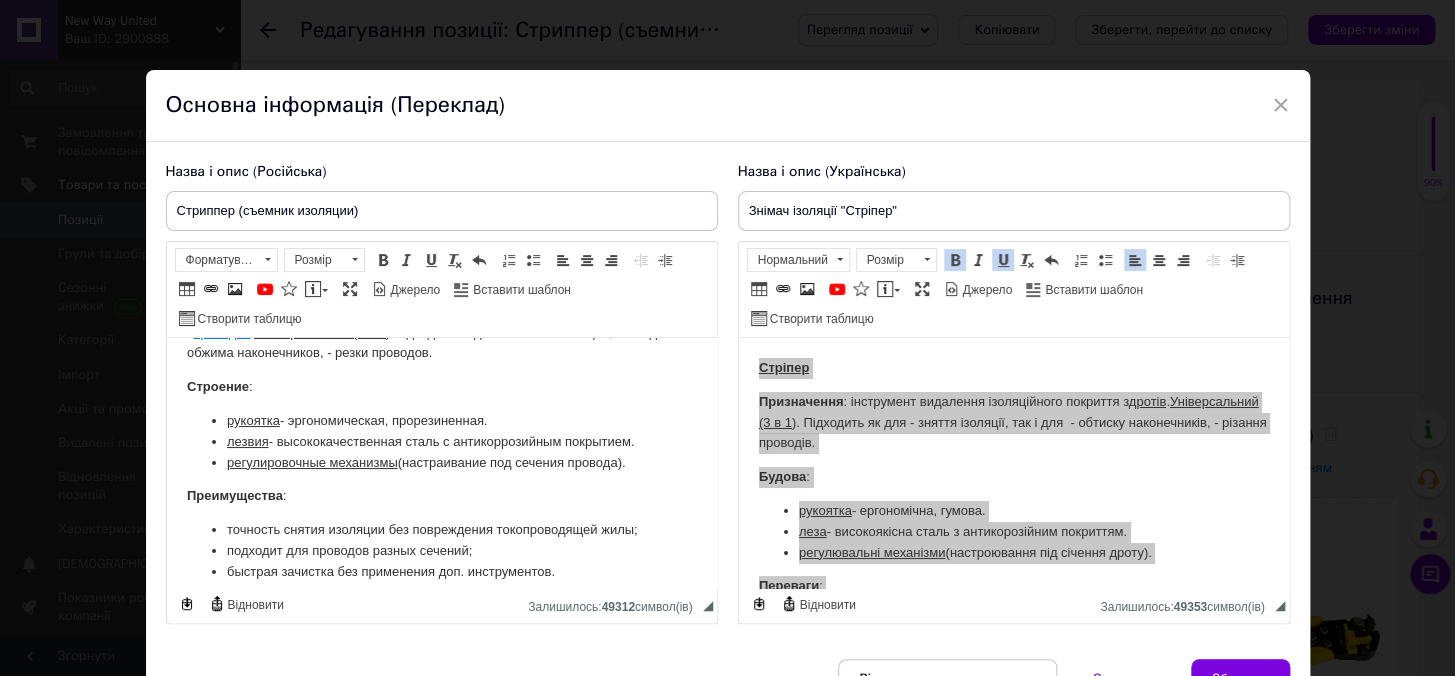 scroll, scrollTop: 0, scrollLeft: 0, axis: both 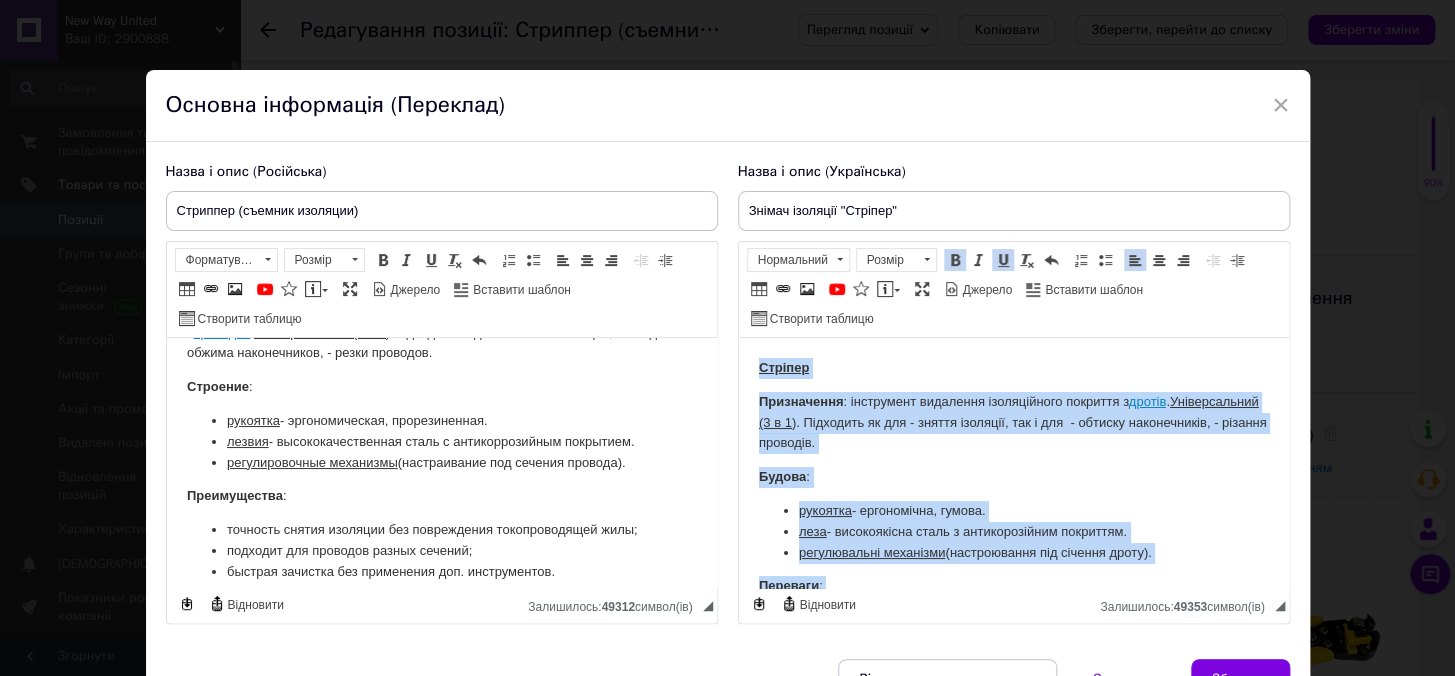 drag, startPoint x: 986, startPoint y: 373, endPoint x: 951, endPoint y: 381, distance: 35.902645 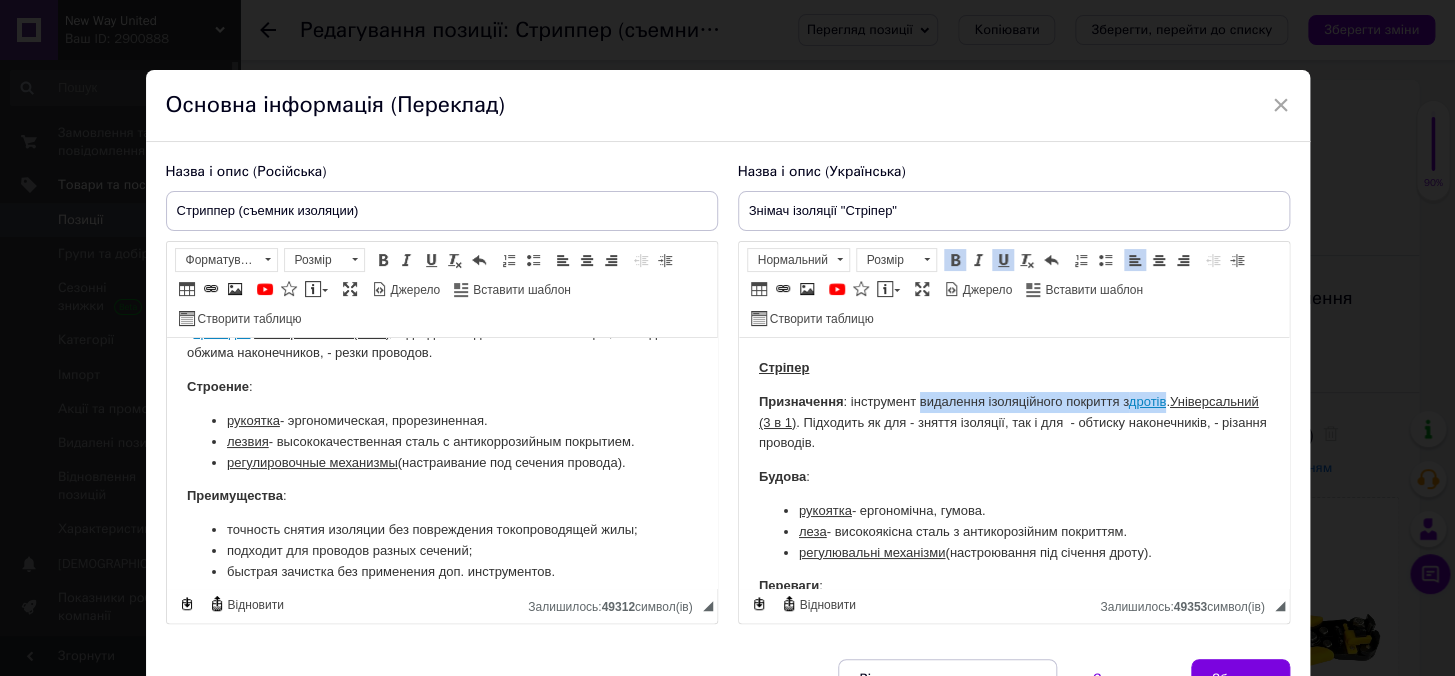 drag, startPoint x: 917, startPoint y: 399, endPoint x: 794, endPoint y: 428, distance: 126.37247 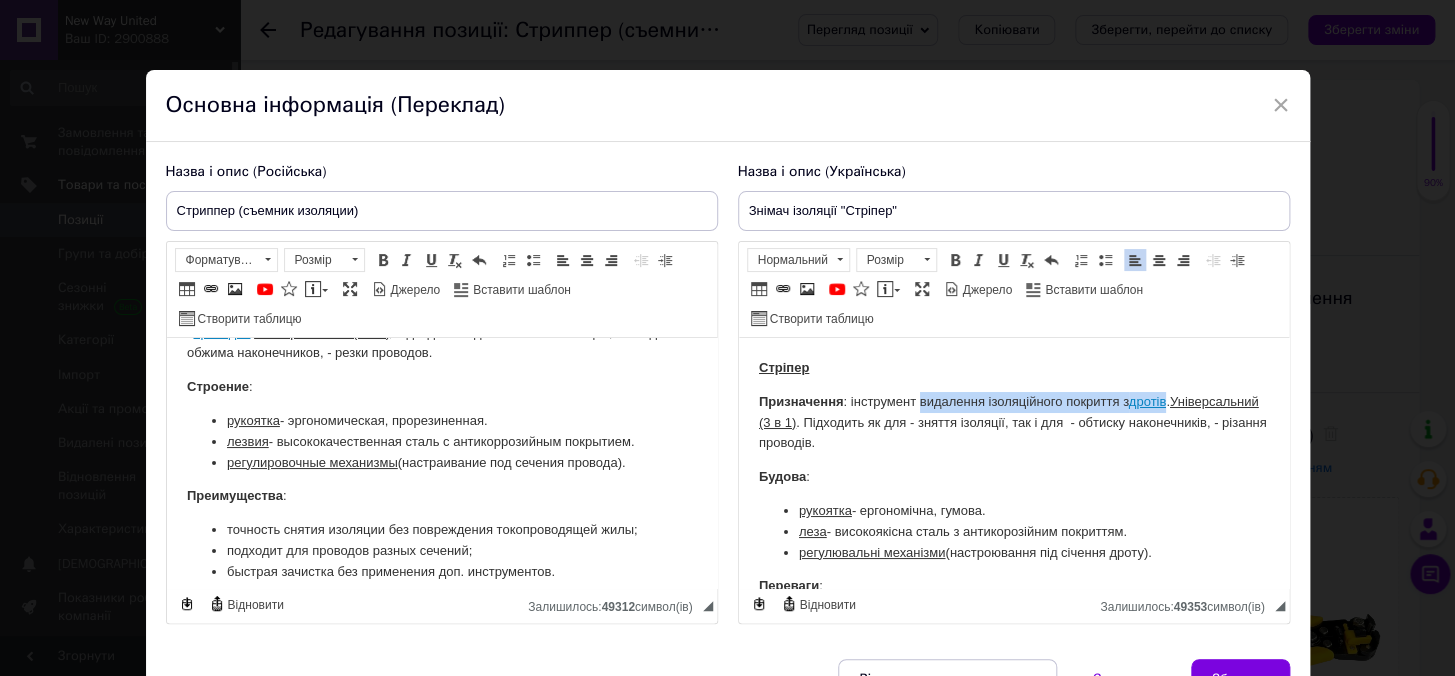 copy on "видалення ізоляційного покриття з  дротів" 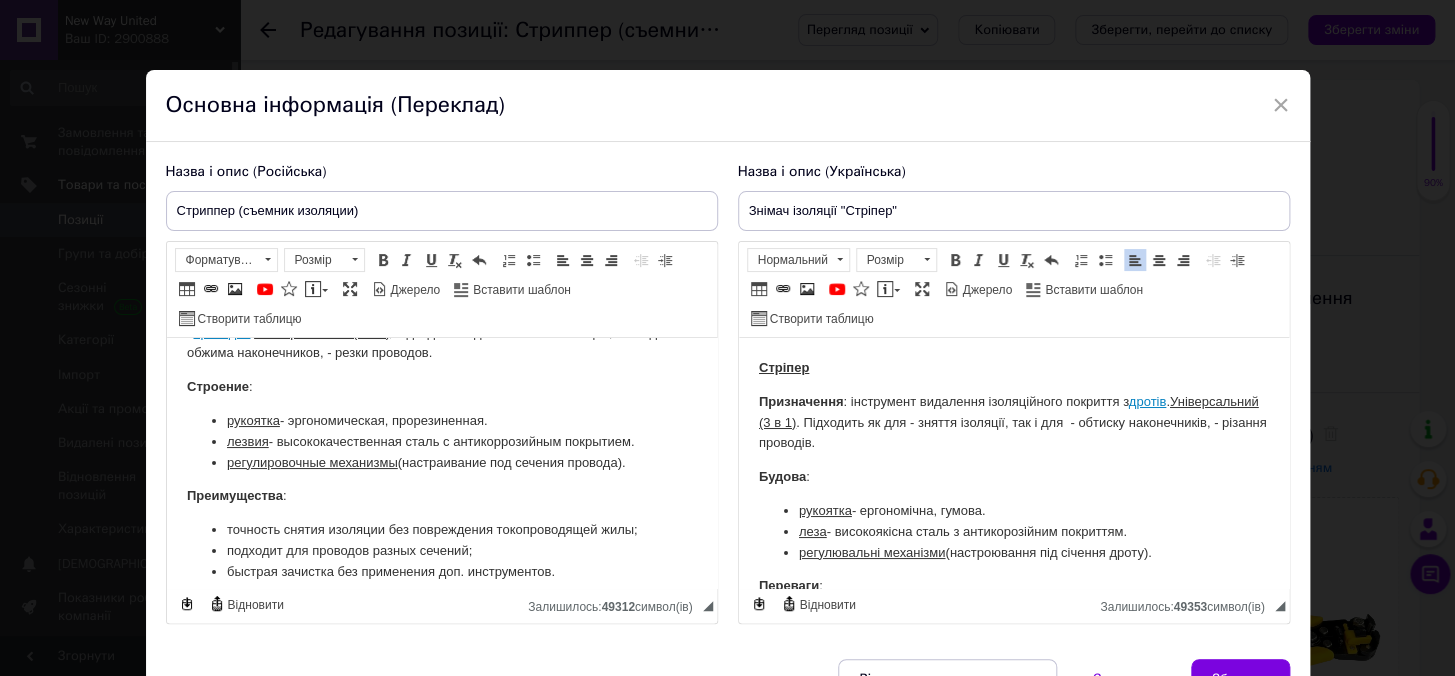 click on "Стріпер Призначення : інструмент видалення ізоляційного покриття з  дротів .   Універсальний (3 в 1) . Підходить як для - зняття ізоляції, так і для  - обтиску наконечників, - різання проводів. Будова : рукоятка  - ергономічна, гумова. леза  - високоякісна сталь з антикорозійним покриттям. регулювальні механізми  (настроювання під січення дроту). Переваги : точність зняття ізоляції без пошкодження струмопровідної жили; підходить для дротів різних перерізів; швидке зачищення без застосування дод. інструментів." at bounding box center [1013, 542] 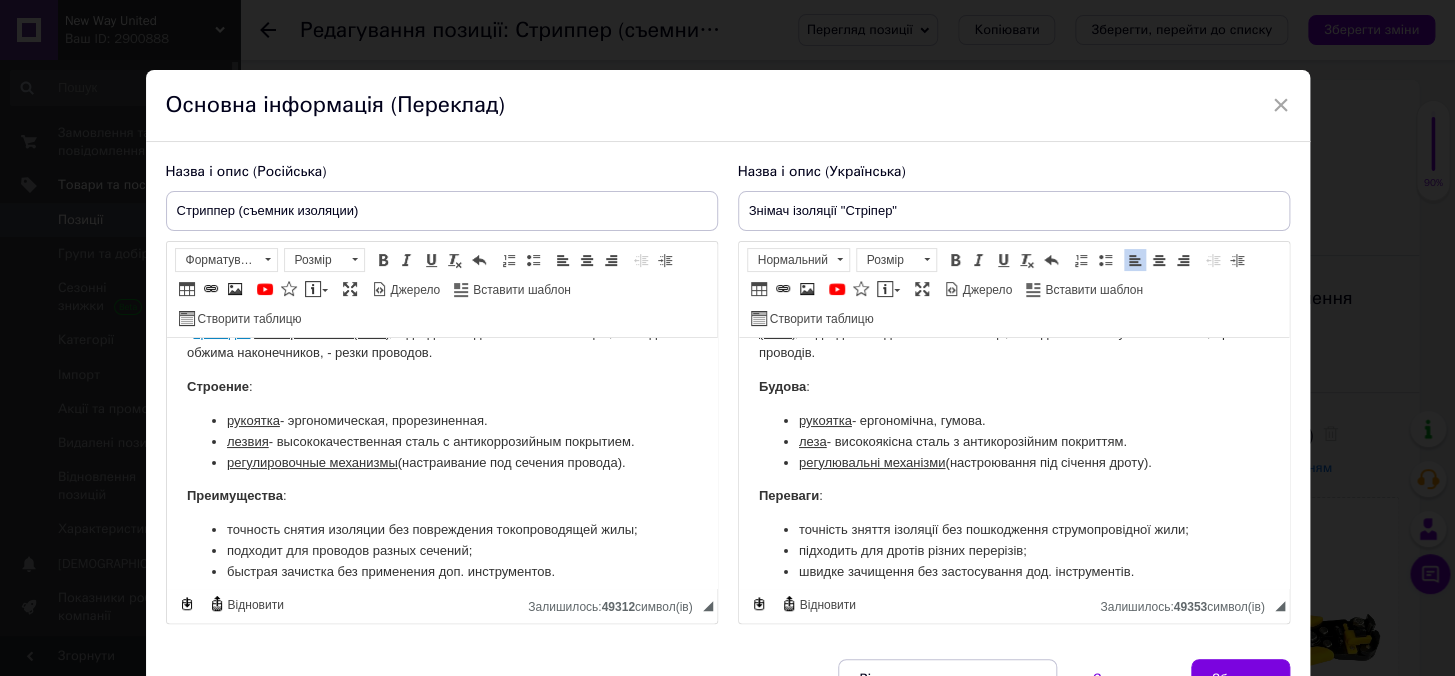 scroll, scrollTop: 159, scrollLeft: 0, axis: vertical 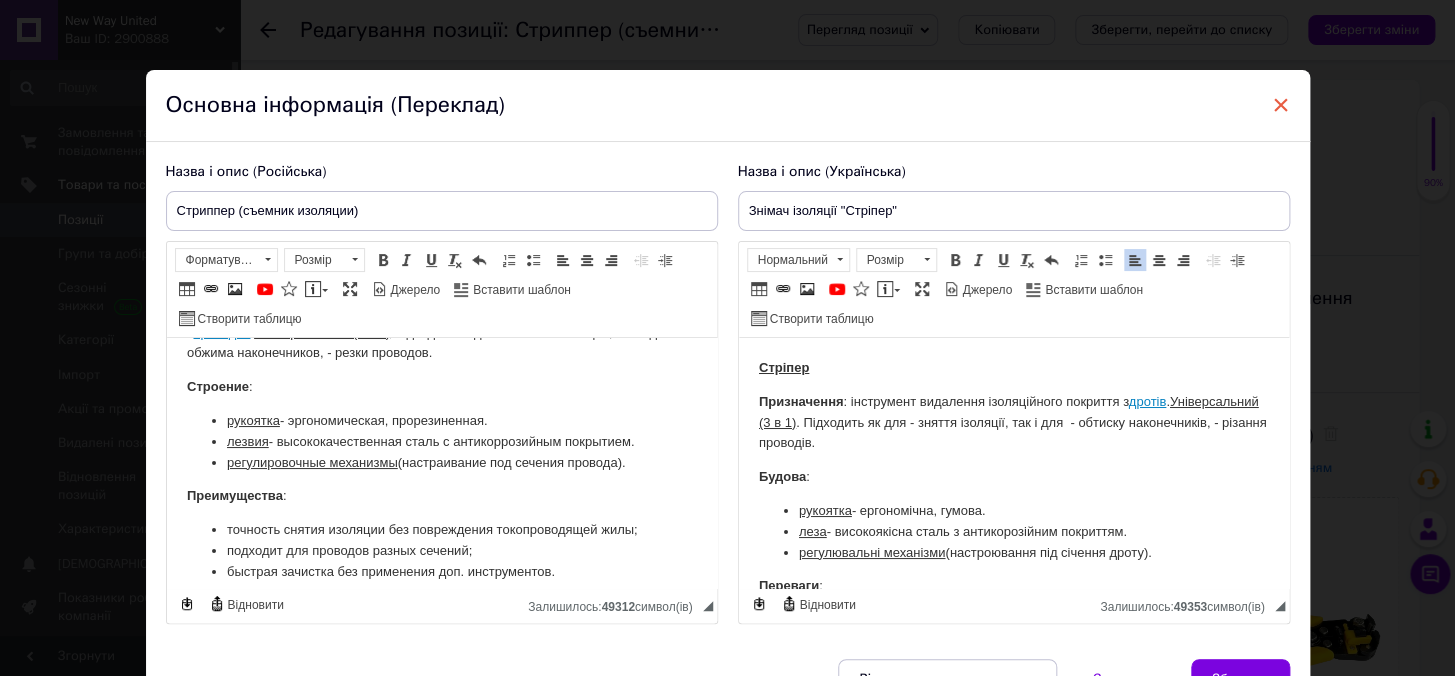 click on "×" at bounding box center (1281, 105) 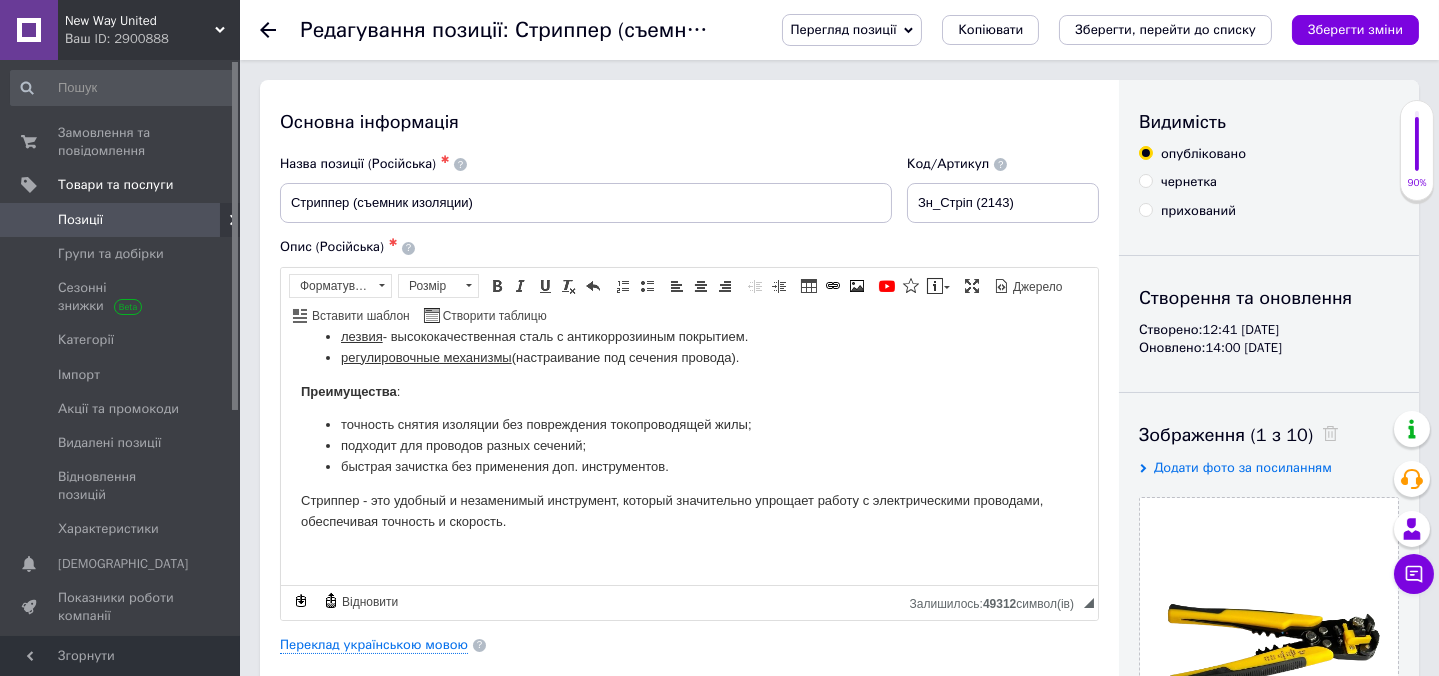 drag, startPoint x: 1162, startPoint y: 28, endPoint x: 827, endPoint y: 114, distance: 345.8627 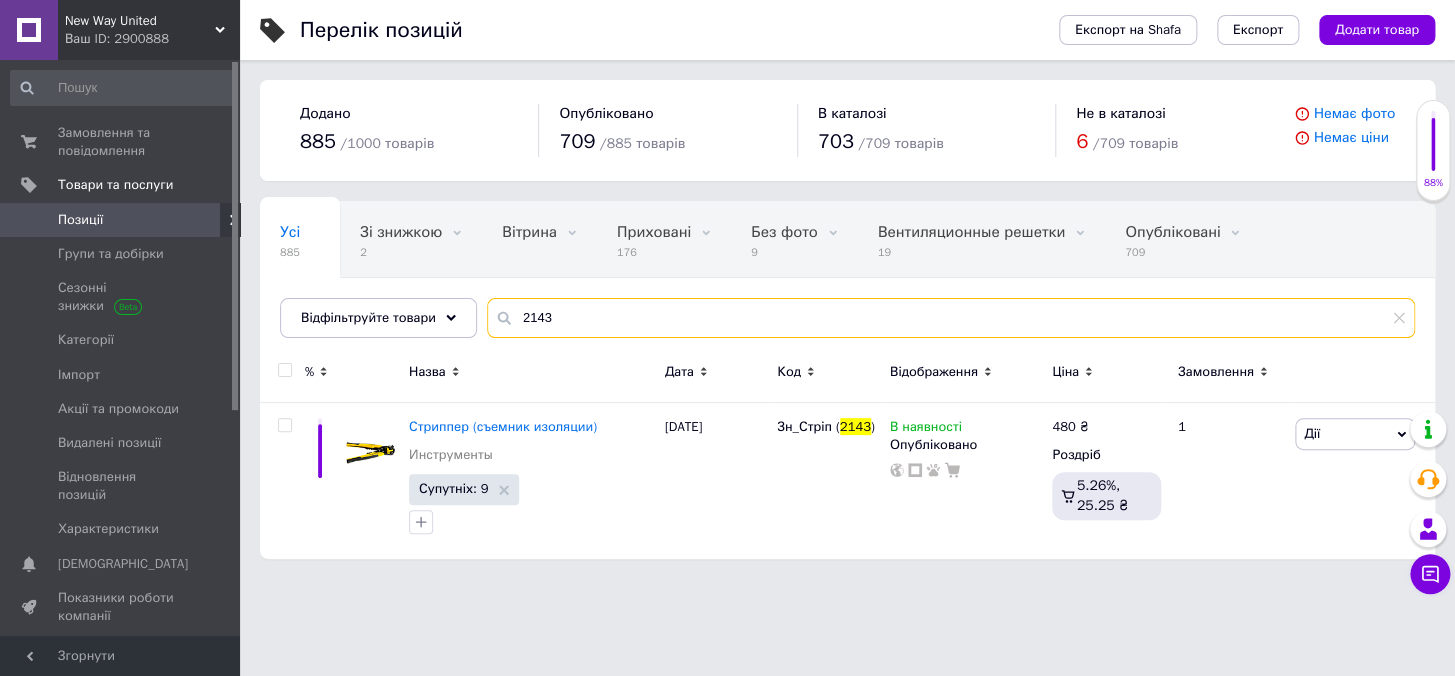 drag, startPoint x: 559, startPoint y: 324, endPoint x: 487, endPoint y: 315, distance: 72.56032 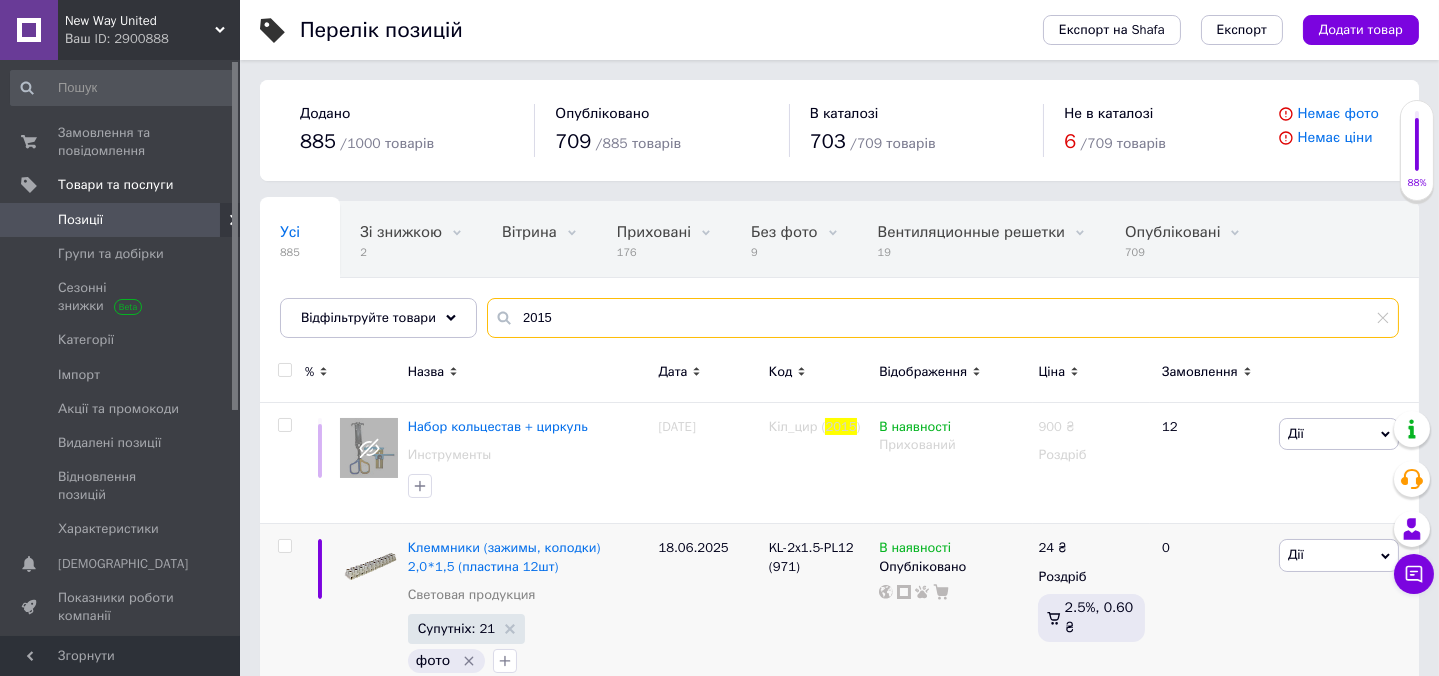 type on "2015" 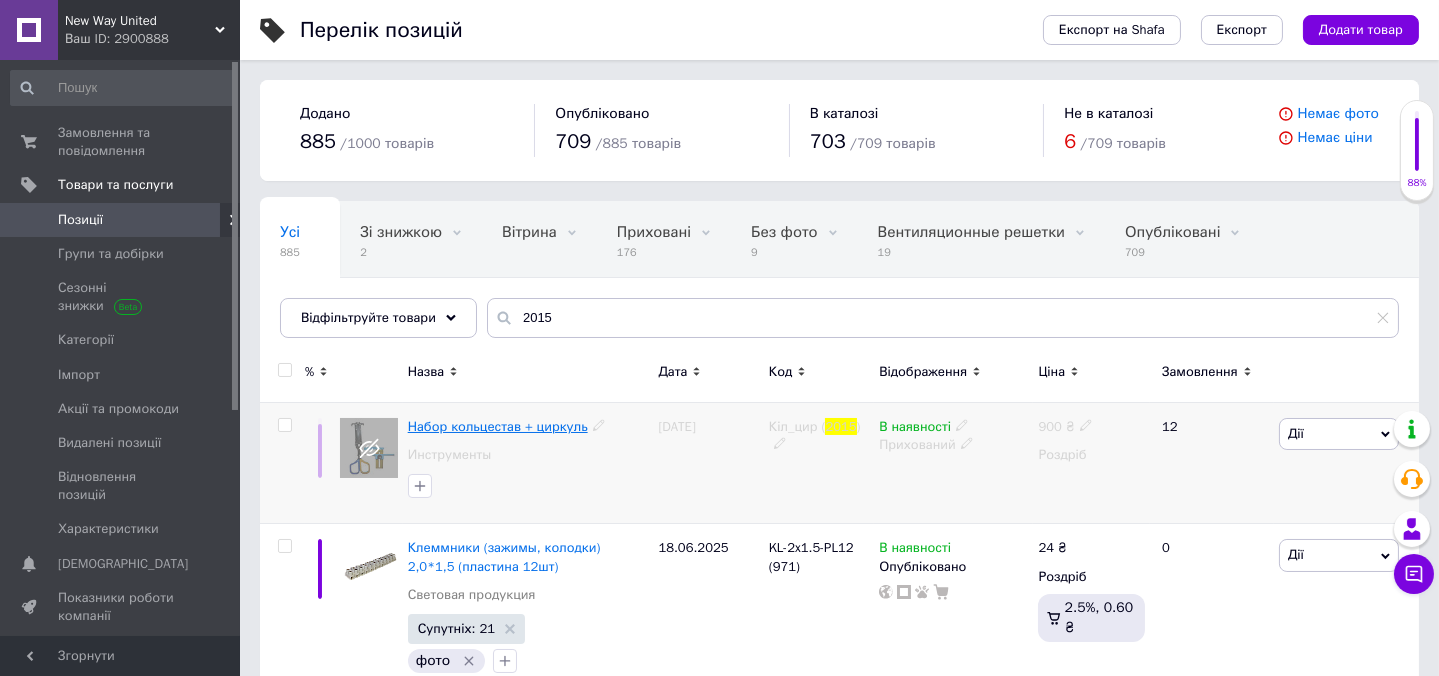 click on "Набор кольцестав + циркуль" at bounding box center [498, 426] 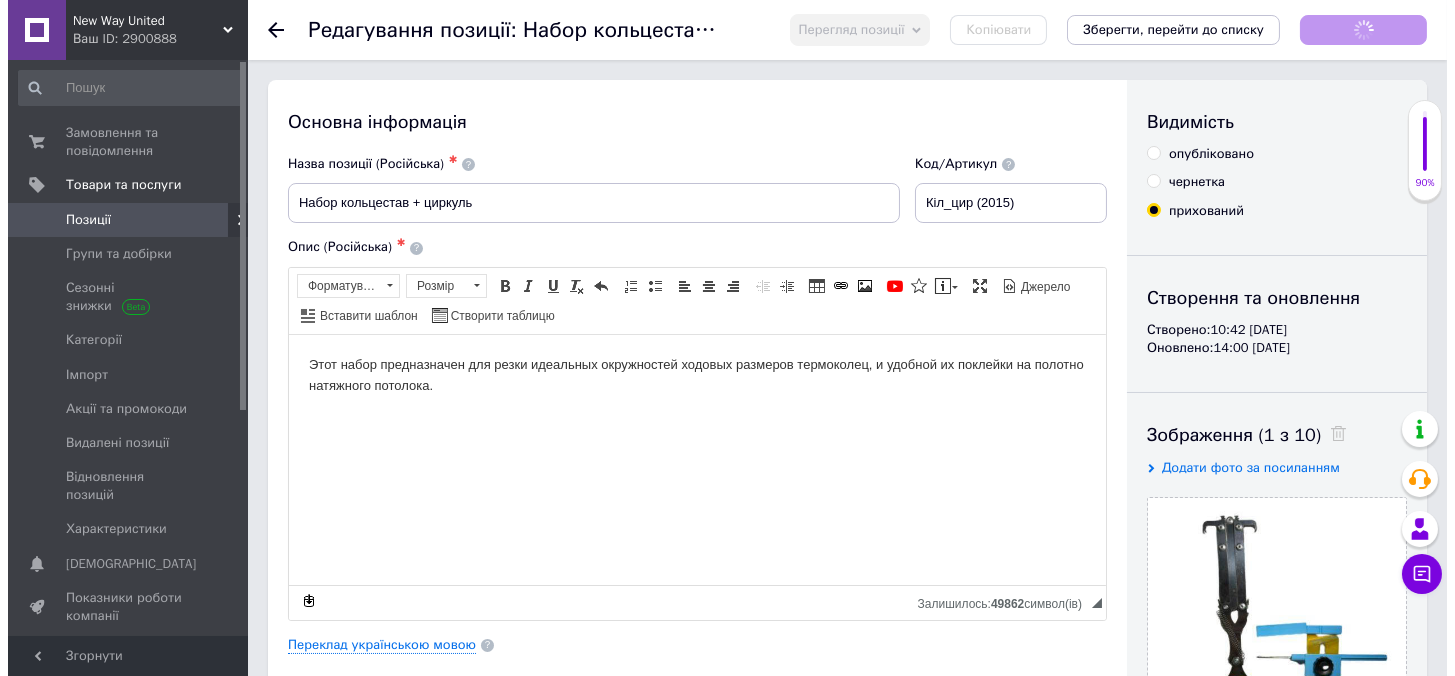 scroll, scrollTop: 0, scrollLeft: 0, axis: both 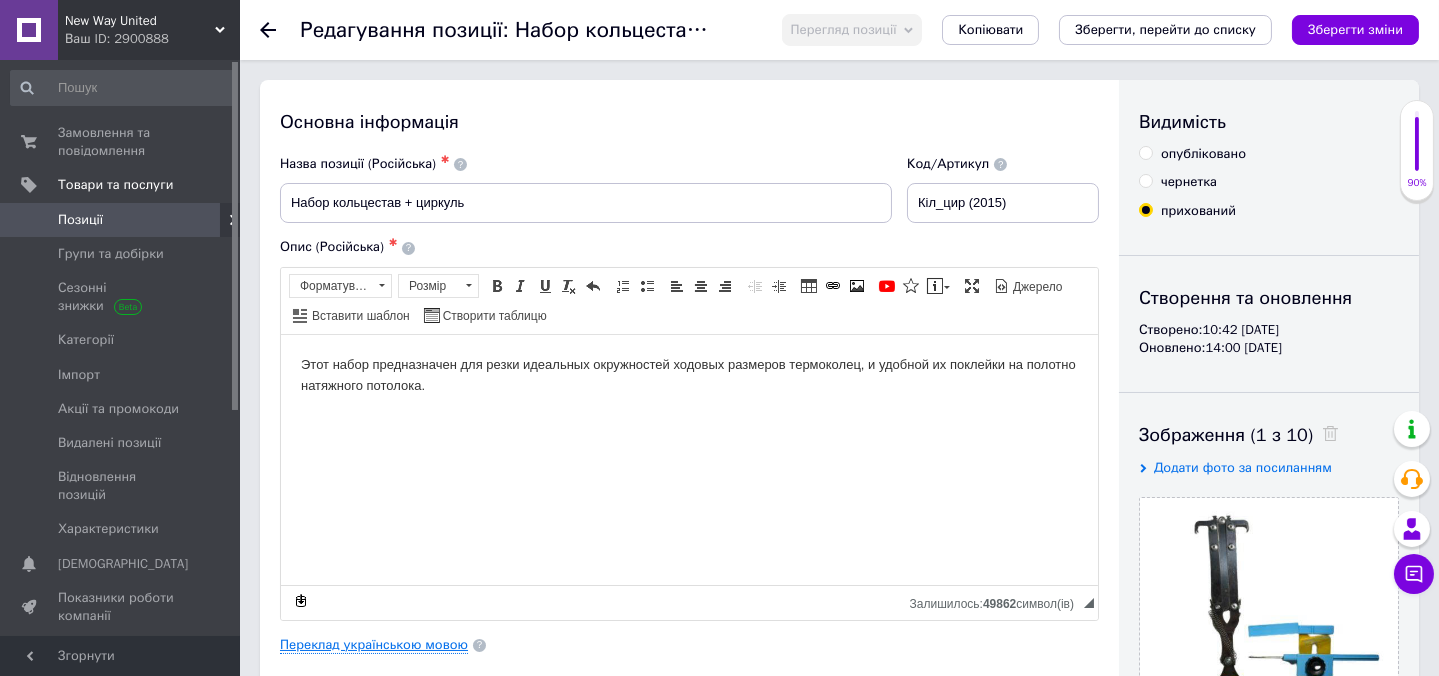click on "Переклад українською мовою" at bounding box center (374, 645) 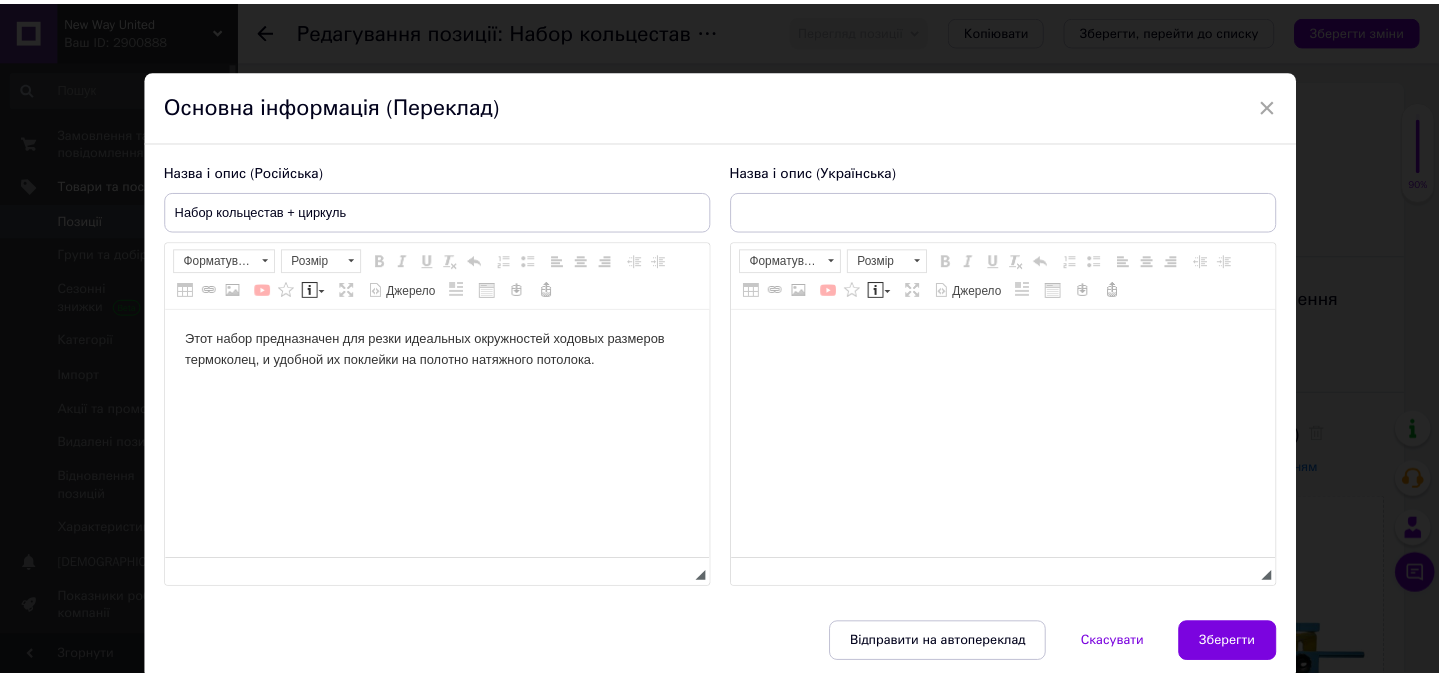 scroll, scrollTop: 0, scrollLeft: 0, axis: both 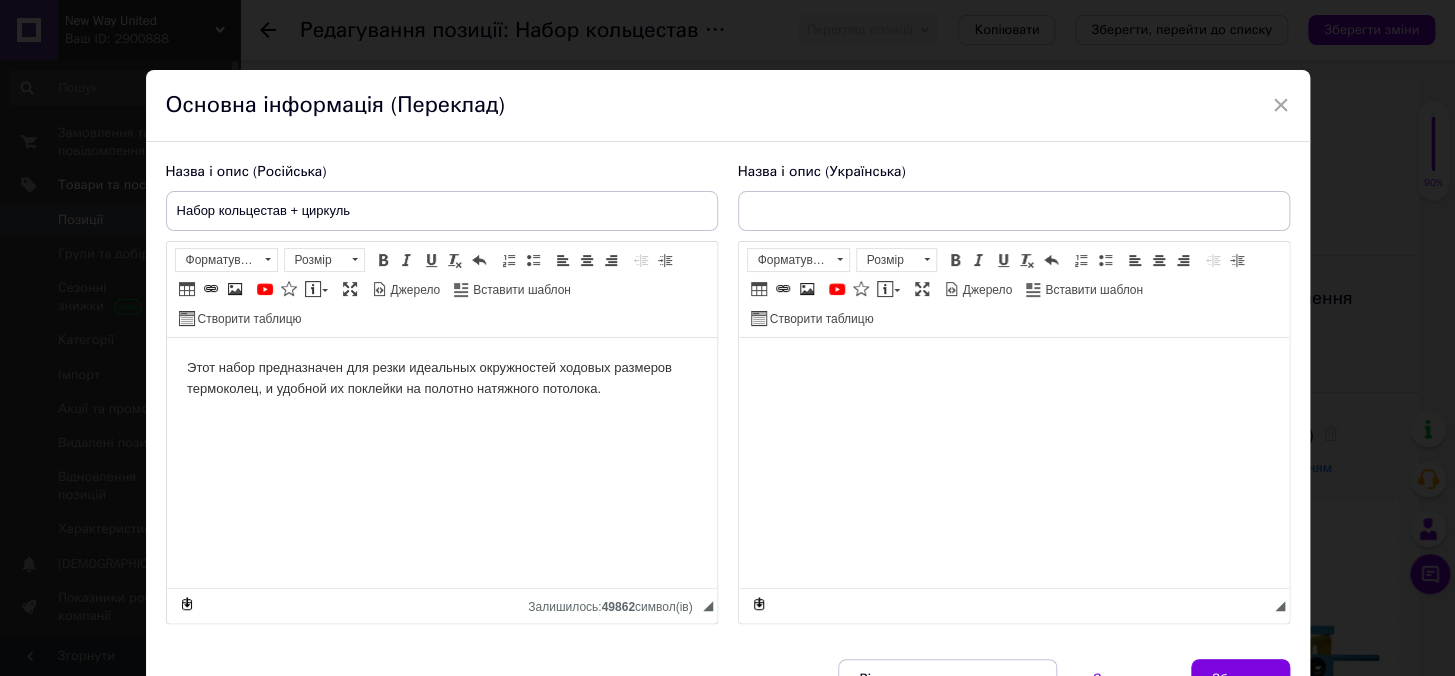 type on "Кільцестав+циркуль" 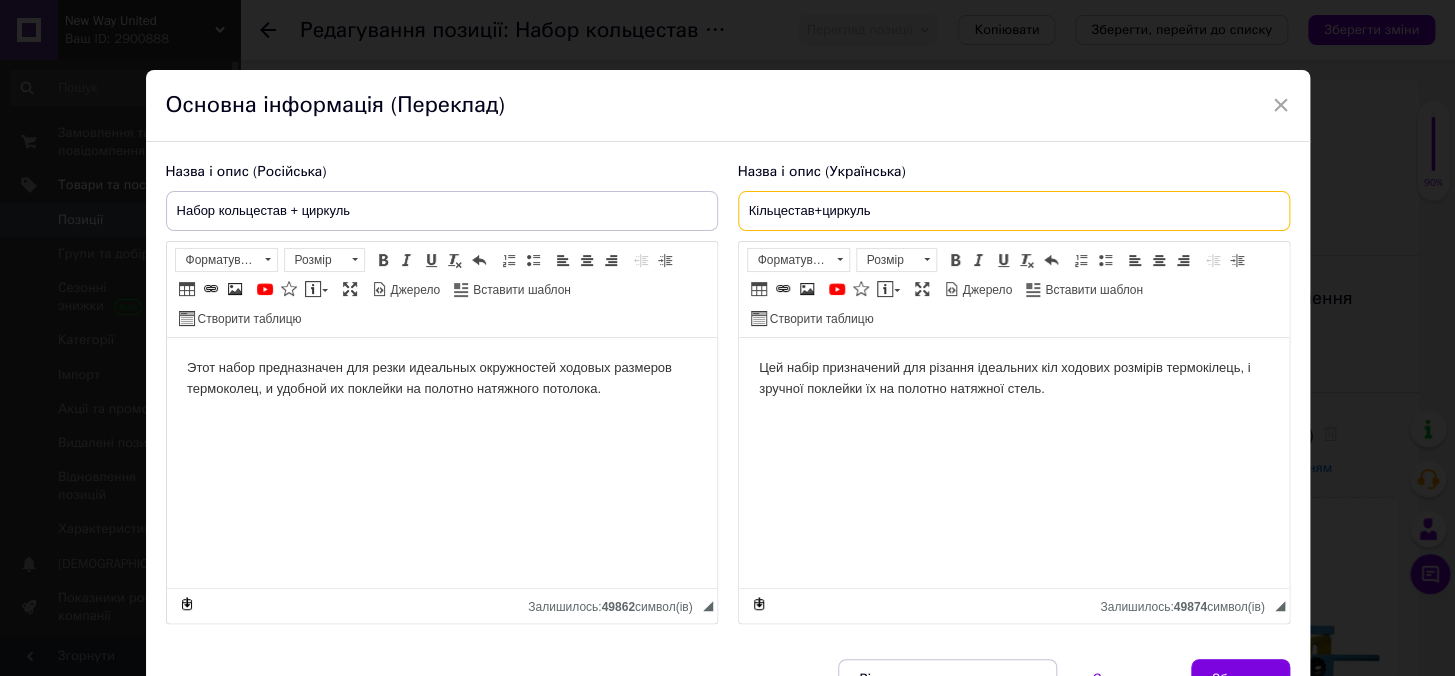 drag, startPoint x: 909, startPoint y: 217, endPoint x: 724, endPoint y: 215, distance: 185.0108 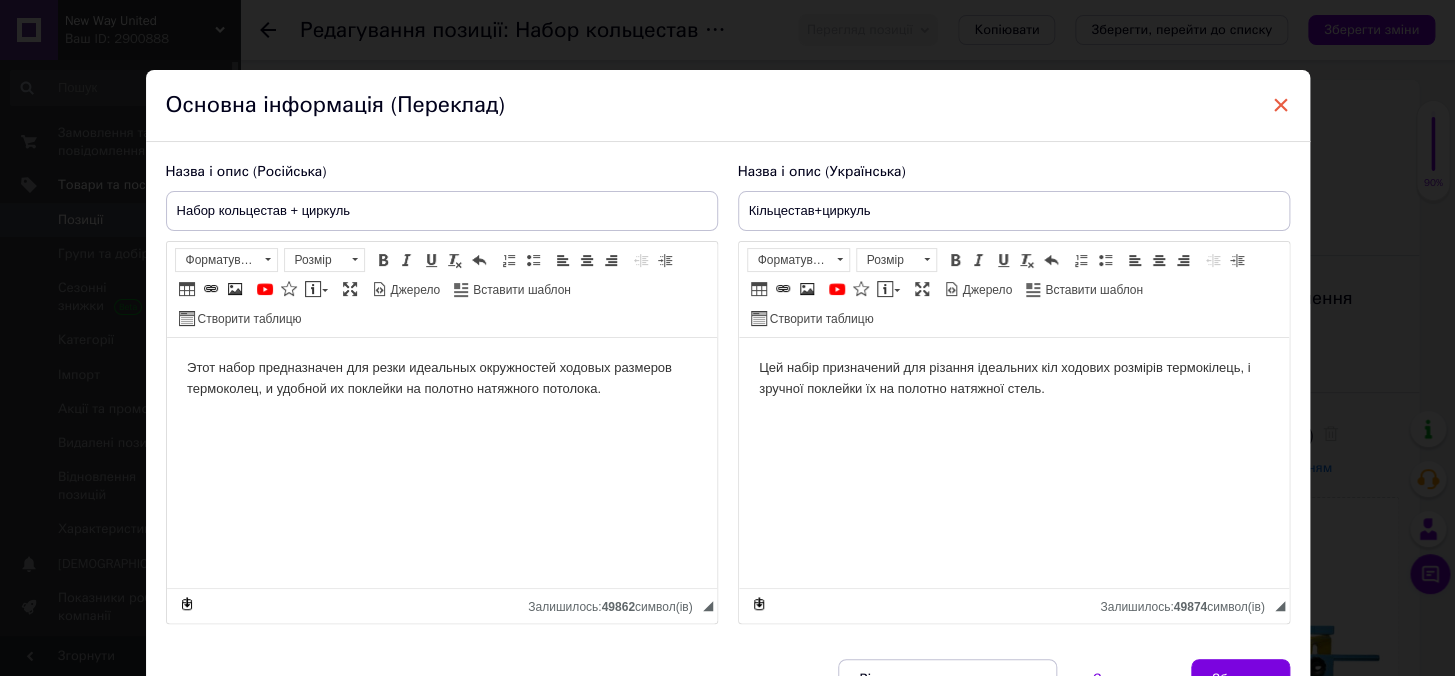 click on "×" at bounding box center (1281, 105) 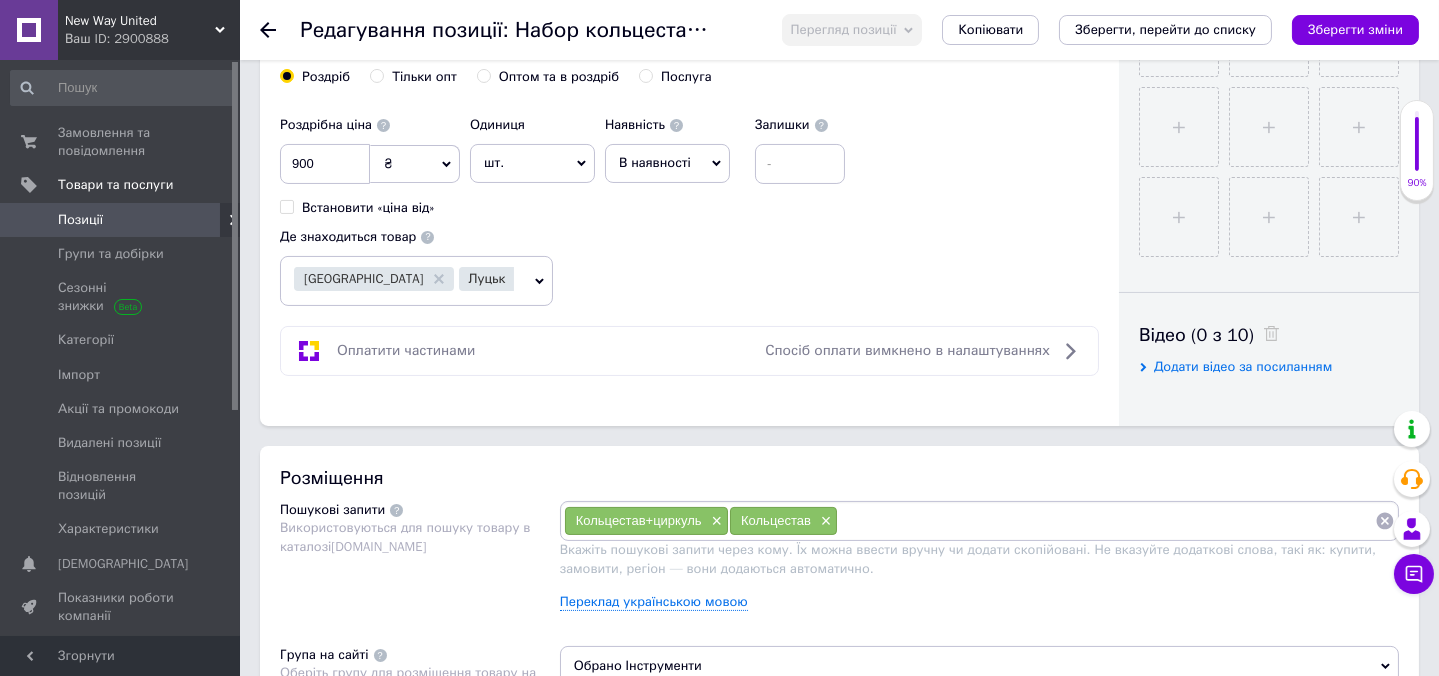 scroll, scrollTop: 909, scrollLeft: 0, axis: vertical 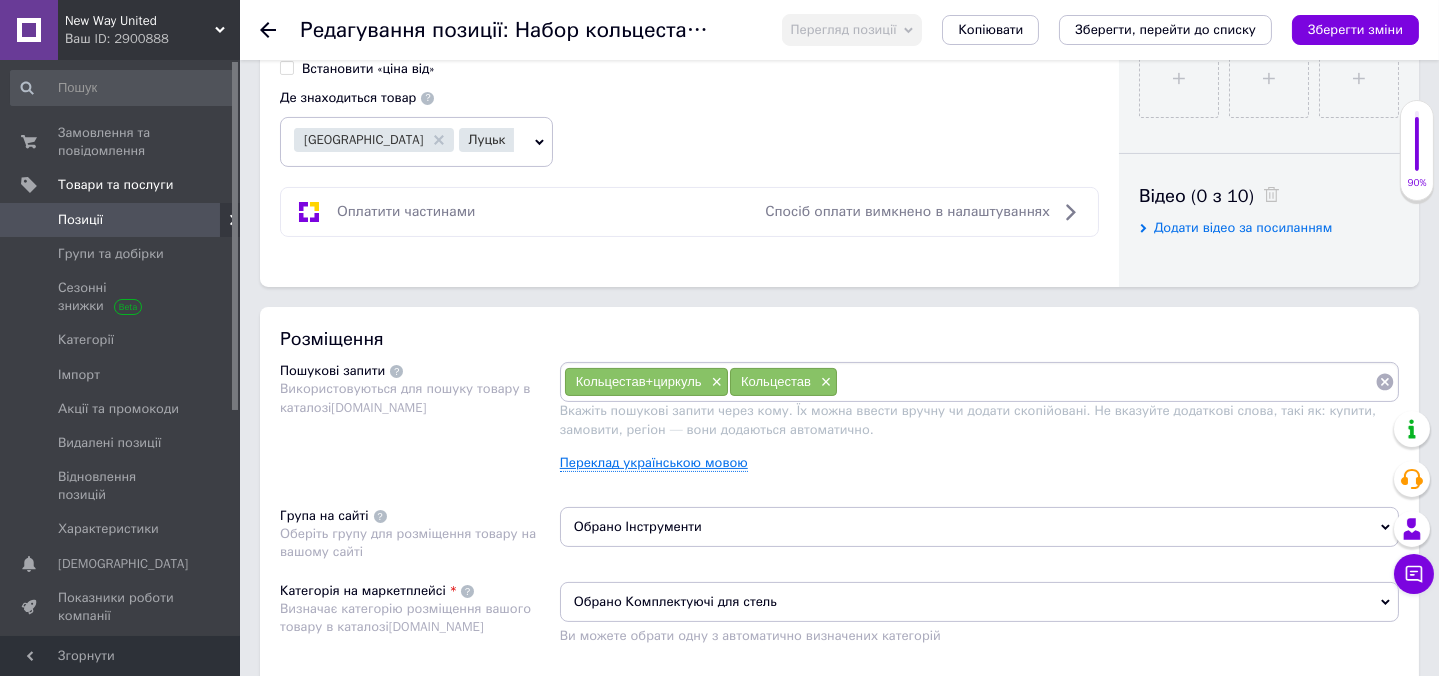 click on "Переклад українською мовою" at bounding box center (654, 463) 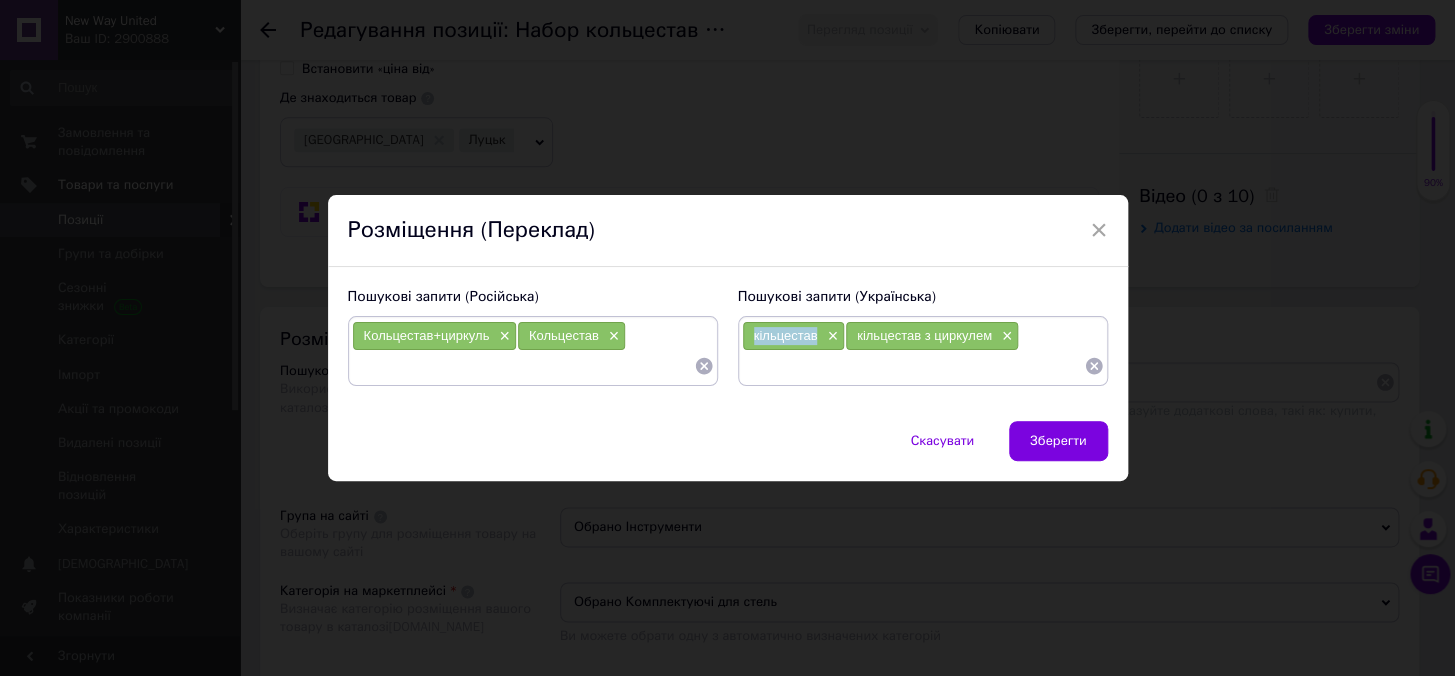 drag, startPoint x: 749, startPoint y: 330, endPoint x: 812, endPoint y: 338, distance: 63.505905 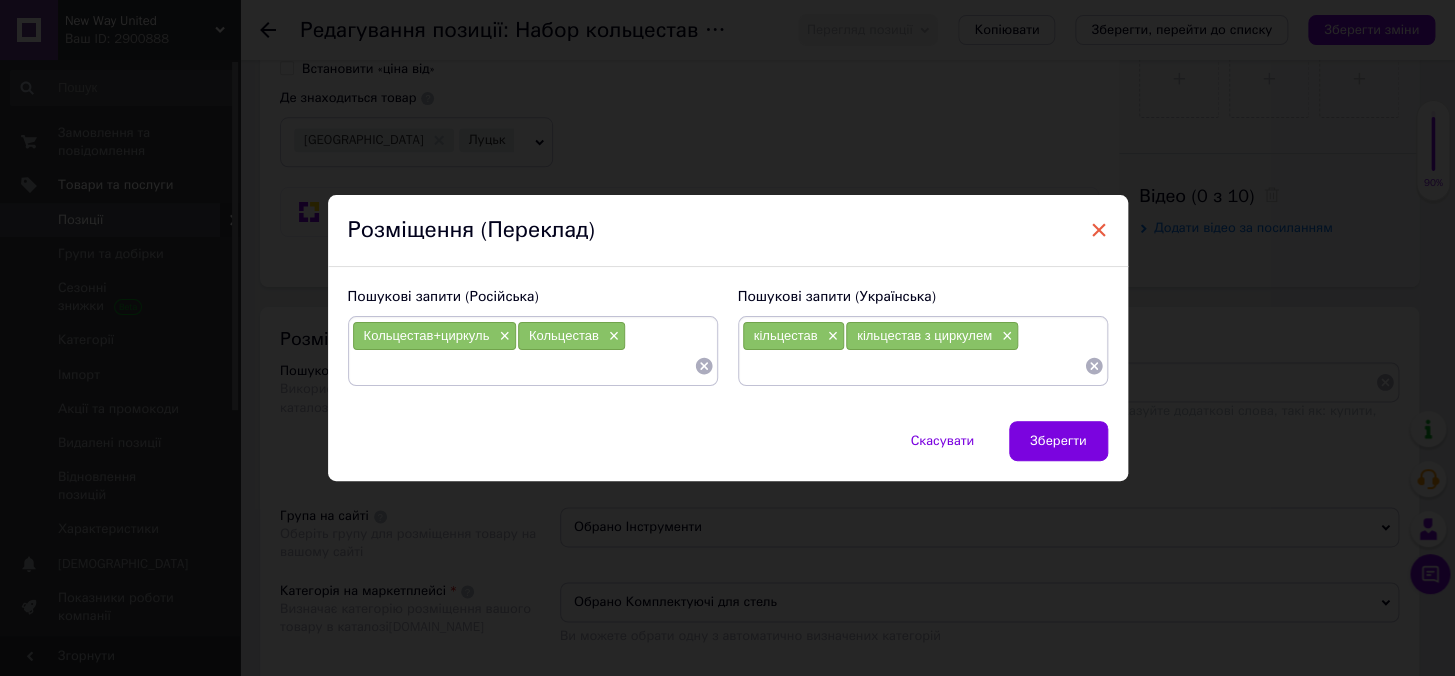 drag, startPoint x: 1097, startPoint y: 229, endPoint x: 763, endPoint y: 302, distance: 341.8845 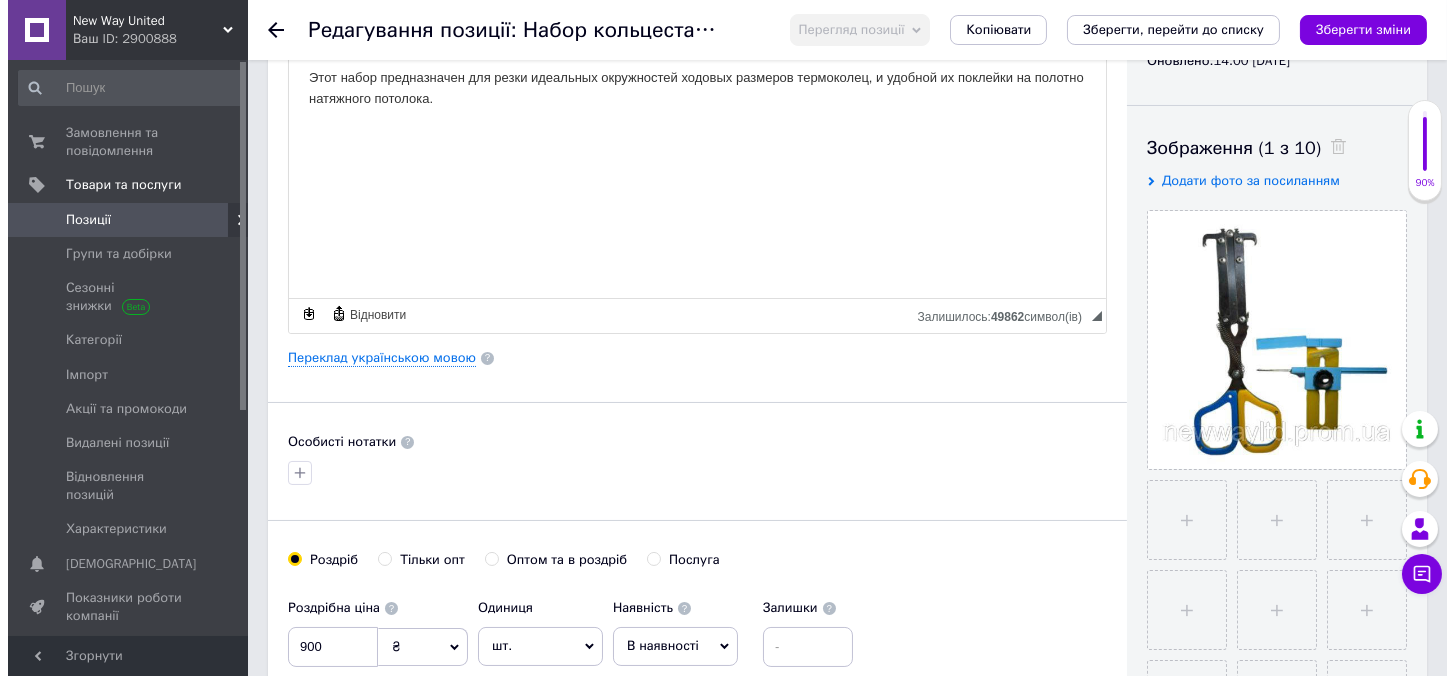 scroll, scrollTop: 0, scrollLeft: 0, axis: both 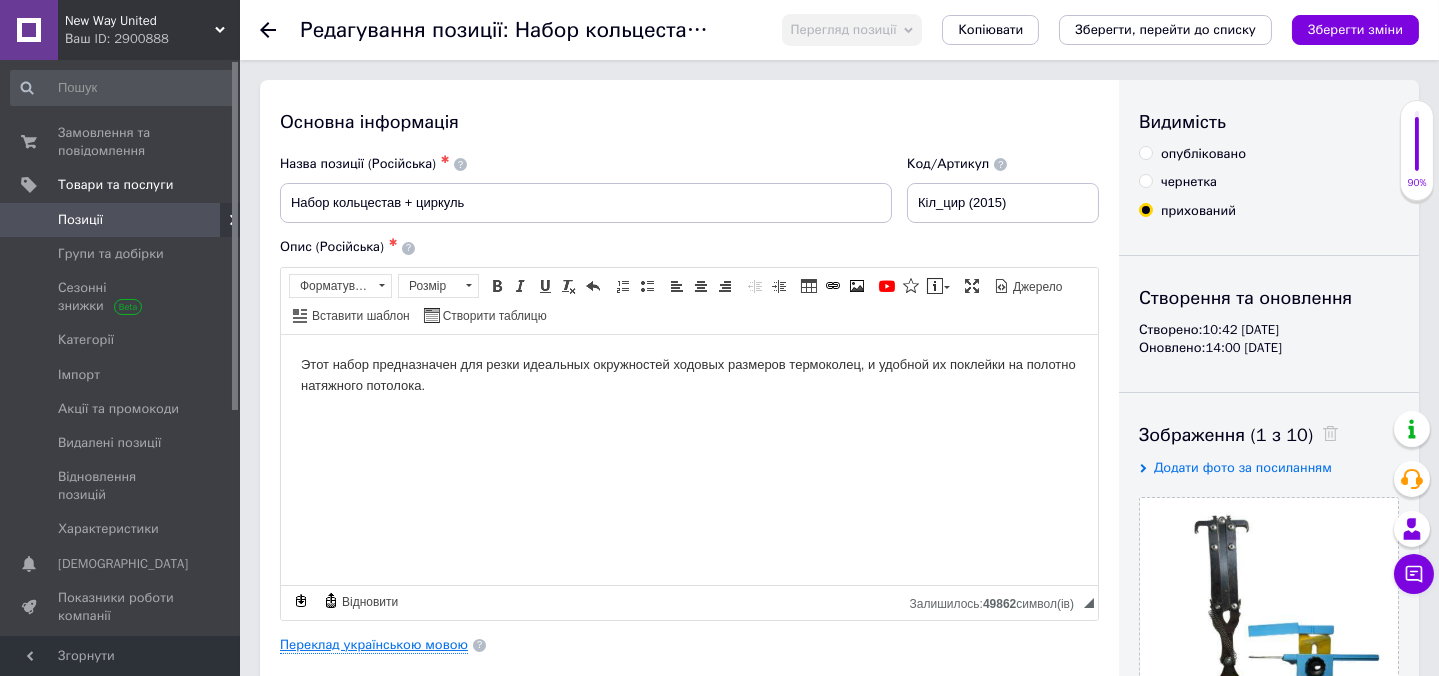 click on "Переклад українською мовою" at bounding box center (374, 645) 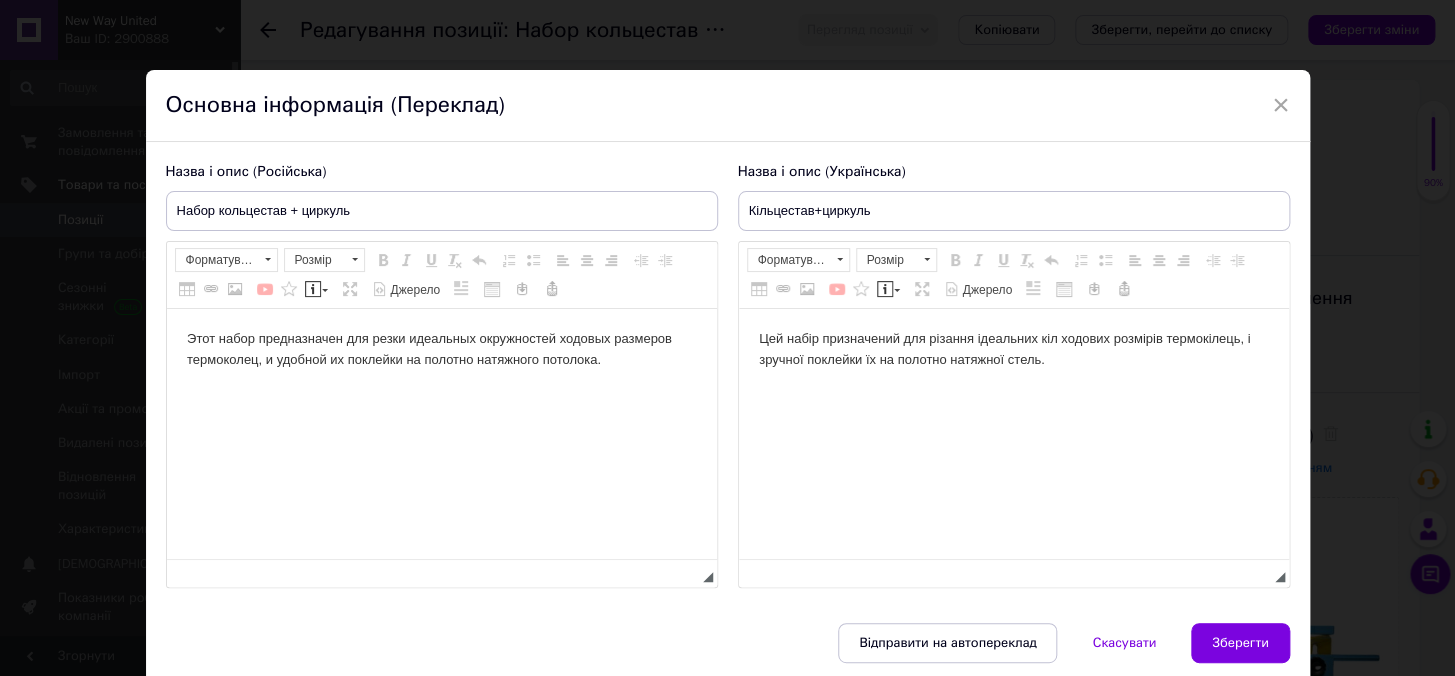 scroll, scrollTop: 0, scrollLeft: 0, axis: both 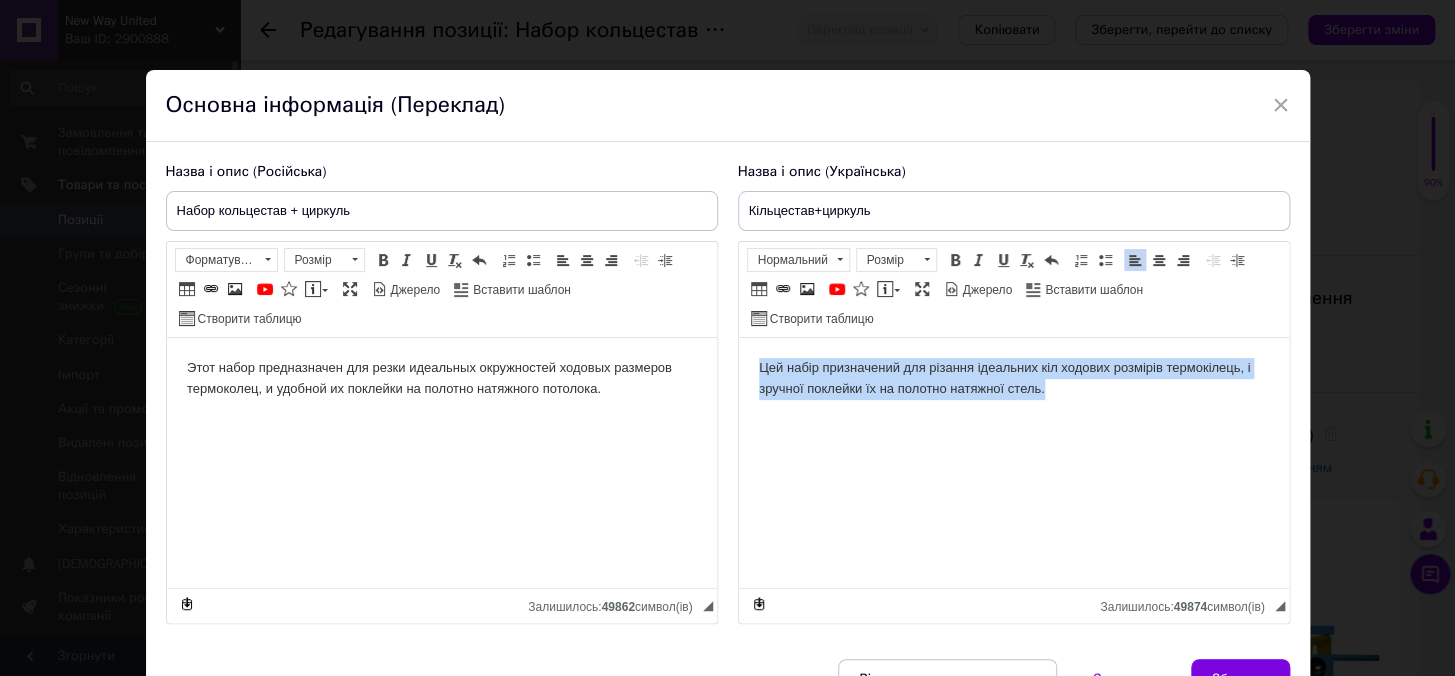drag, startPoint x: 757, startPoint y: 358, endPoint x: 1105, endPoint y: 409, distance: 351.71722 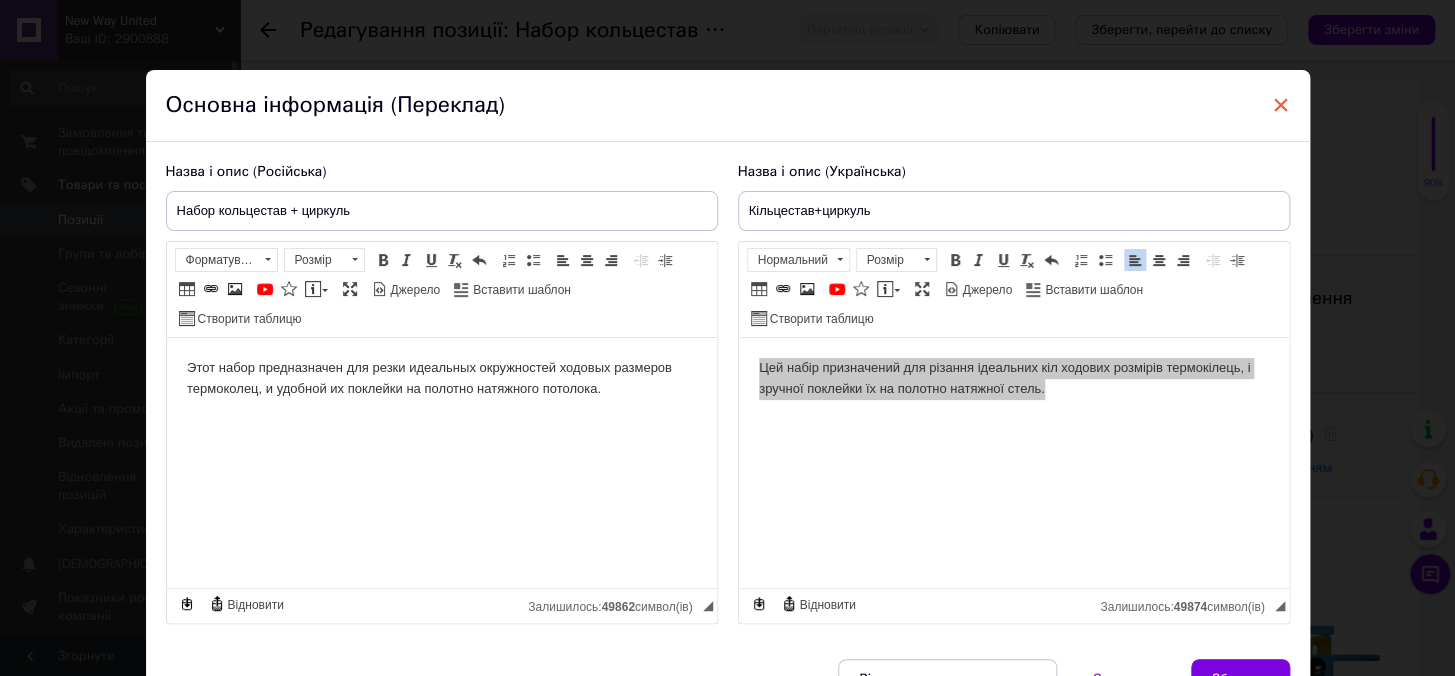 click on "×" at bounding box center [1281, 105] 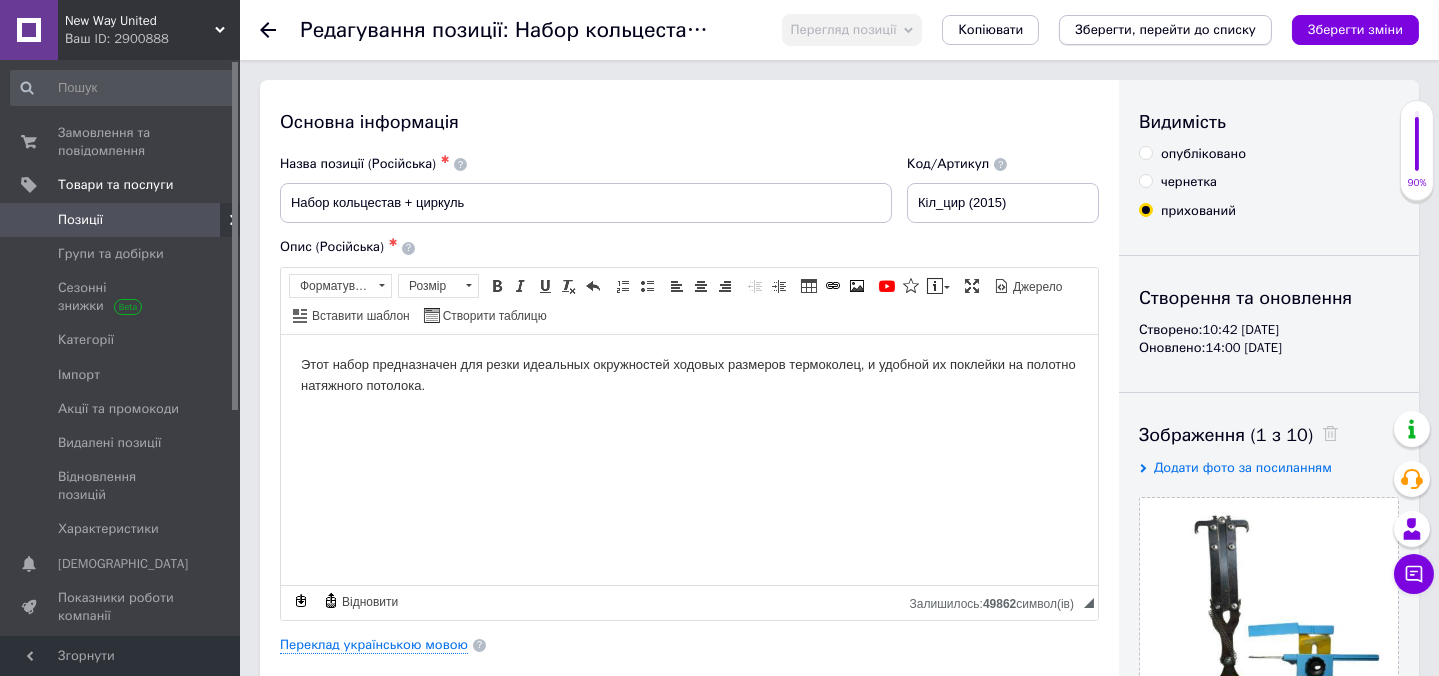 click on "Зберегти, перейти до списку" at bounding box center [1165, 29] 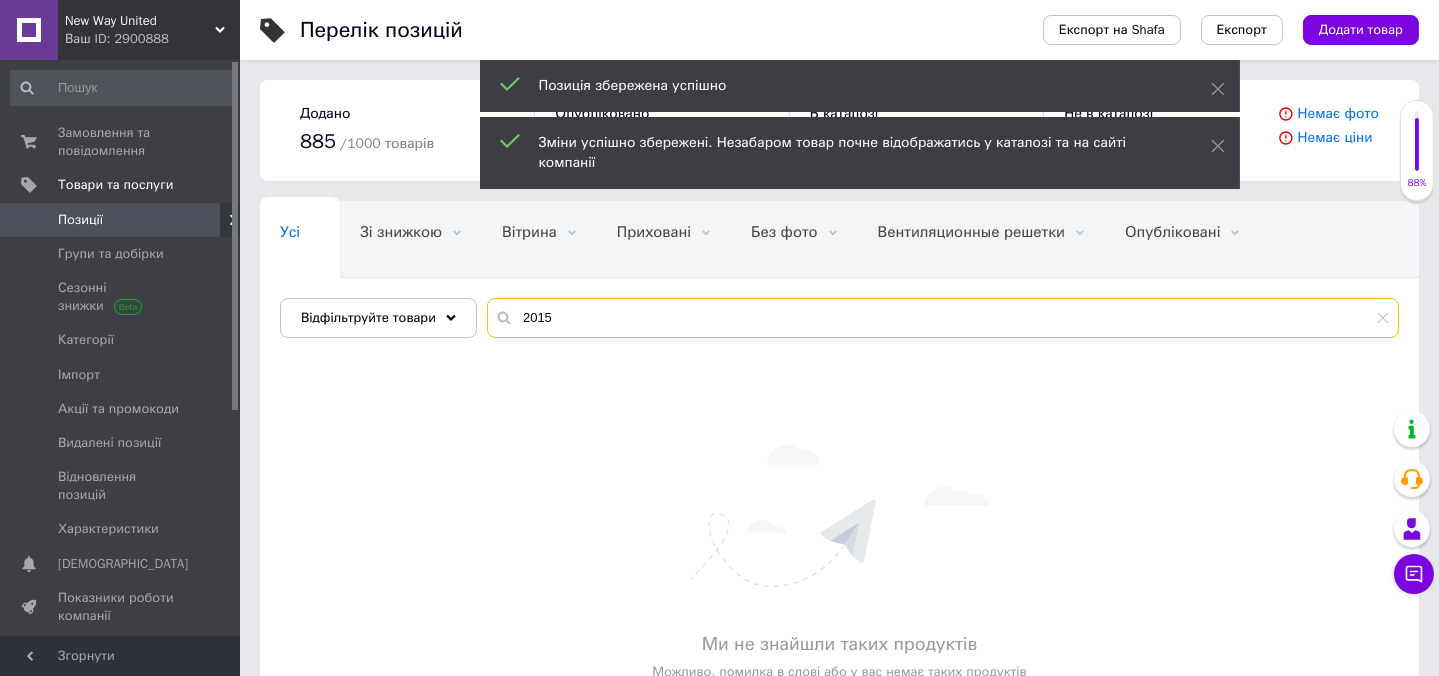 drag, startPoint x: 552, startPoint y: 323, endPoint x: 500, endPoint y: 324, distance: 52.009613 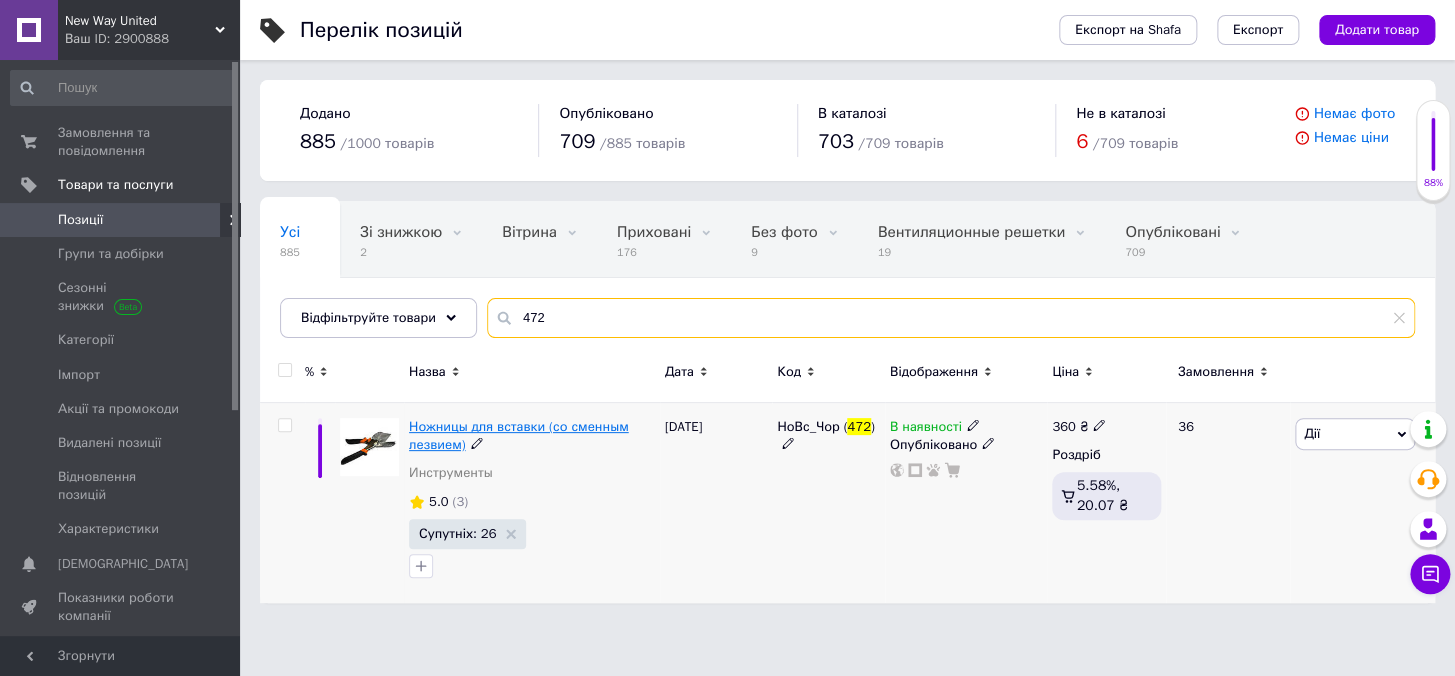 type on "472" 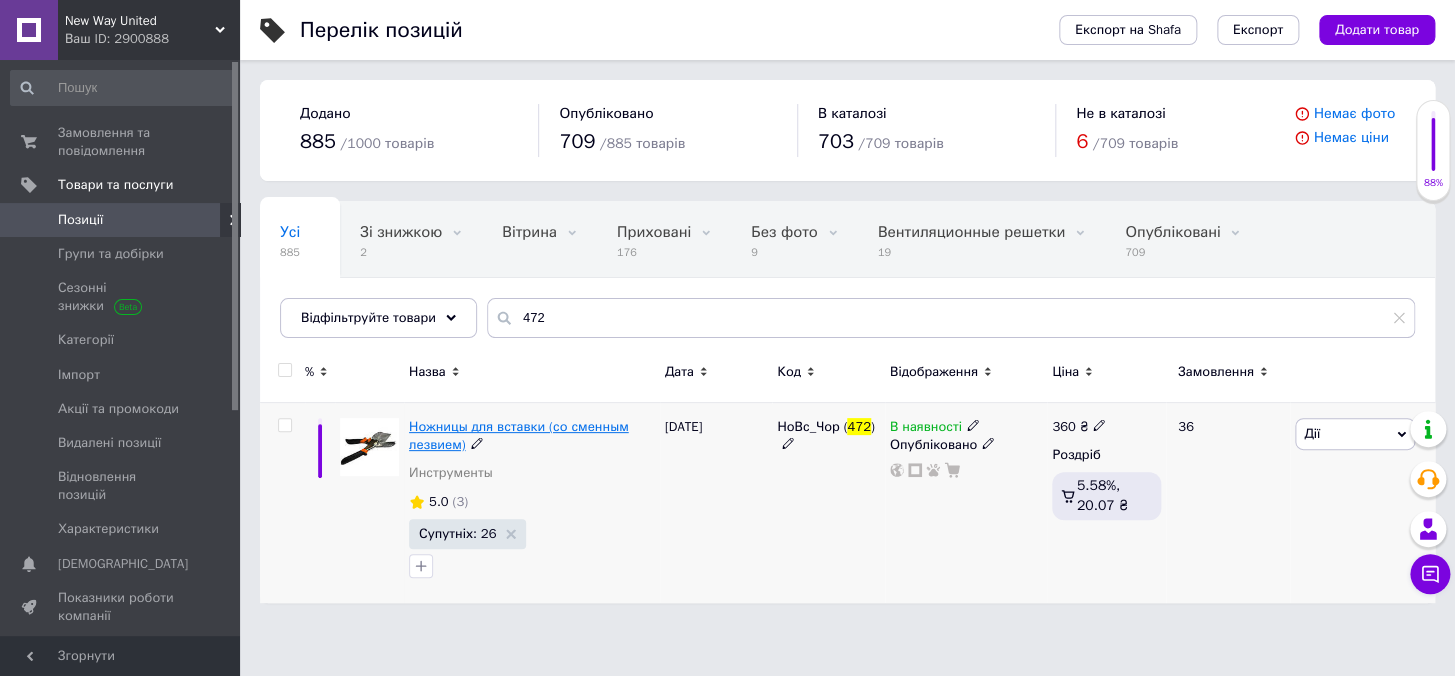 click on "Ножницы для вставки (со сменным лезвием)" at bounding box center [519, 435] 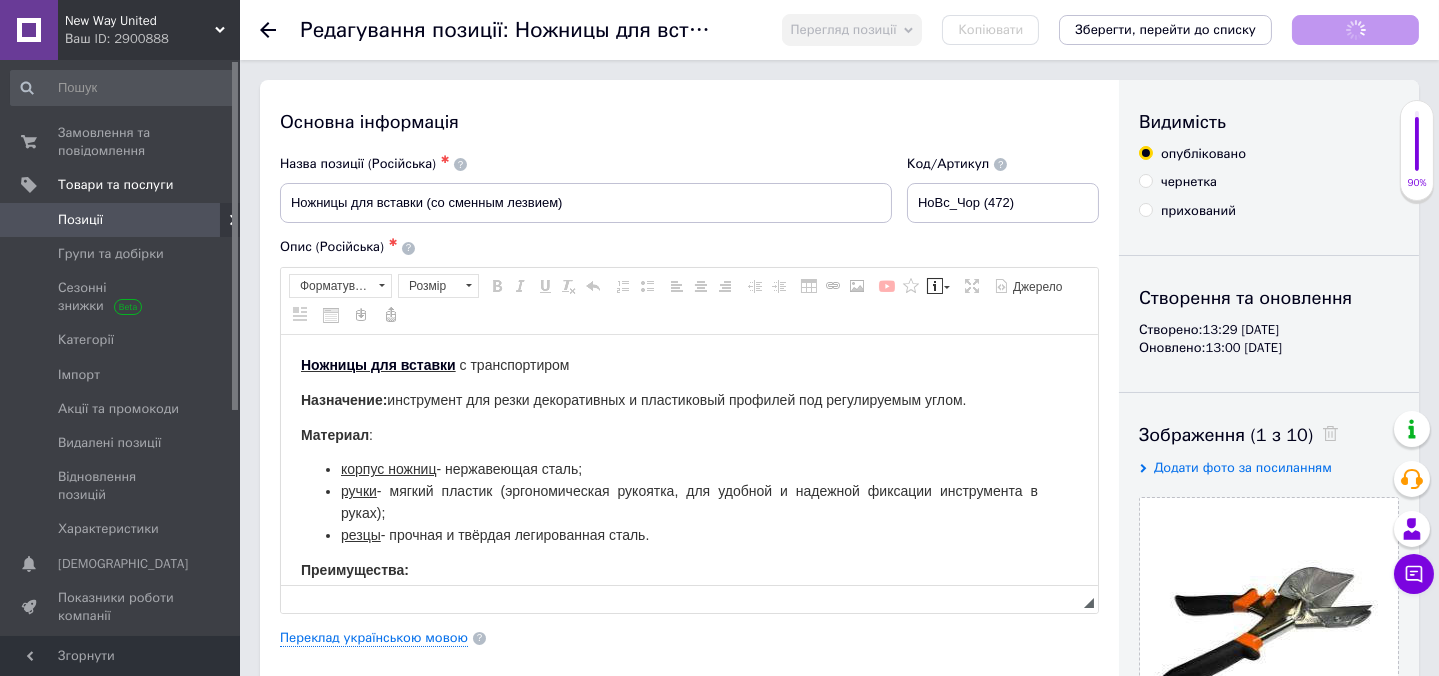 scroll, scrollTop: 0, scrollLeft: 0, axis: both 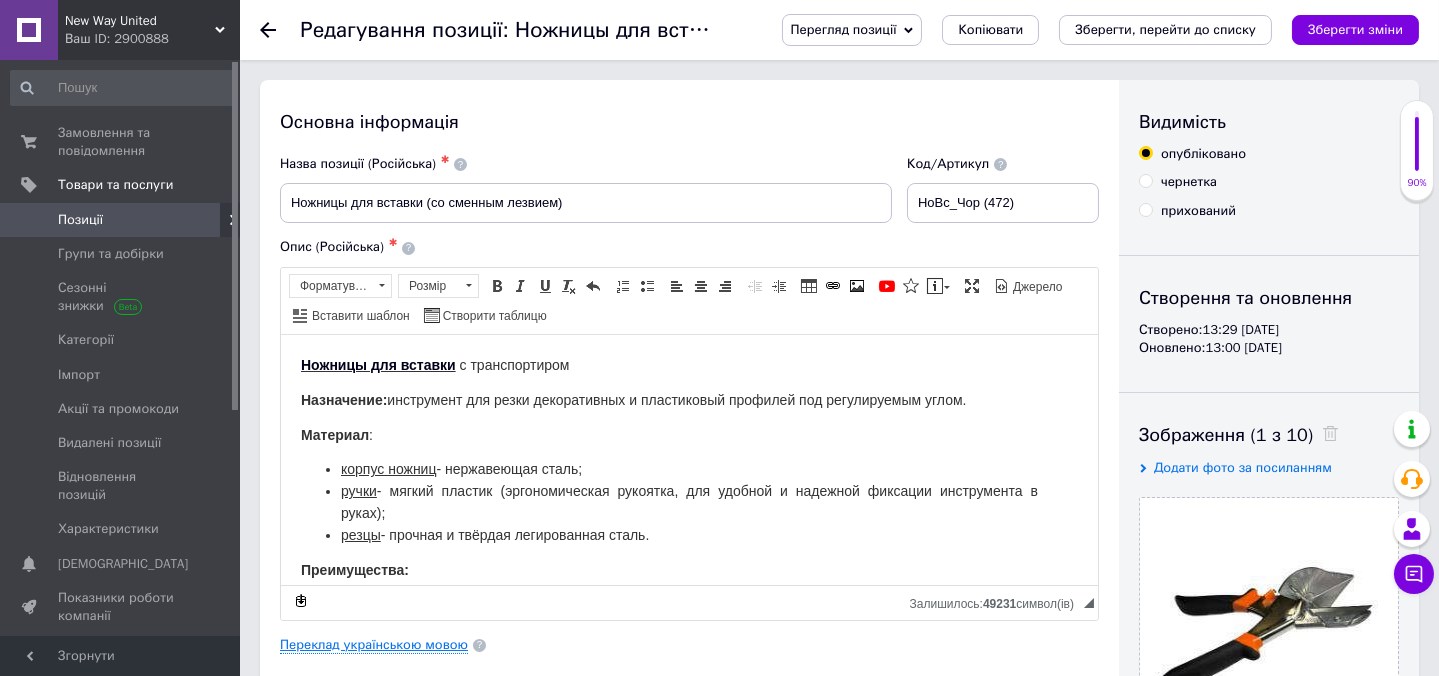 click on "Переклад українською мовою" at bounding box center (374, 645) 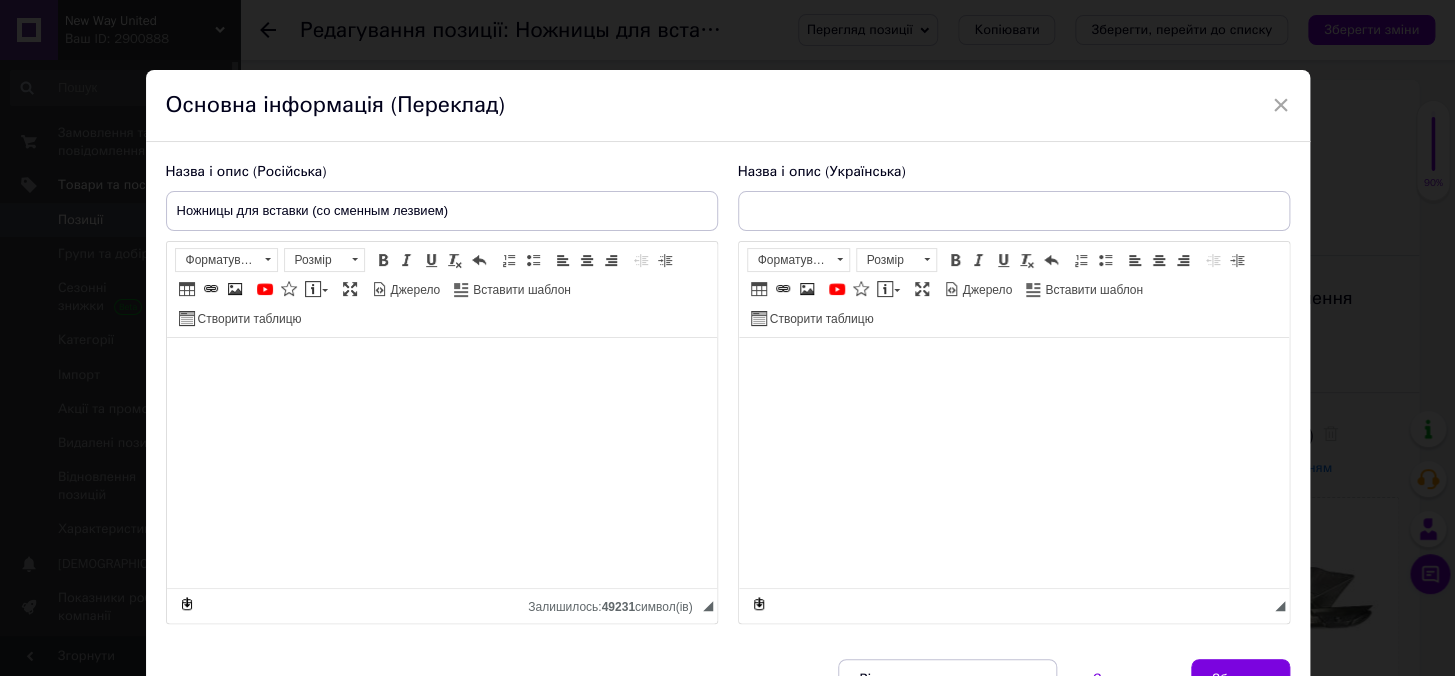 type on "Ножиці для вставки (зі змінним лезом)" 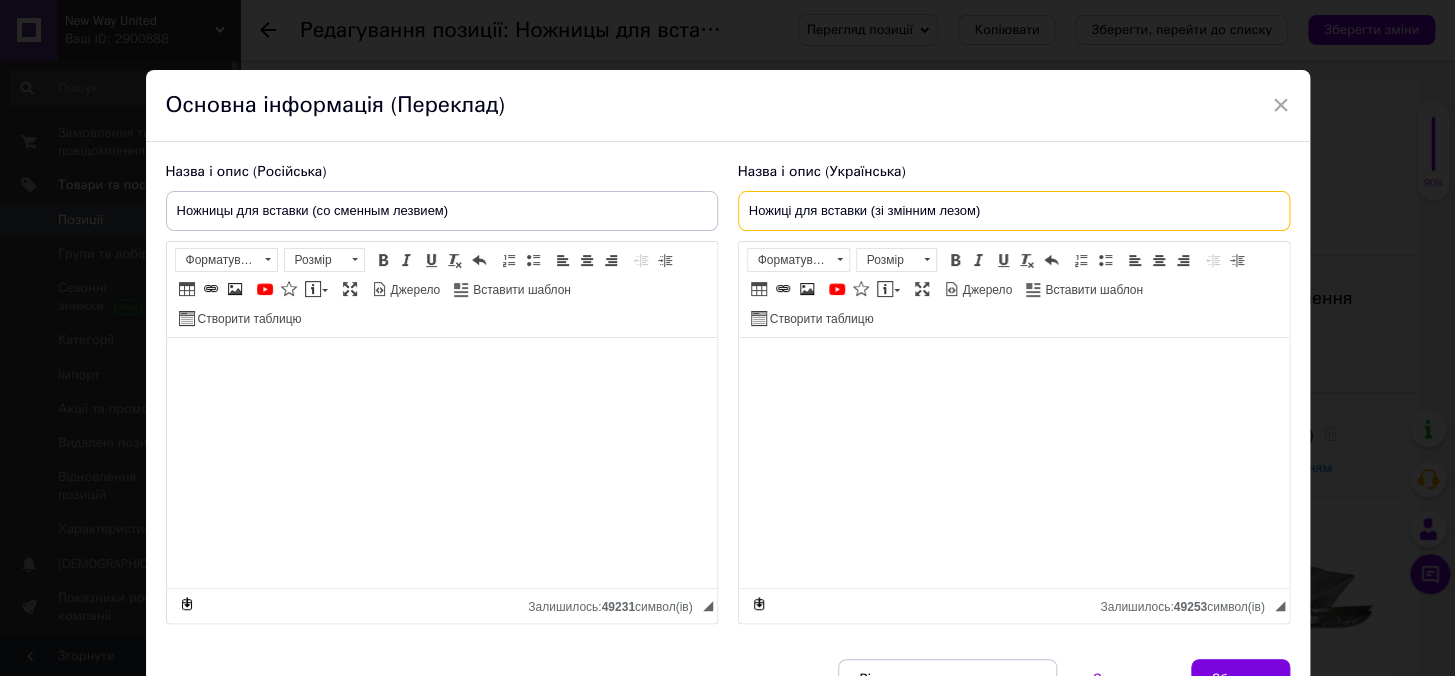 drag, startPoint x: 1003, startPoint y: 200, endPoint x: 725, endPoint y: 210, distance: 278.1798 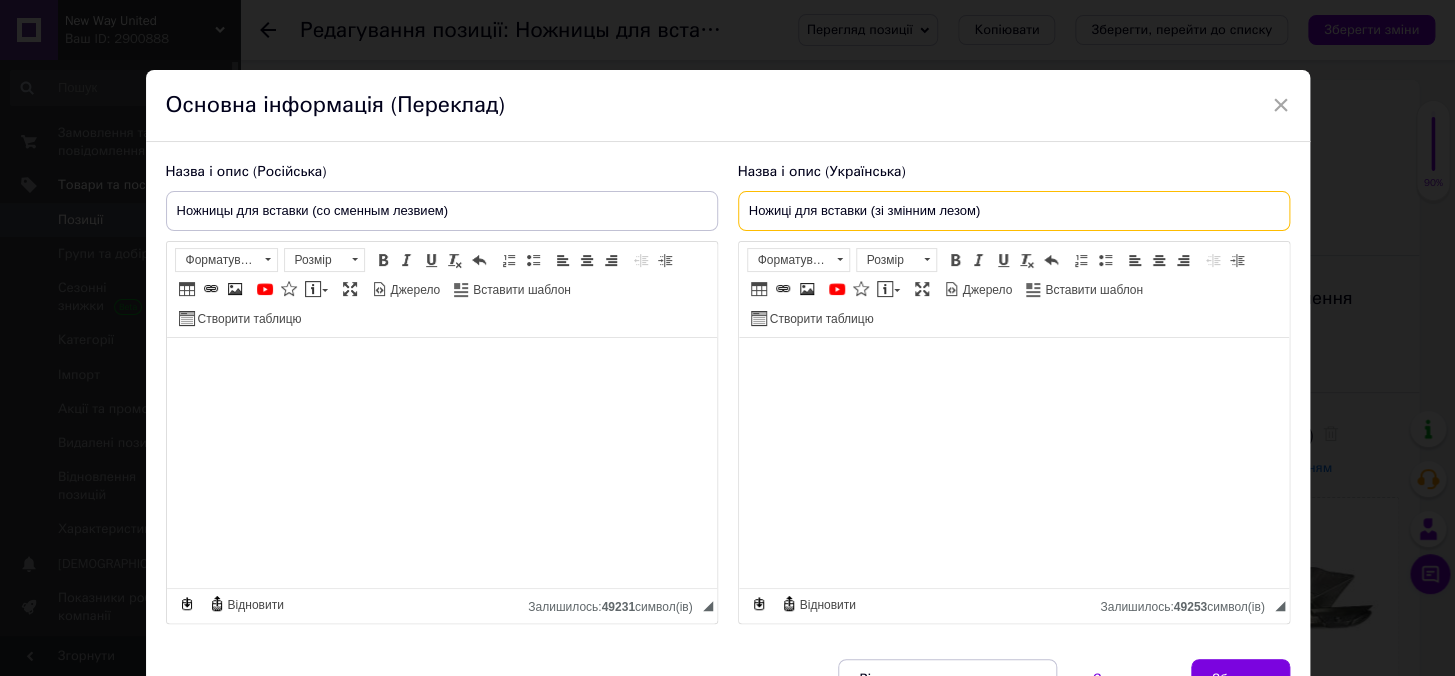 drag, startPoint x: 1024, startPoint y: 206, endPoint x: 900, endPoint y: 208, distance: 124.01613 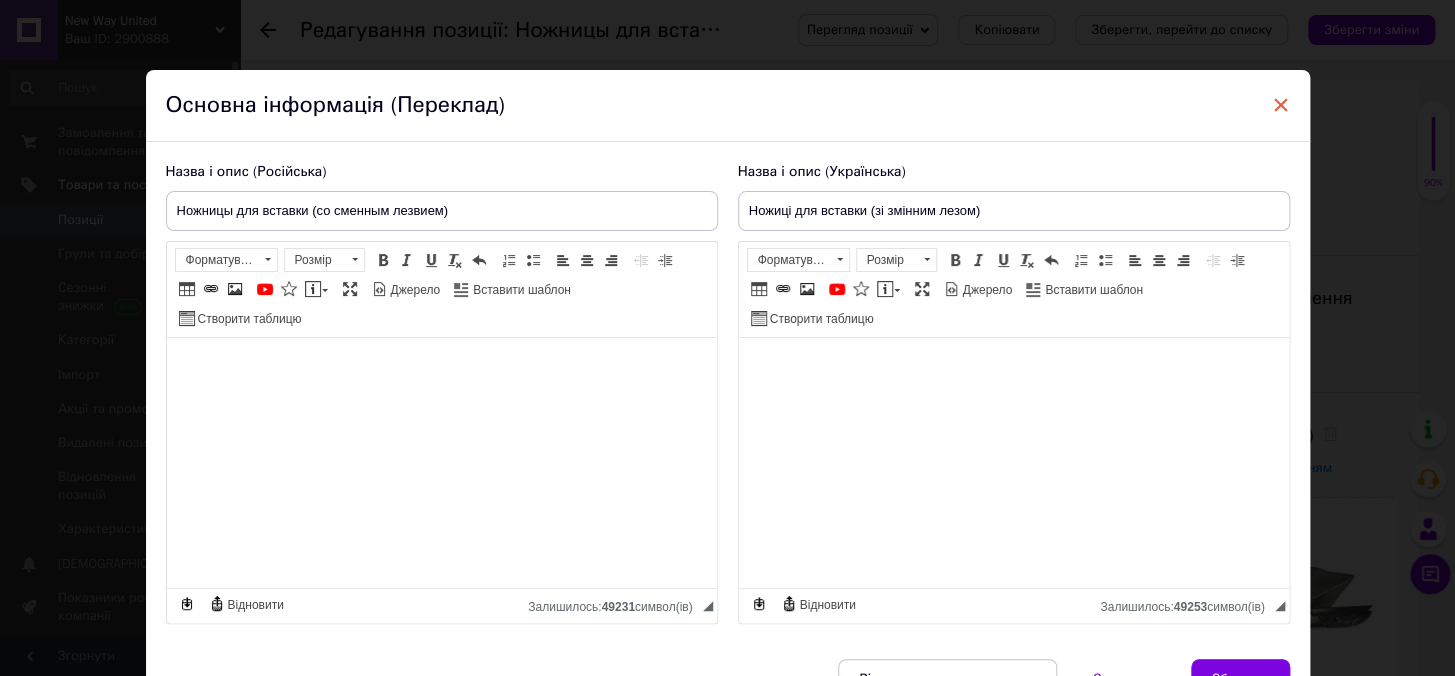 click on "×" at bounding box center (1281, 105) 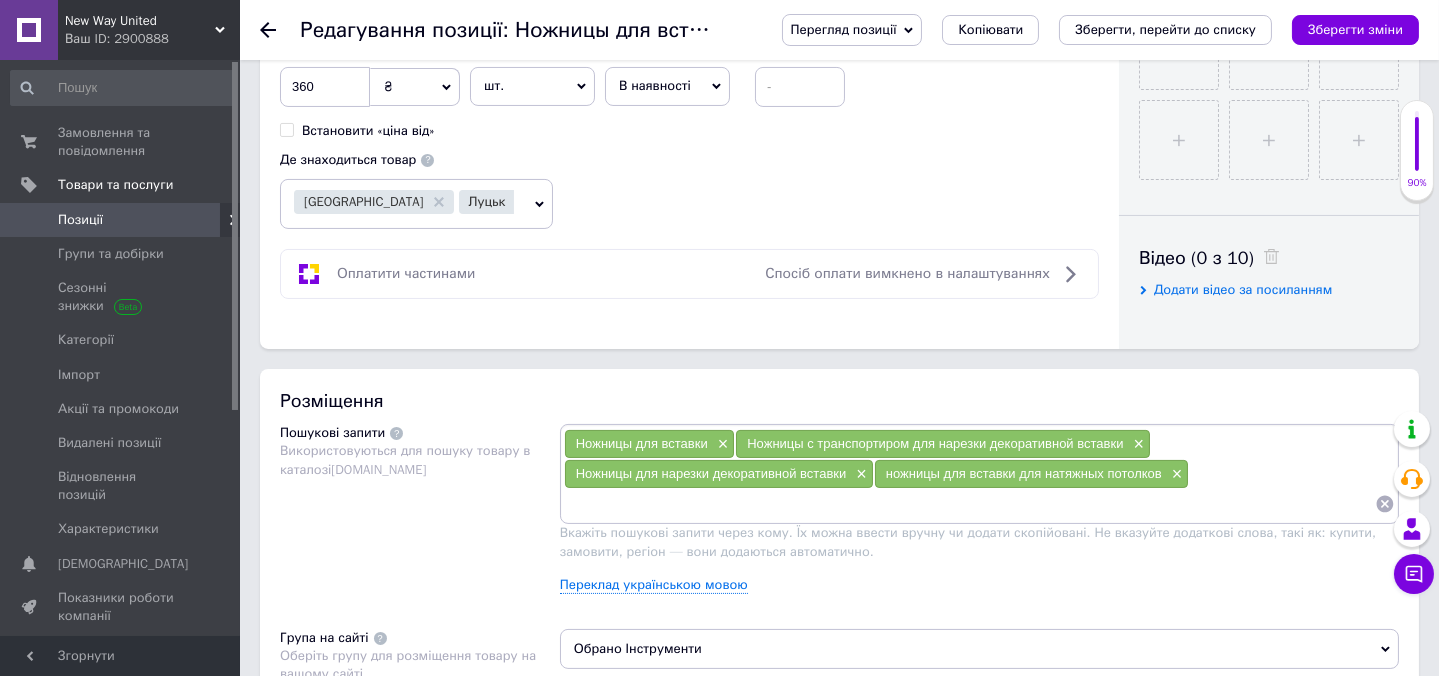 scroll, scrollTop: 909, scrollLeft: 0, axis: vertical 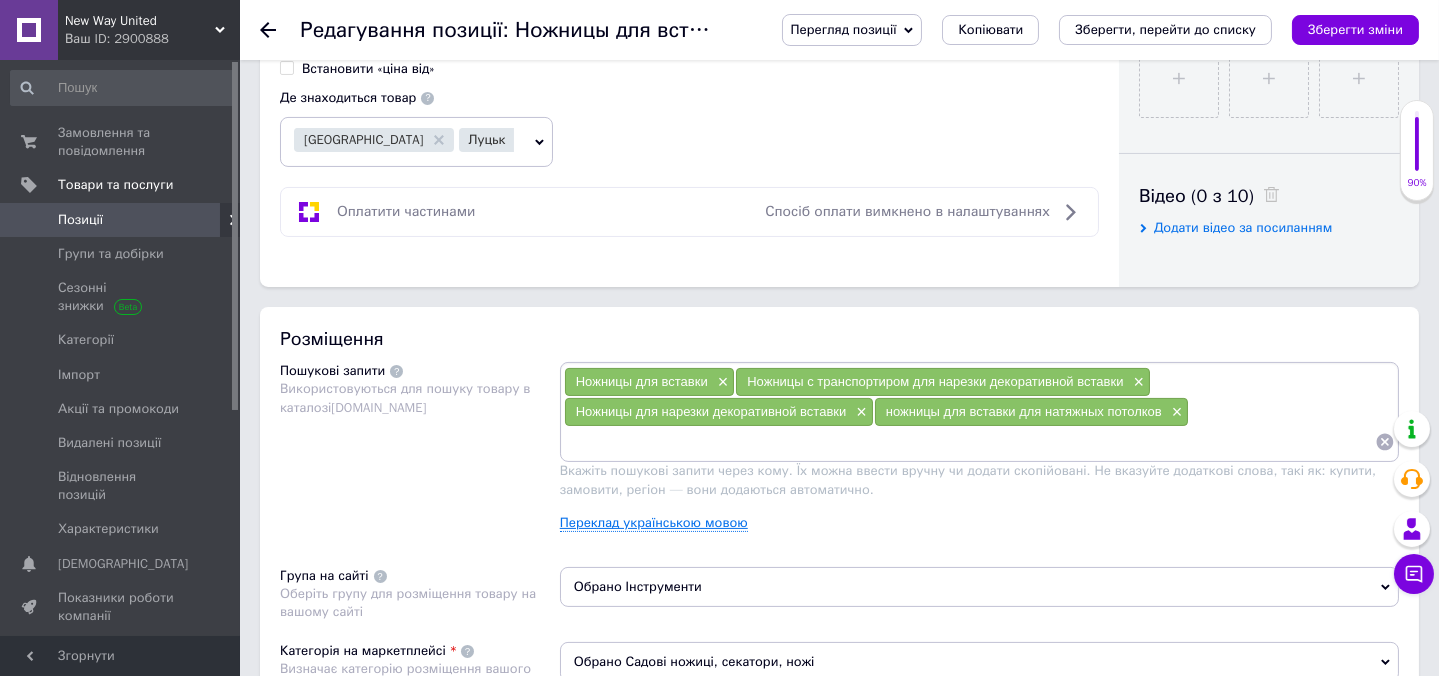 click on "Переклад українською мовою" at bounding box center (654, 523) 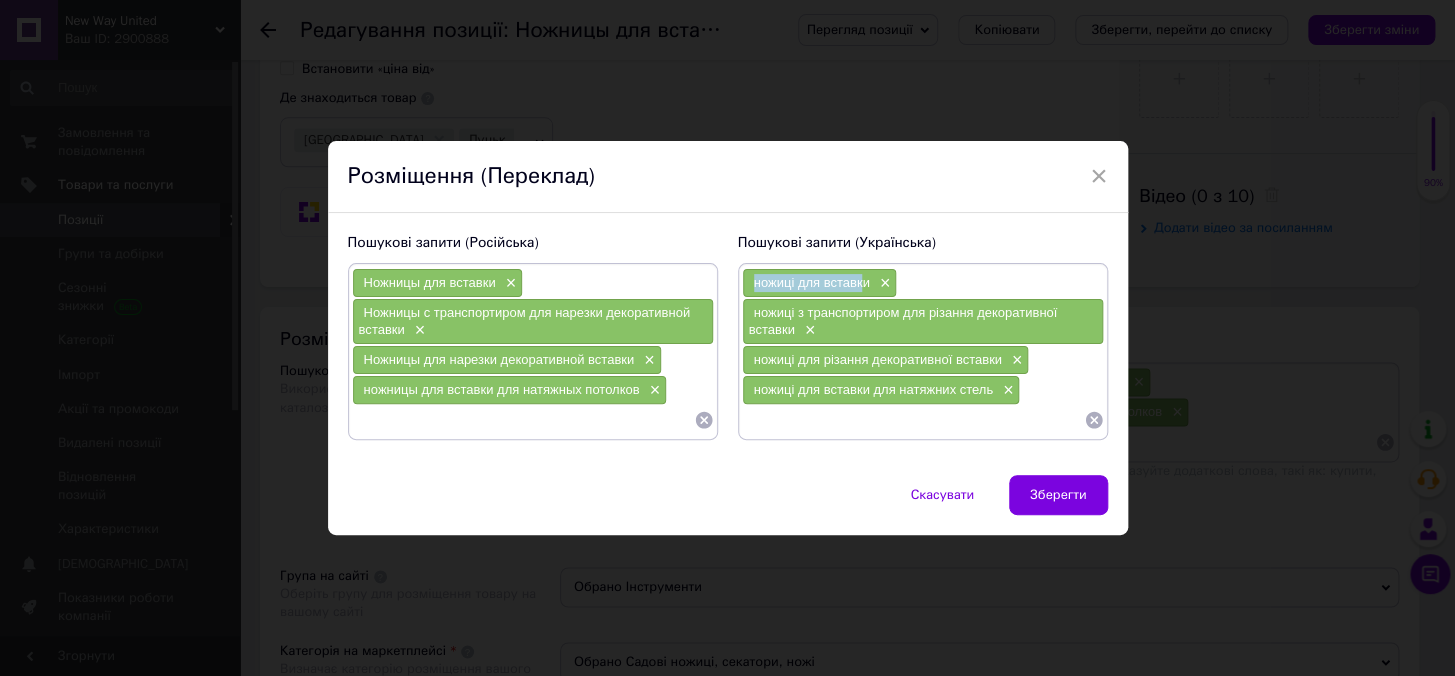 drag, startPoint x: 747, startPoint y: 281, endPoint x: 843, endPoint y: 298, distance: 97.49359 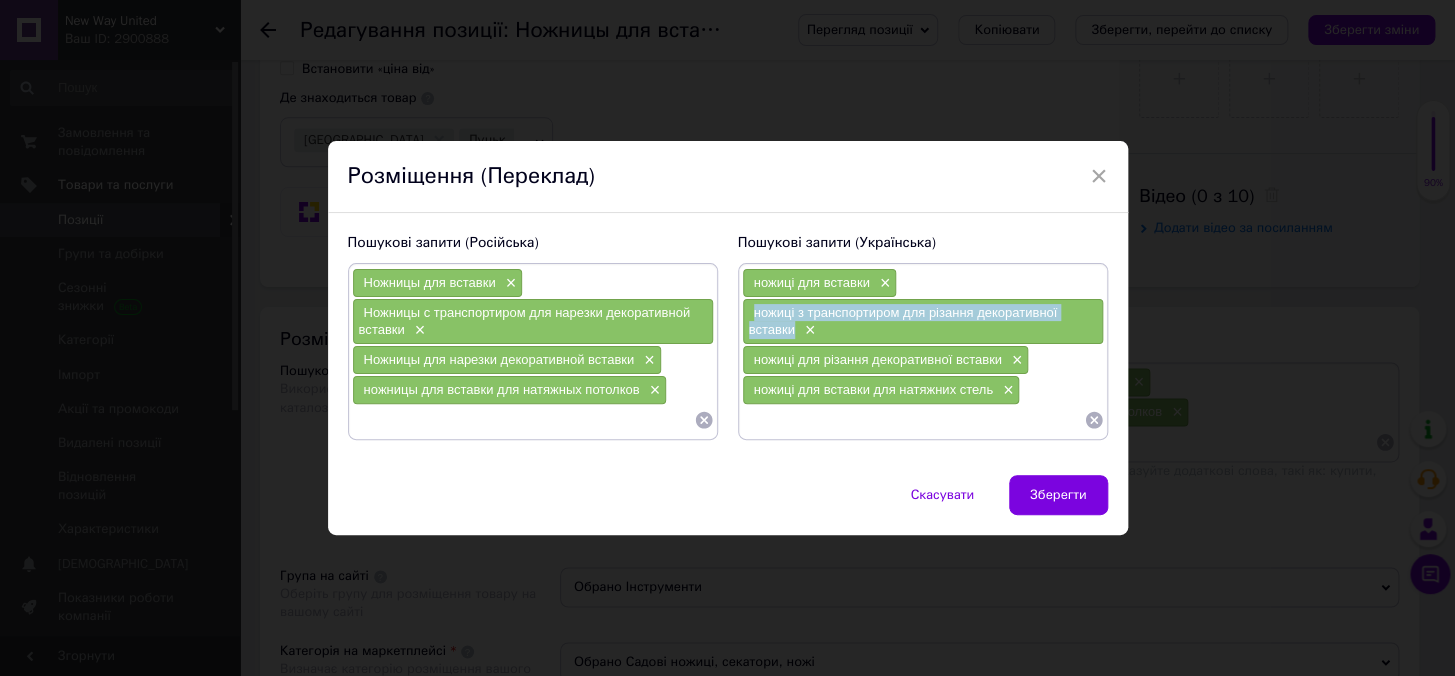 drag, startPoint x: 789, startPoint y: 331, endPoint x: 747, endPoint y: 314, distance: 45.310043 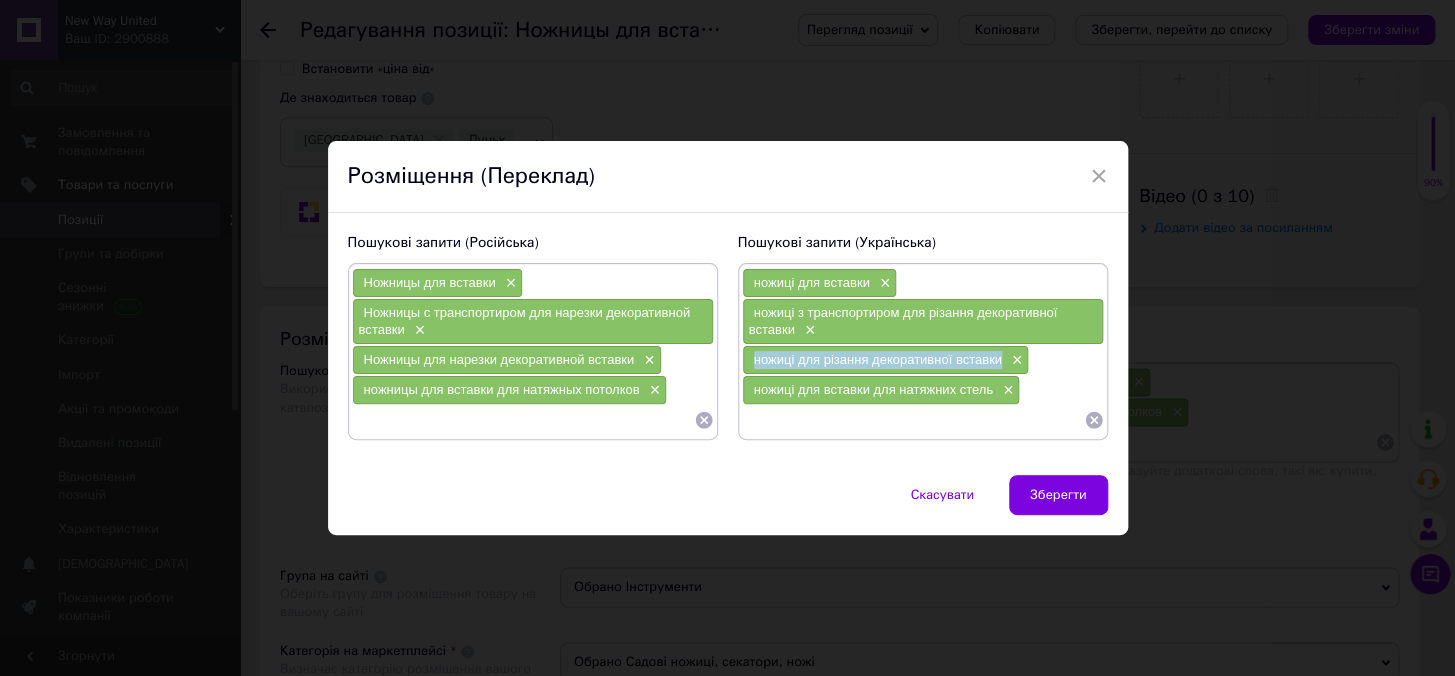 drag, startPoint x: 749, startPoint y: 353, endPoint x: 998, endPoint y: 365, distance: 249.28899 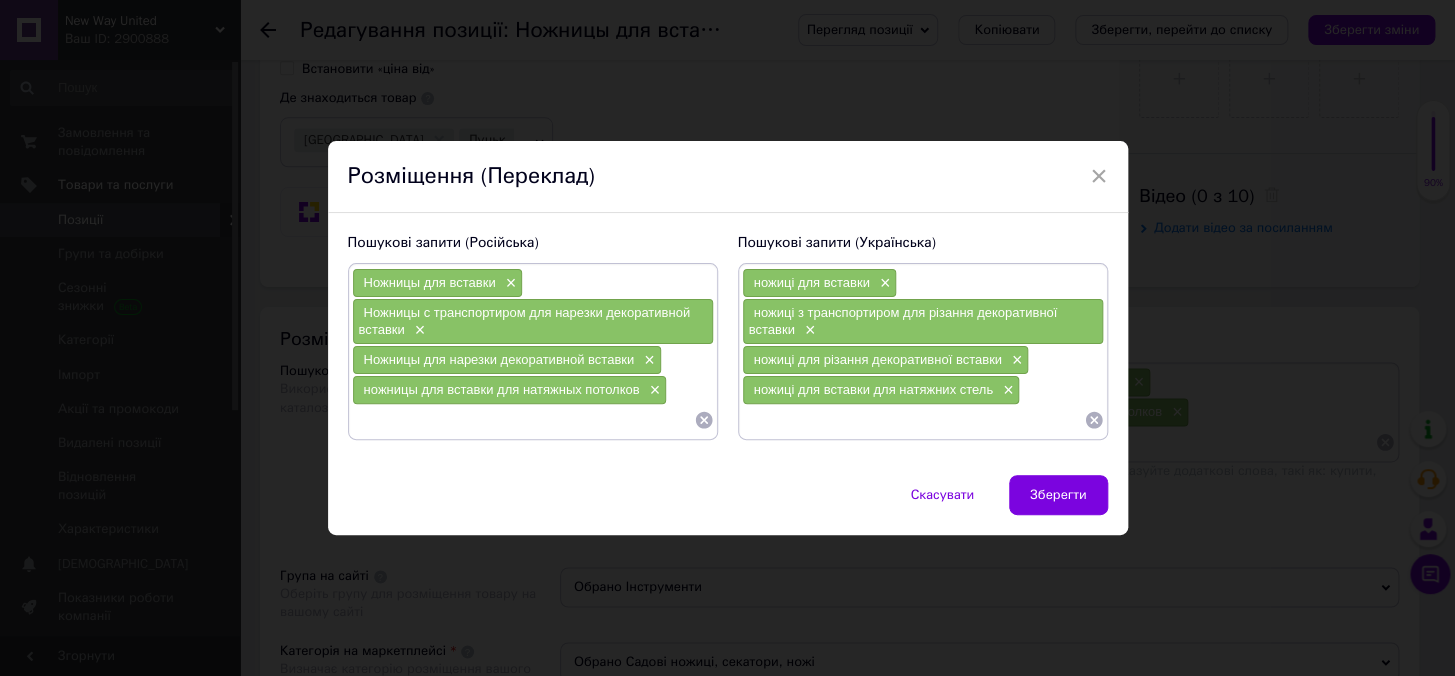click on "×" at bounding box center (1099, 176) 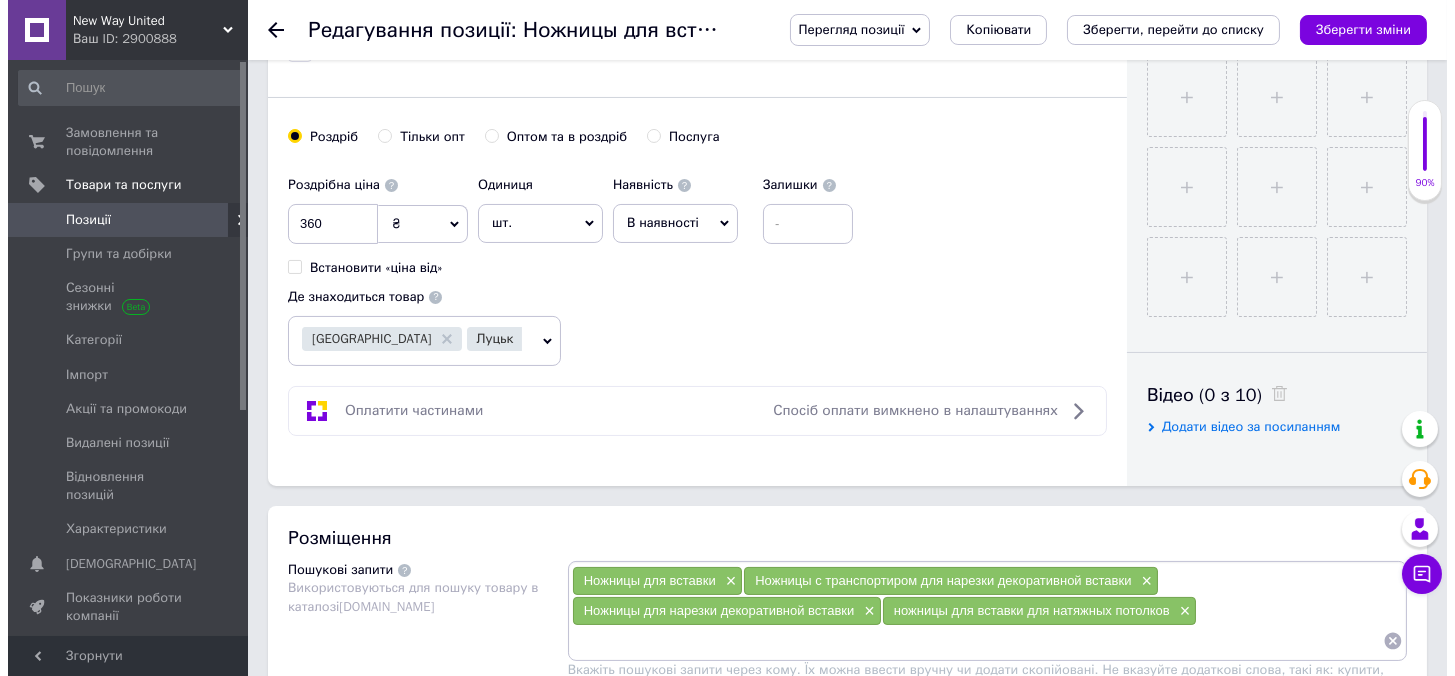 scroll, scrollTop: 454, scrollLeft: 0, axis: vertical 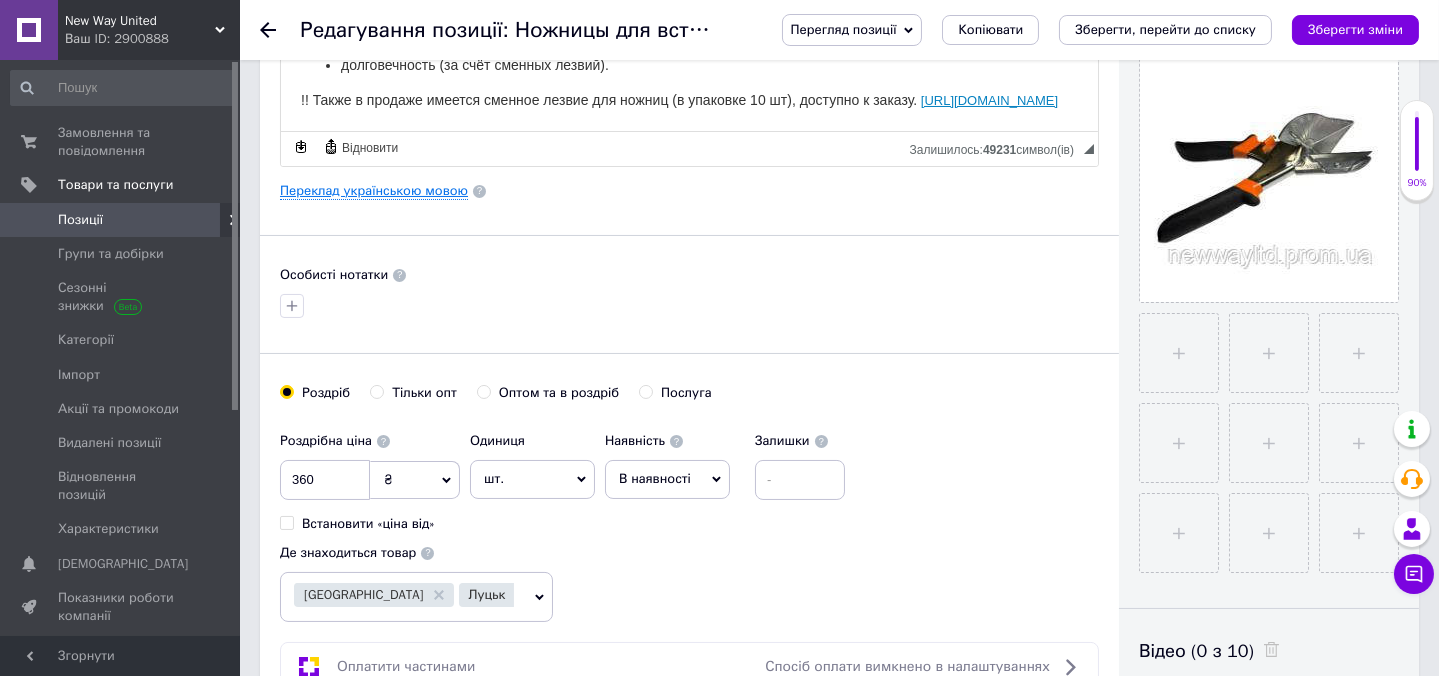 click on "Переклад українською мовою" at bounding box center [374, 191] 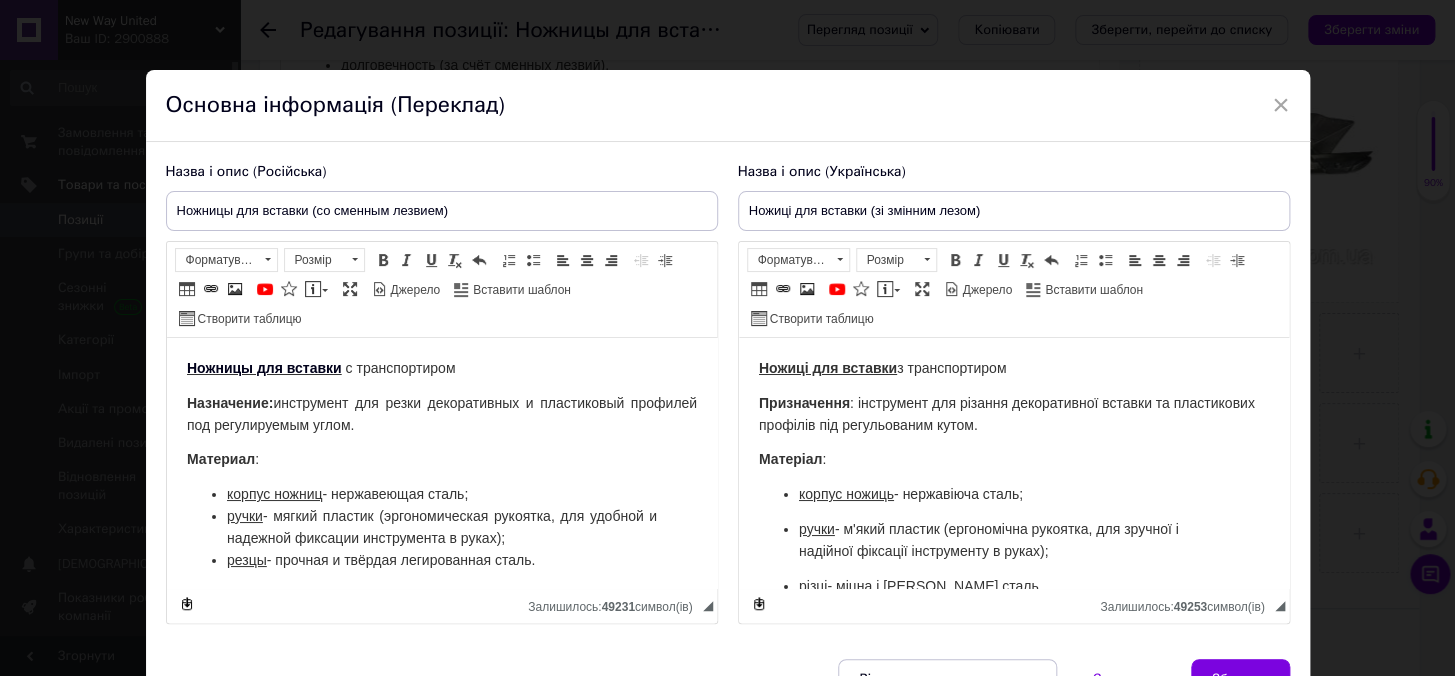 scroll, scrollTop: 0, scrollLeft: 0, axis: both 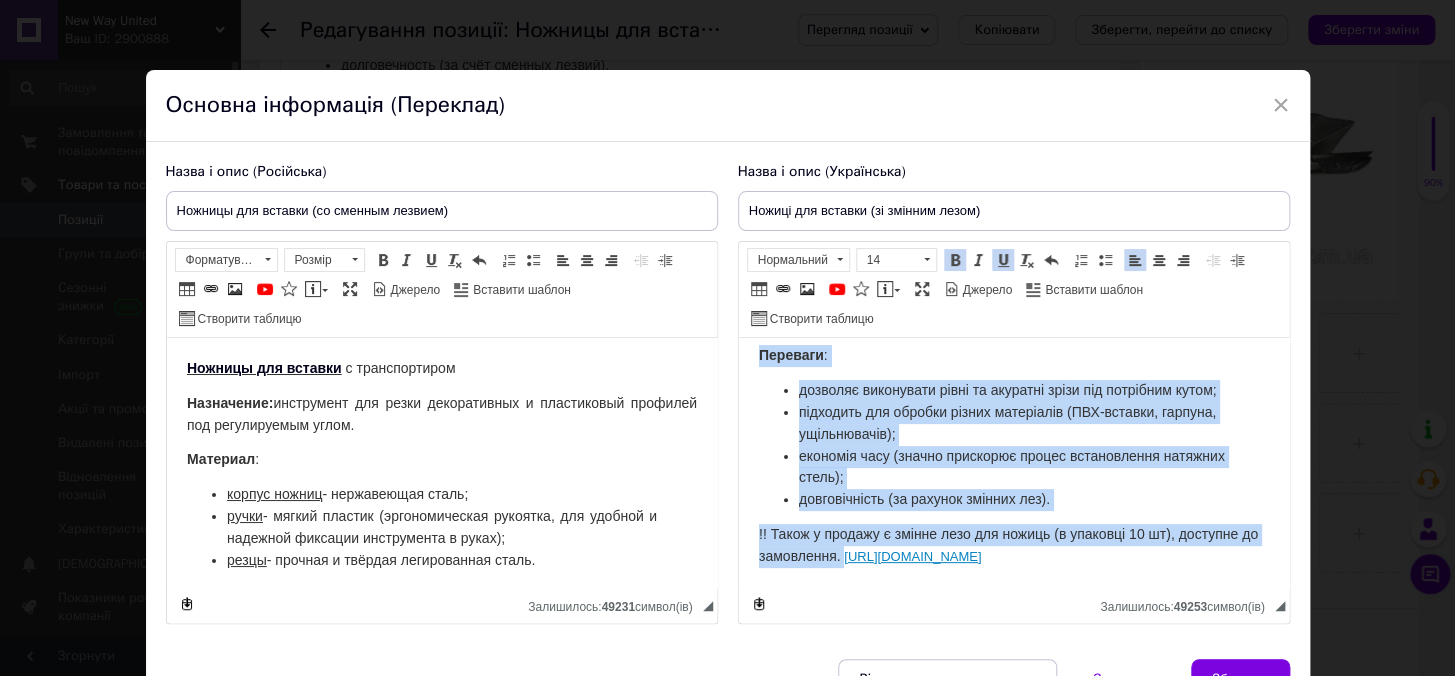 drag, startPoint x: 747, startPoint y: 360, endPoint x: 862, endPoint y: 533, distance: 207.73541 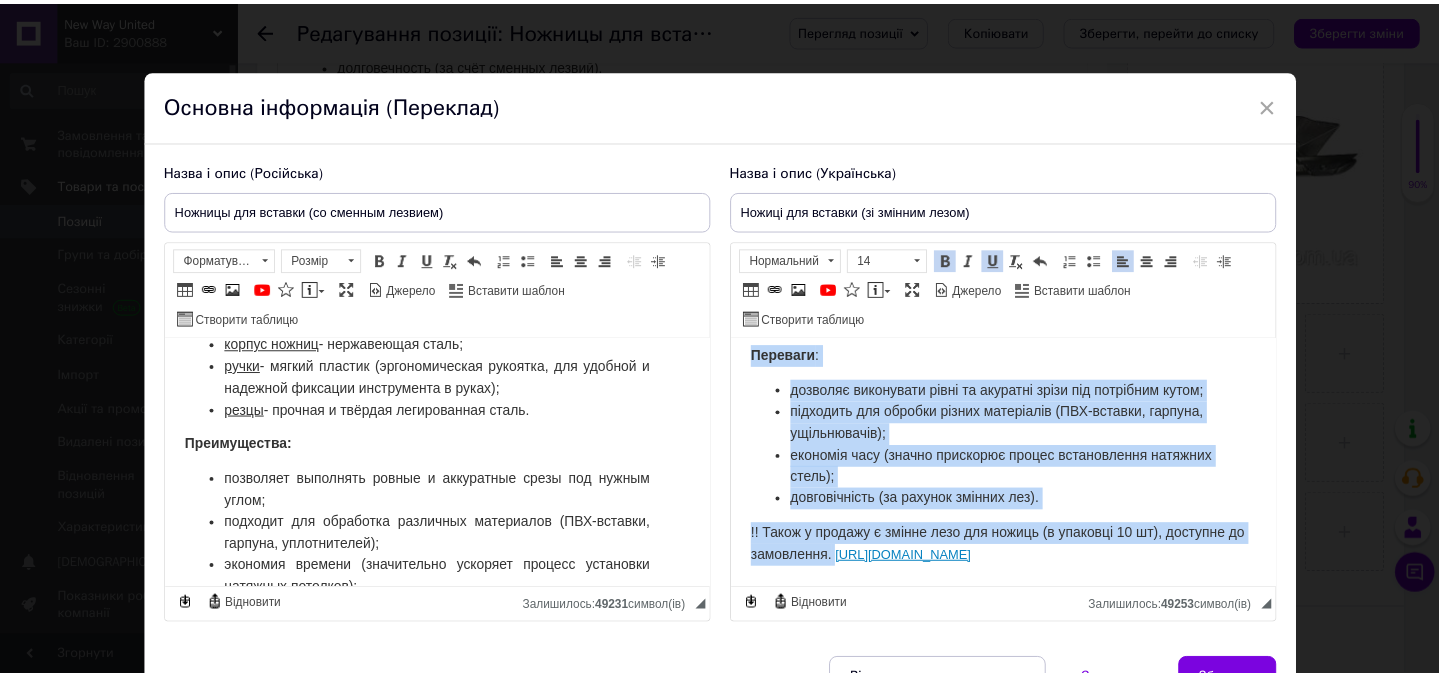 scroll, scrollTop: 265, scrollLeft: 0, axis: vertical 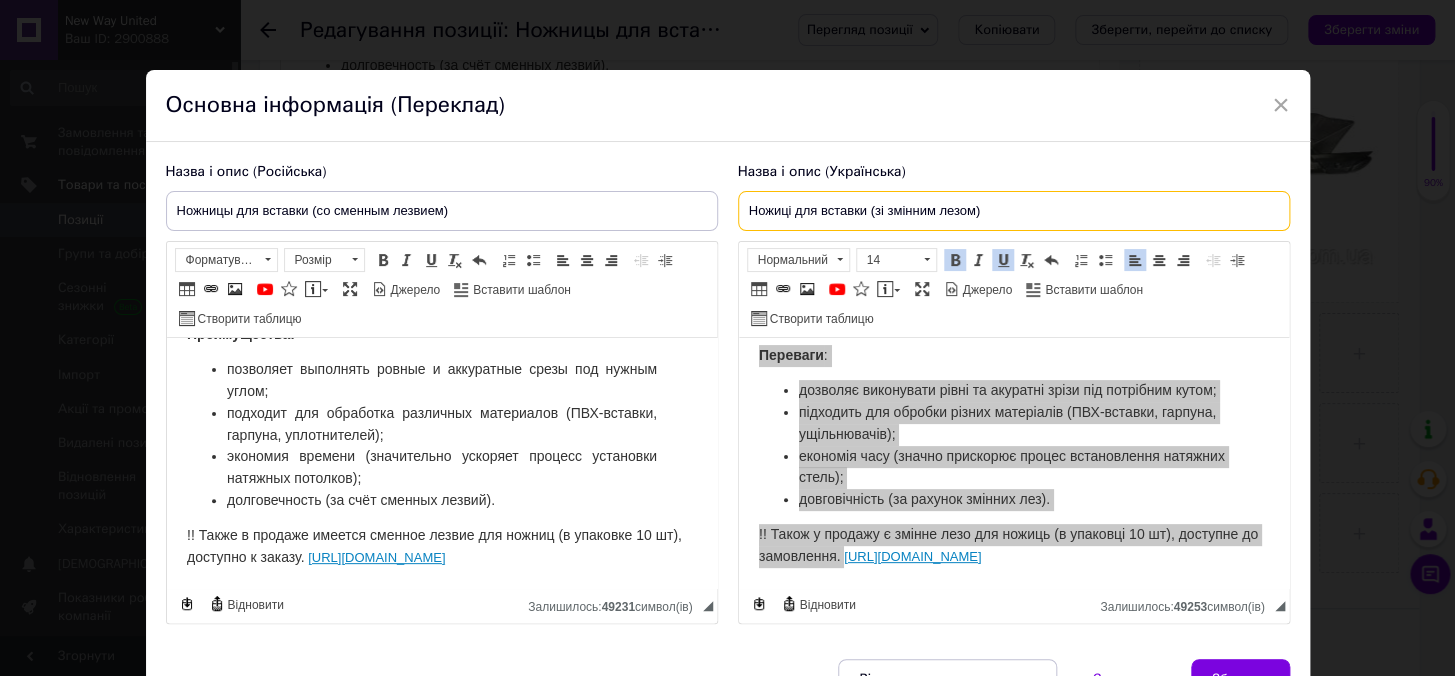 drag, startPoint x: 741, startPoint y: 197, endPoint x: 867, endPoint y: 210, distance: 126.66886 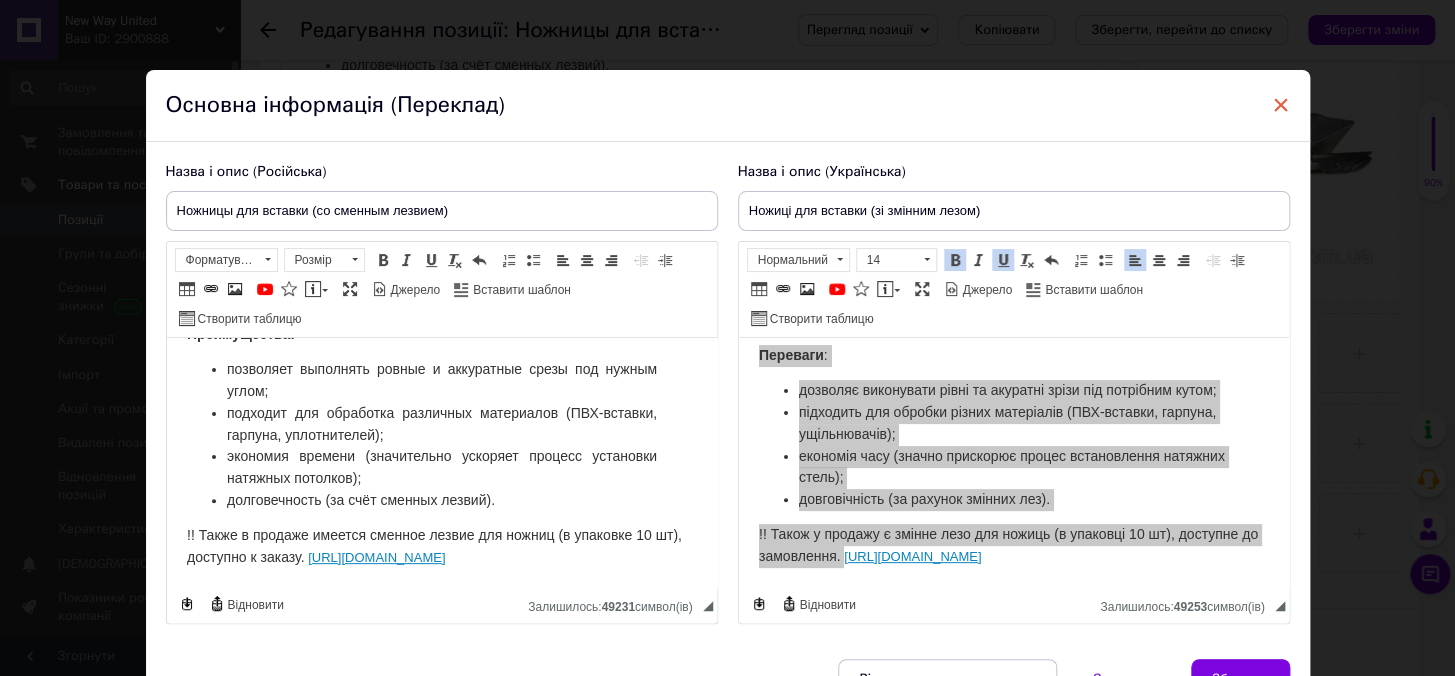 click on "×" at bounding box center (1281, 105) 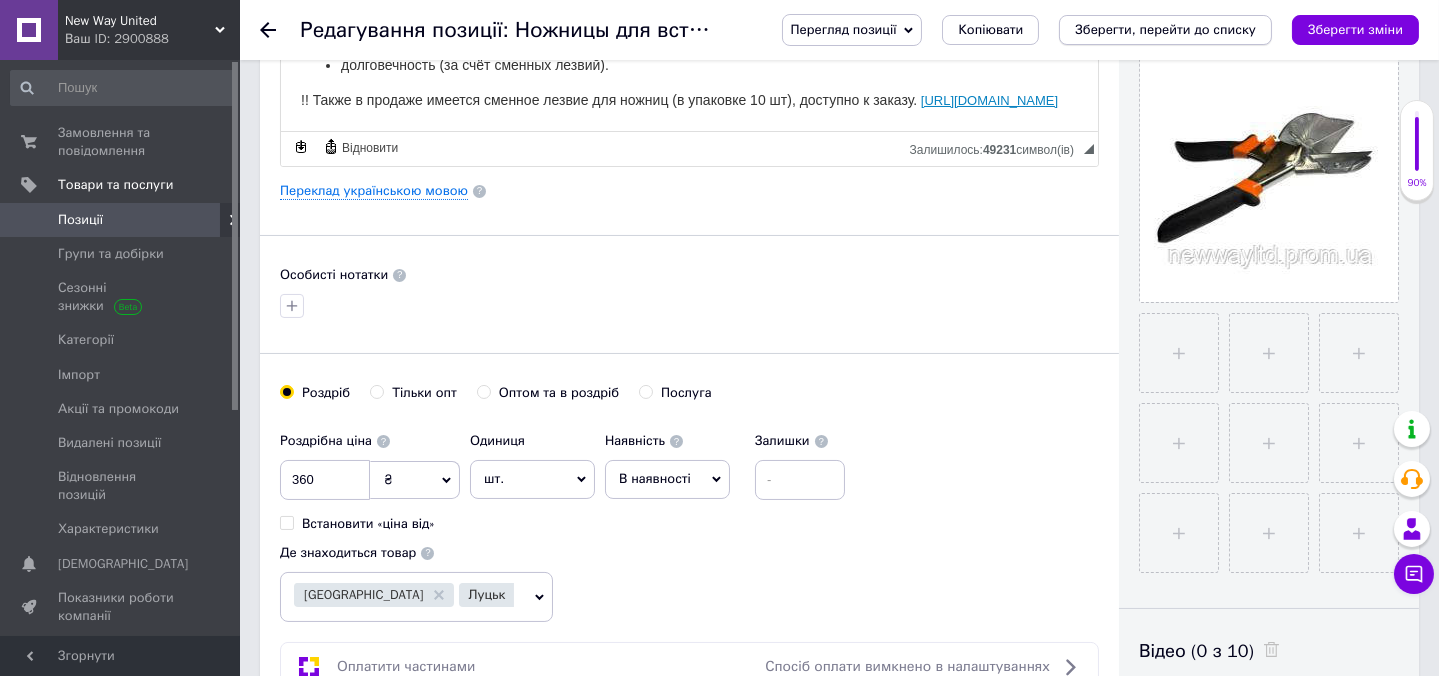 click on "Зберегти, перейти до списку" at bounding box center [1165, 29] 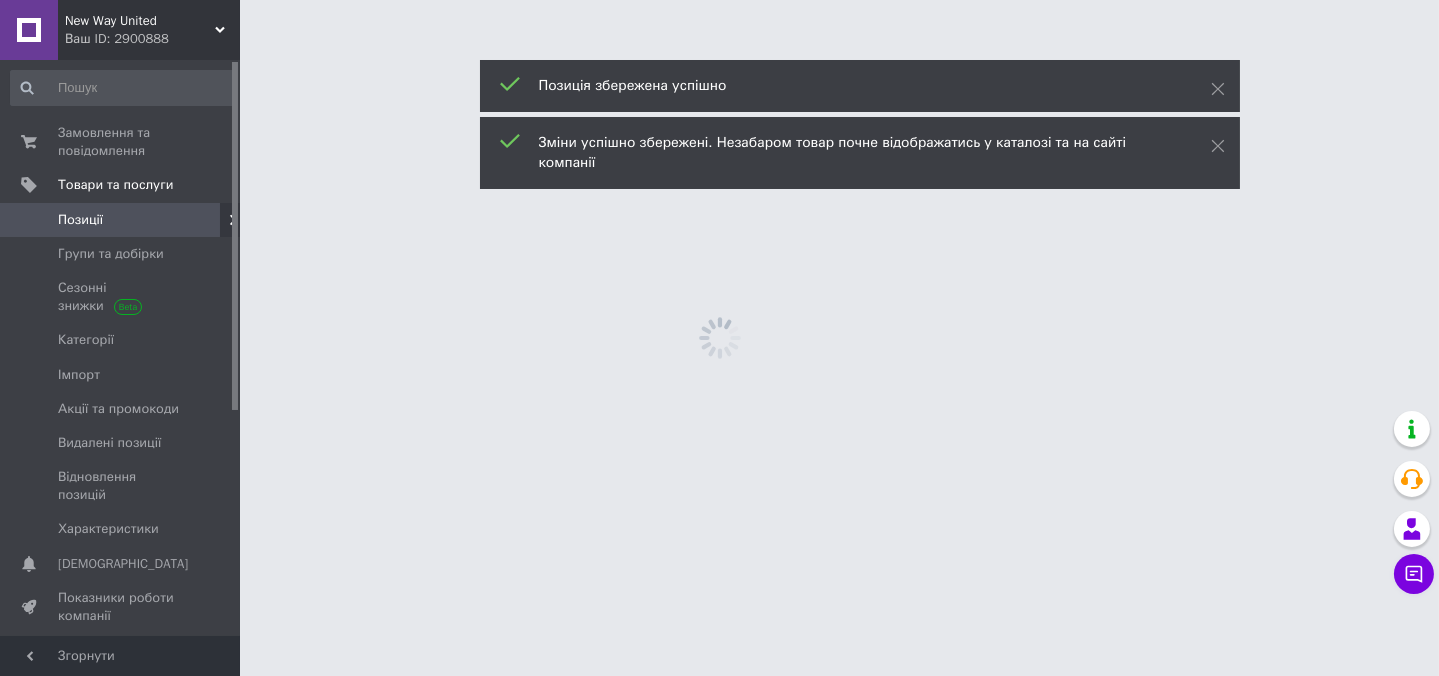 scroll, scrollTop: 0, scrollLeft: 0, axis: both 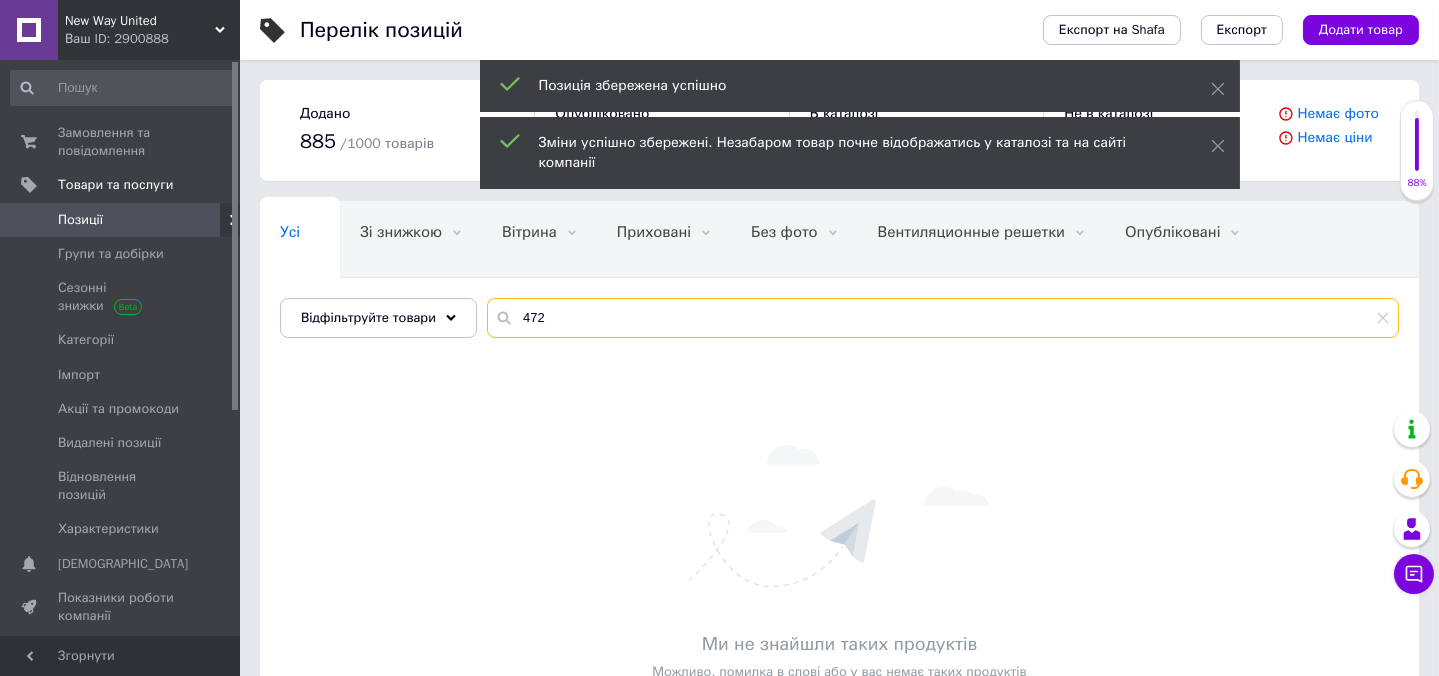 drag, startPoint x: 540, startPoint y: 308, endPoint x: 509, endPoint y: 317, distance: 32.280025 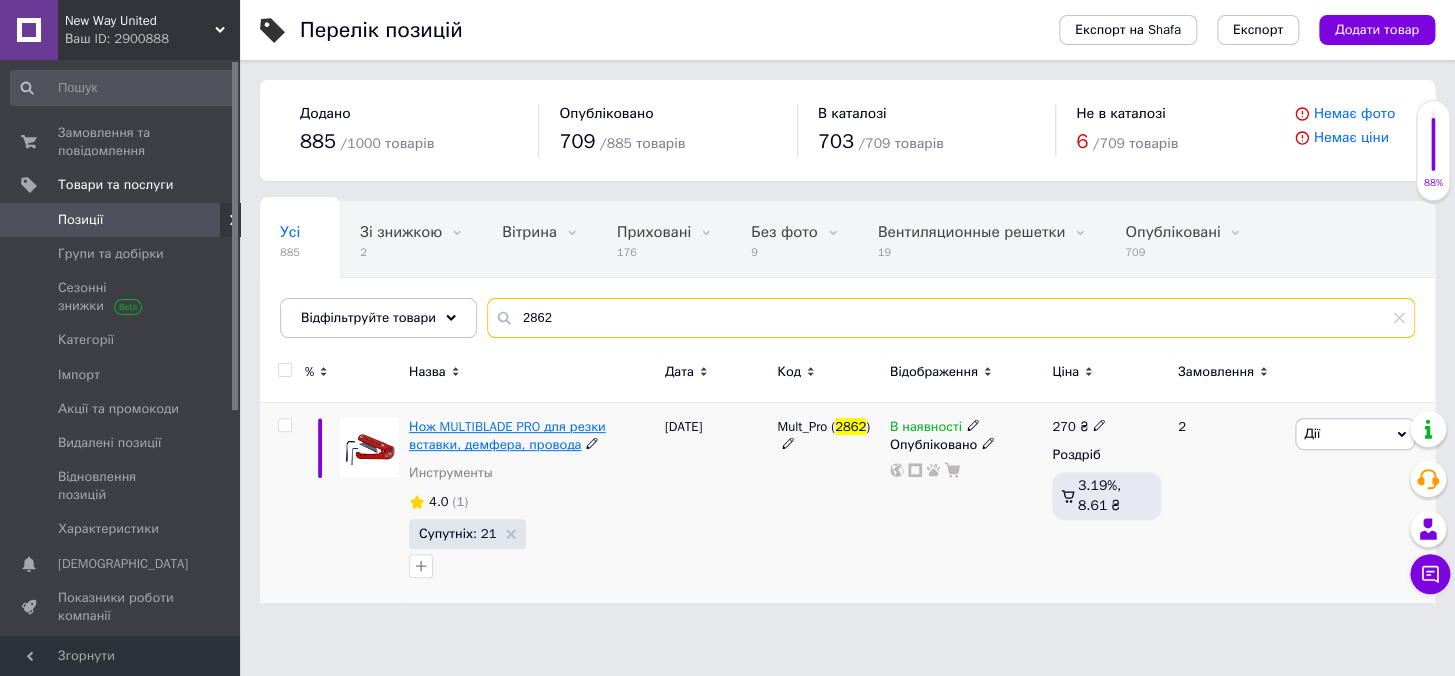 type on "2862" 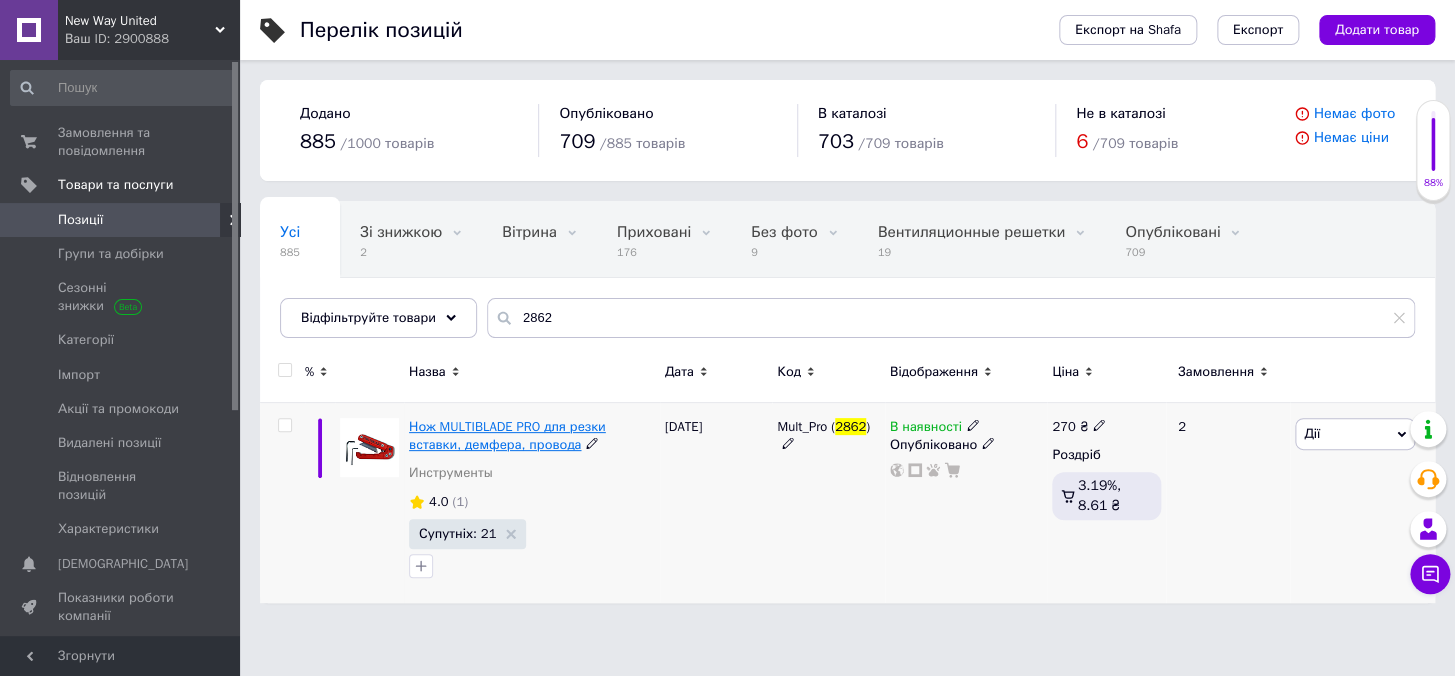 click on "Нож MULTIBLADE PRO для резки вставки, демфера, провода" at bounding box center (507, 435) 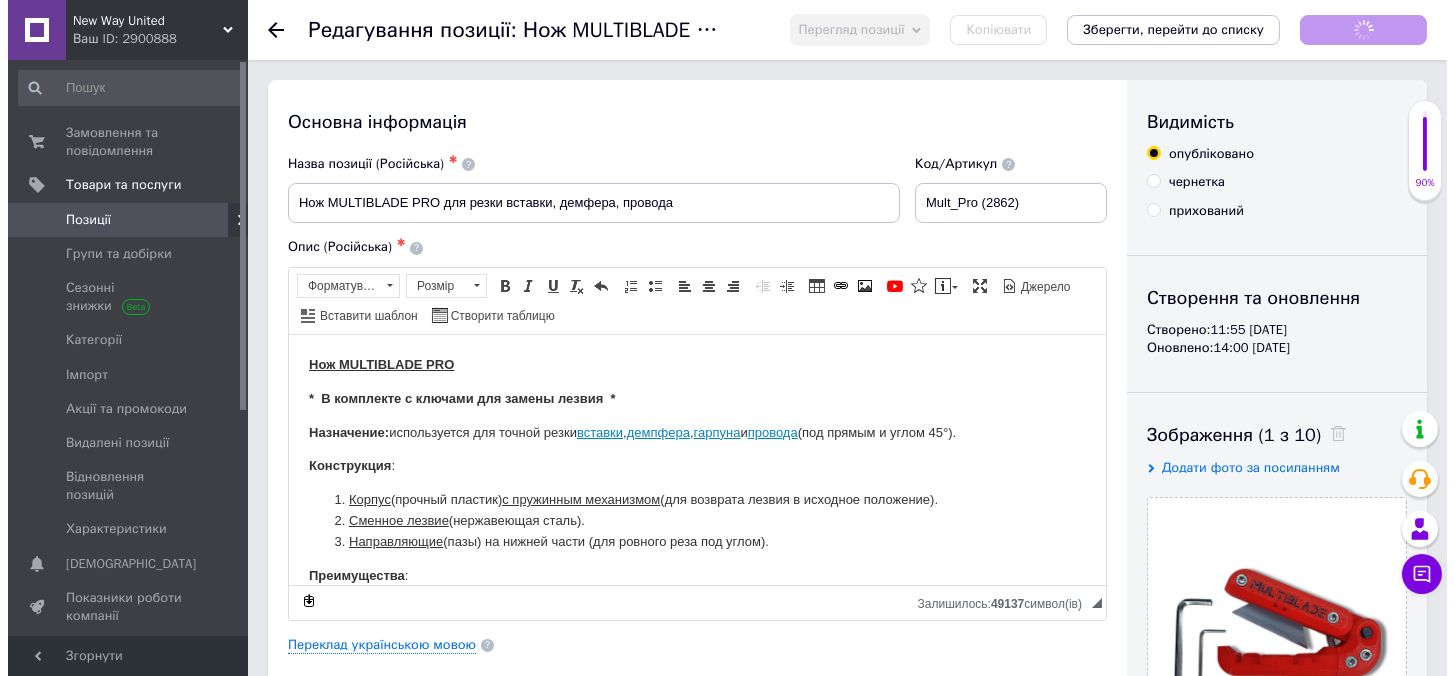 scroll, scrollTop: 0, scrollLeft: 0, axis: both 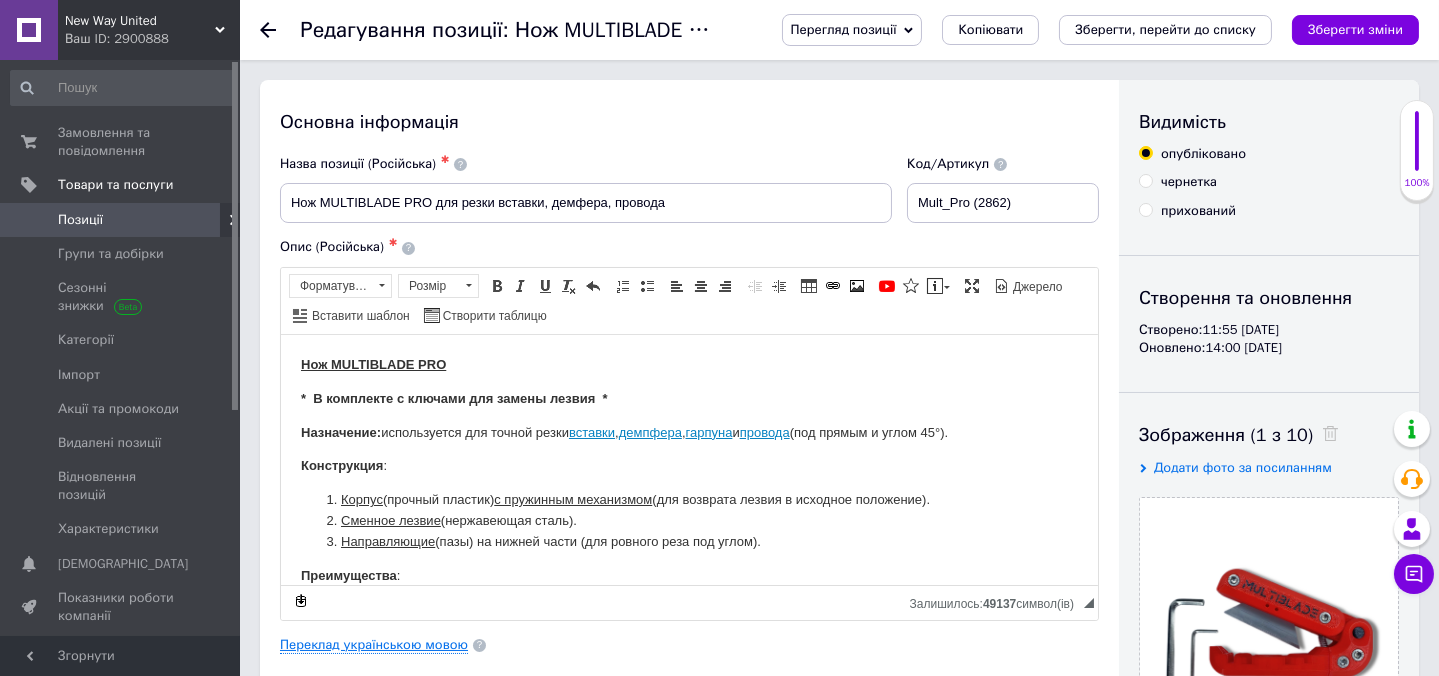 click on "Переклад українською мовою" at bounding box center [374, 645] 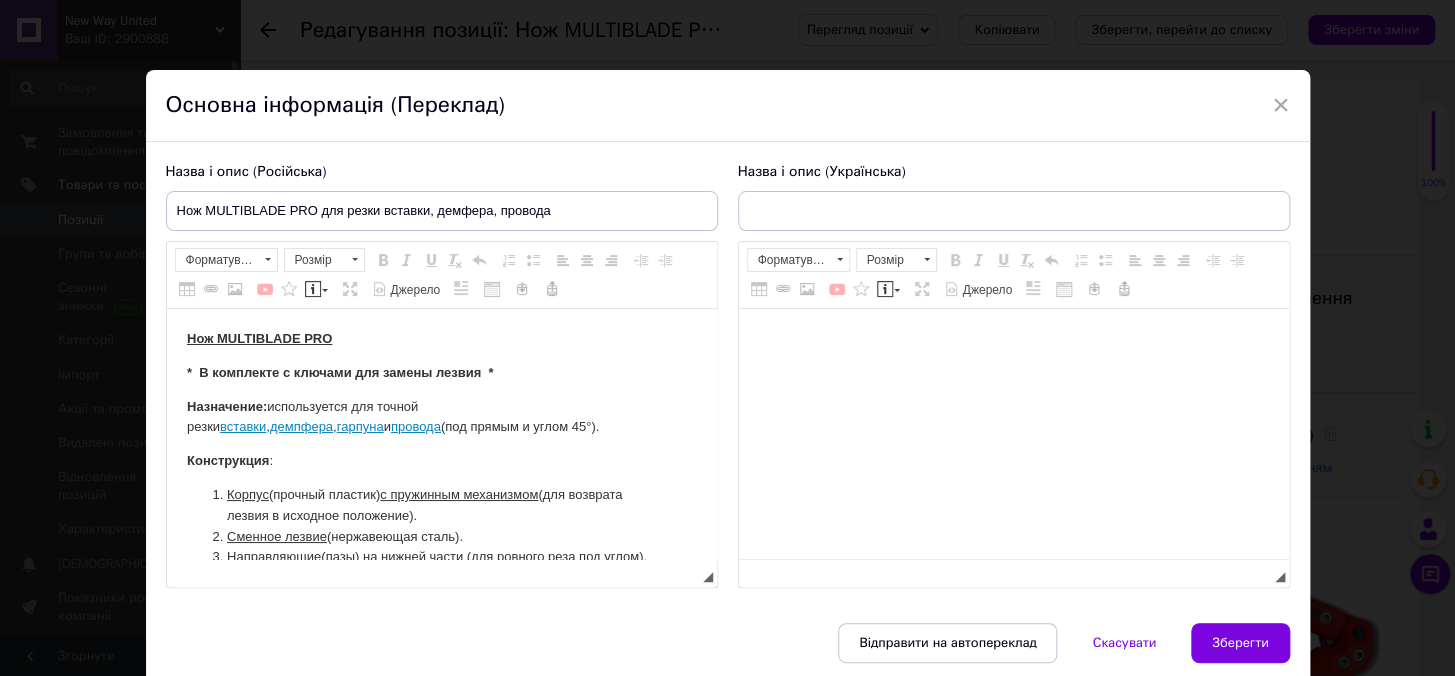 scroll, scrollTop: 0, scrollLeft: 0, axis: both 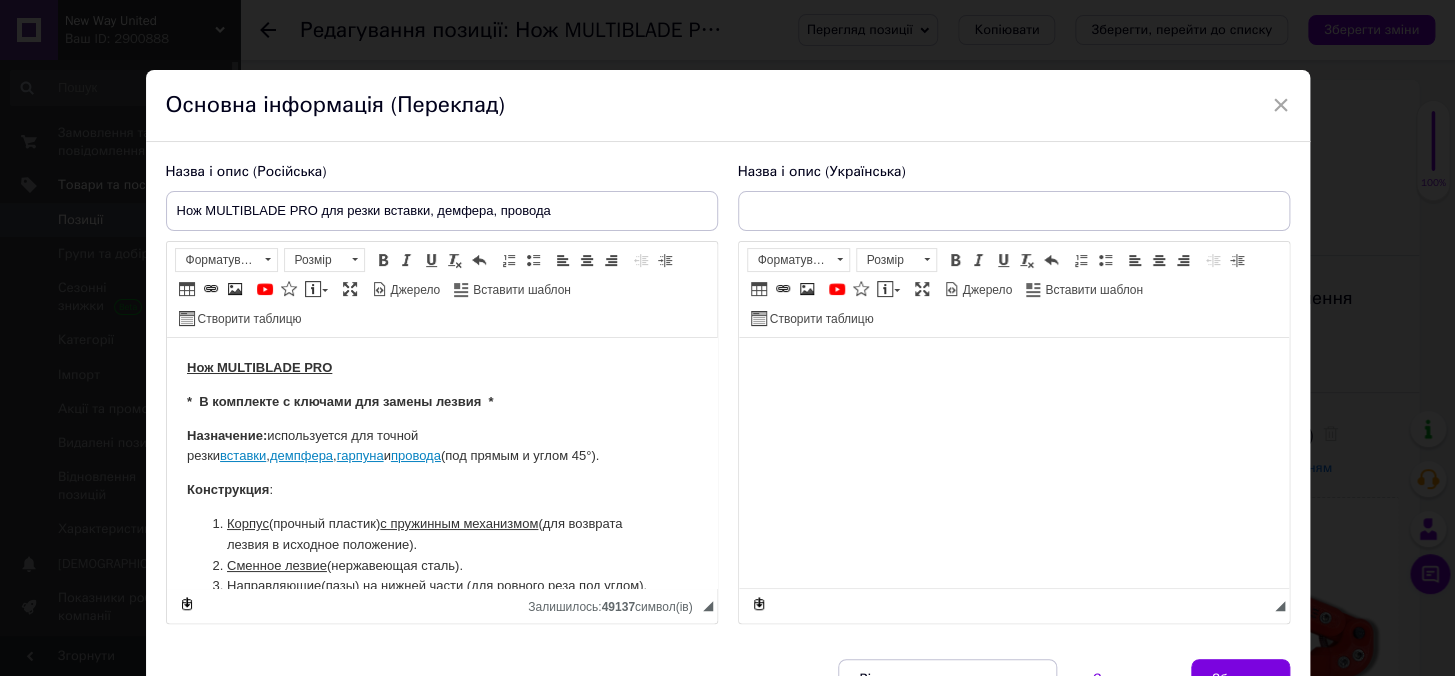 type on "Нiж MULTIBLADE PRO для різання вставки, демфера, дроту" 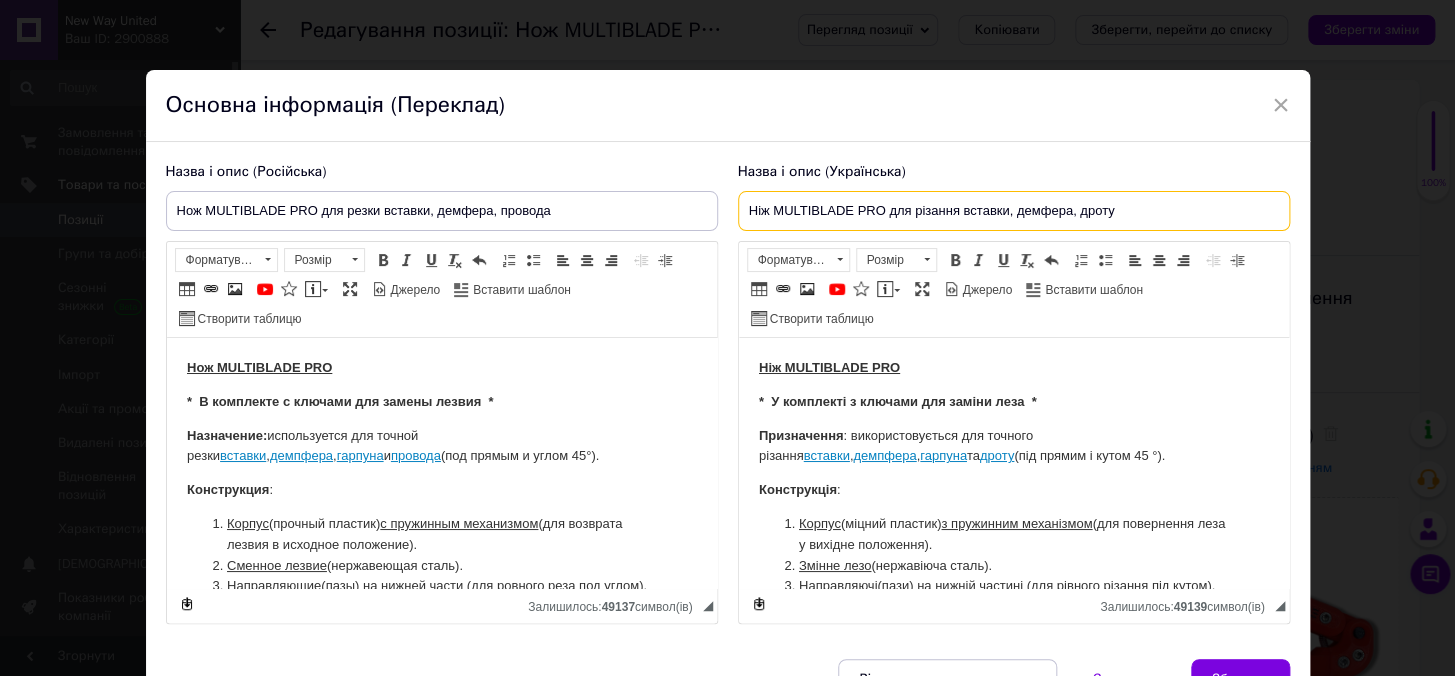 drag, startPoint x: 1117, startPoint y: 217, endPoint x: 734, endPoint y: 249, distance: 384.3345 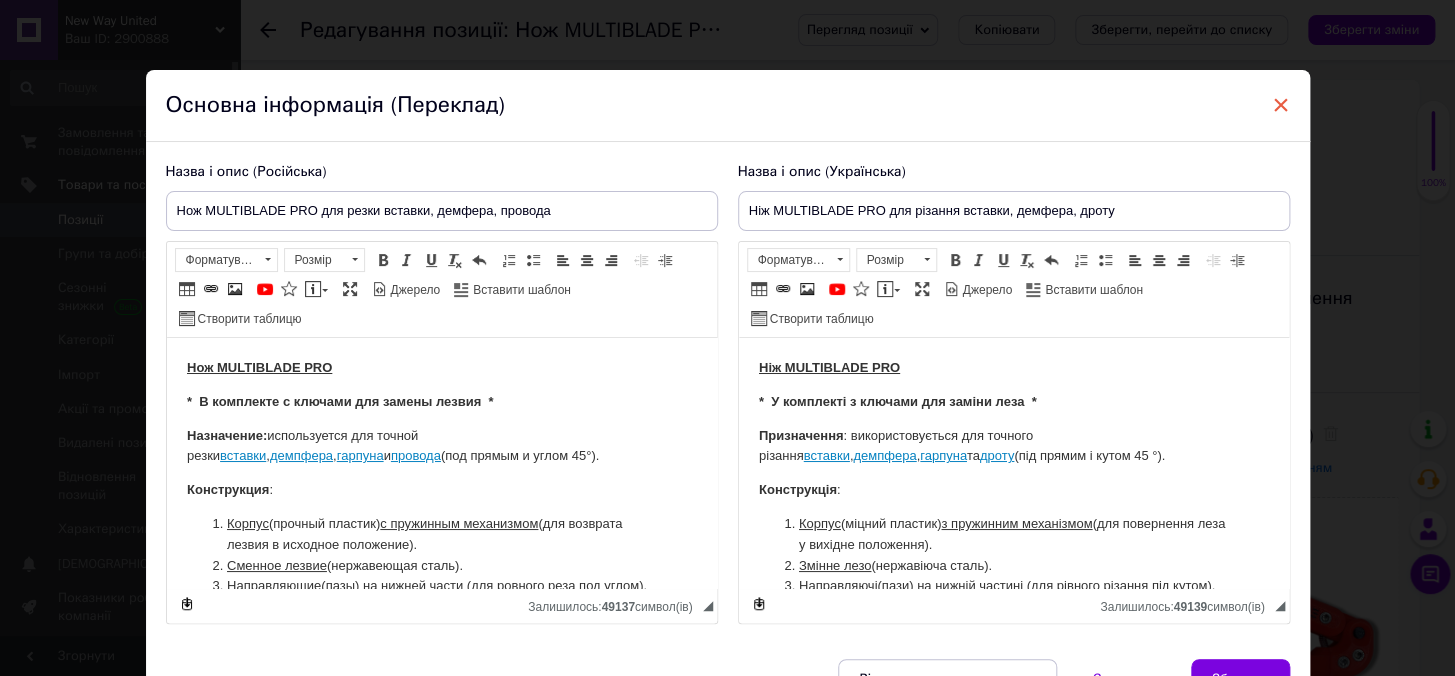 click on "×" at bounding box center [1281, 105] 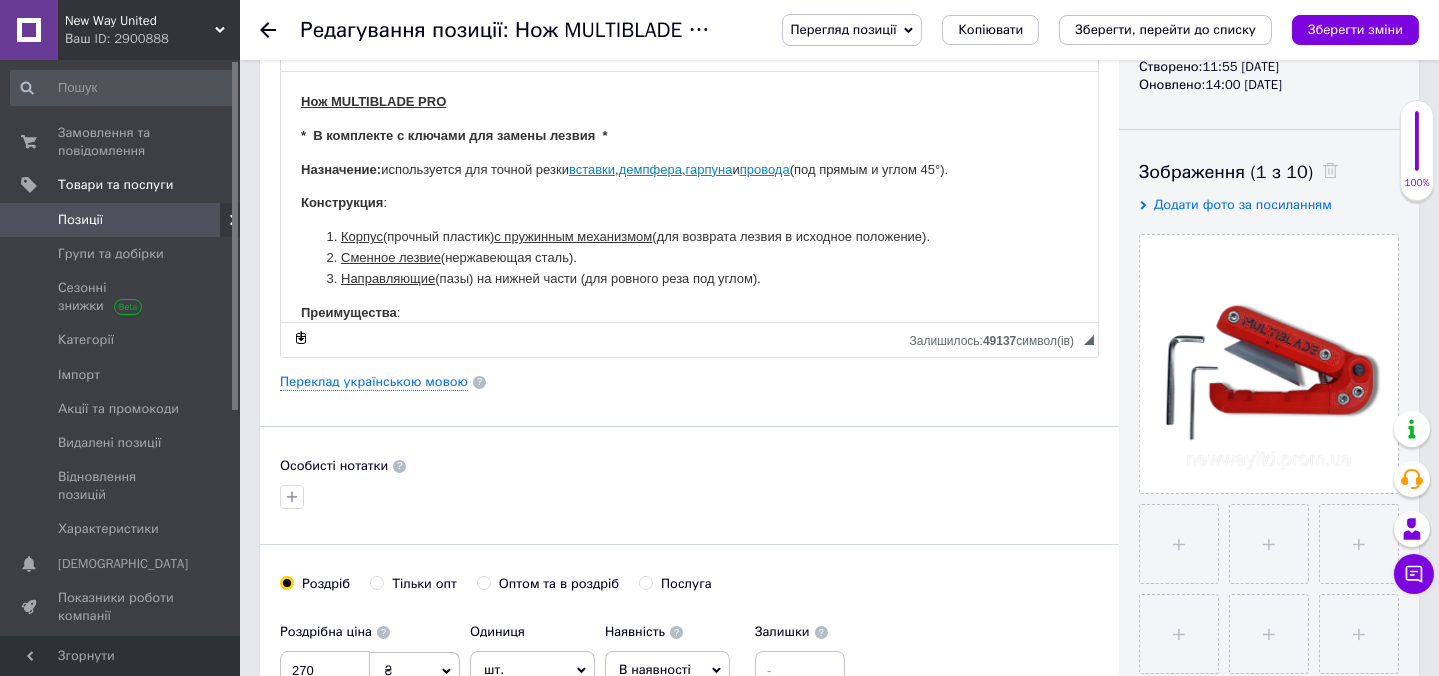 scroll, scrollTop: 909, scrollLeft: 0, axis: vertical 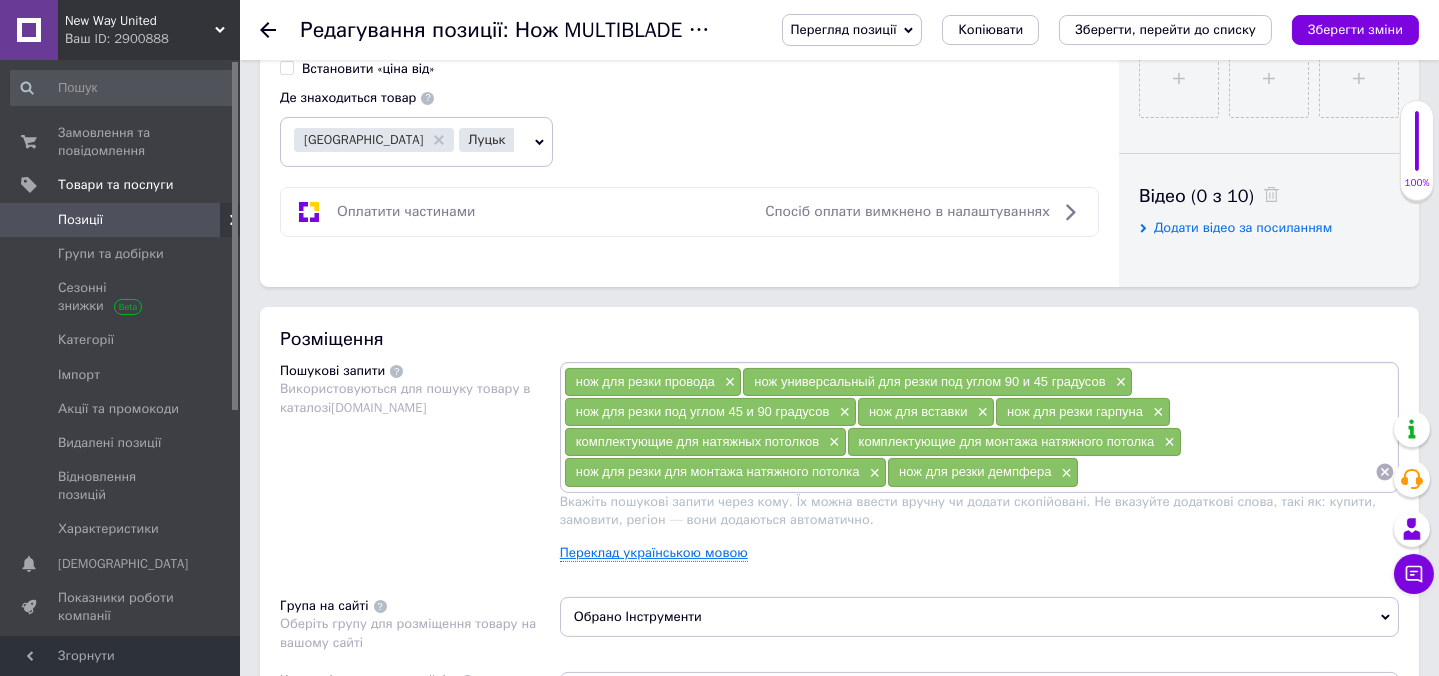 click on "Переклад українською мовою" at bounding box center [654, 553] 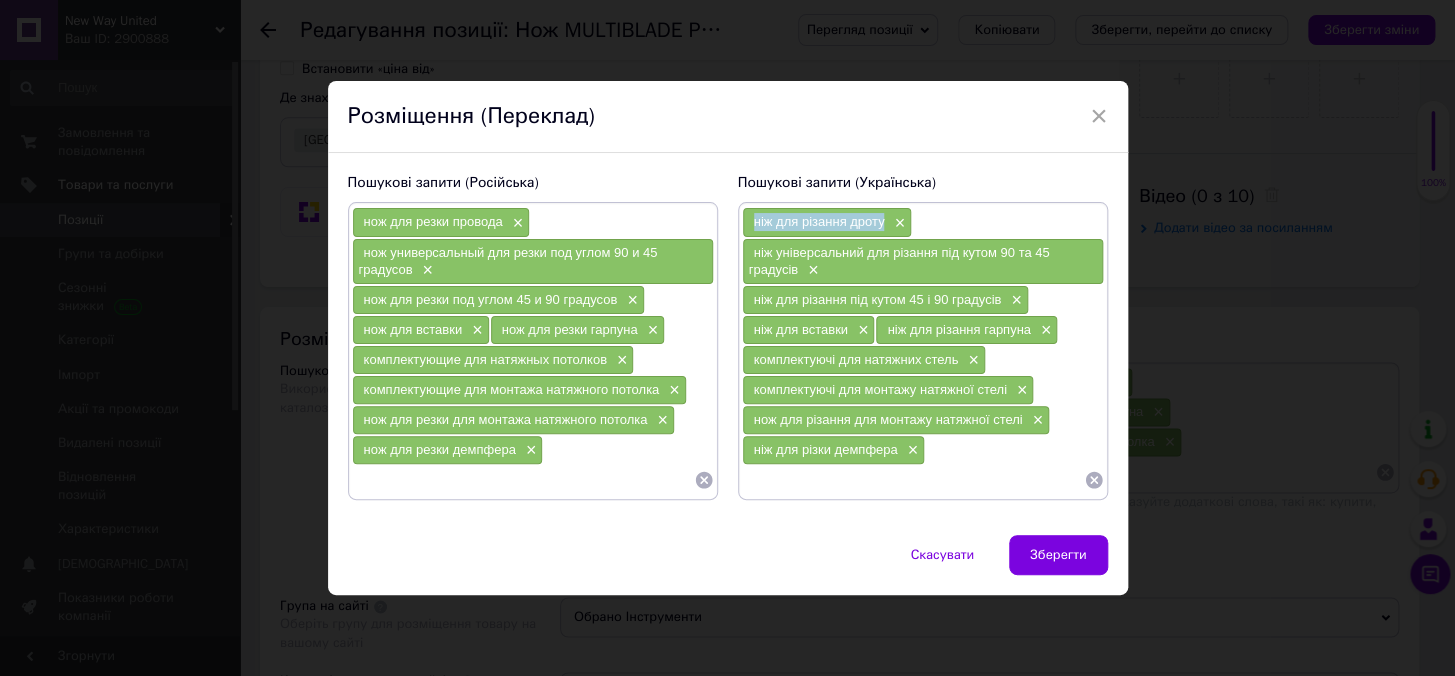 drag, startPoint x: 740, startPoint y: 219, endPoint x: 882, endPoint y: 224, distance: 142.088 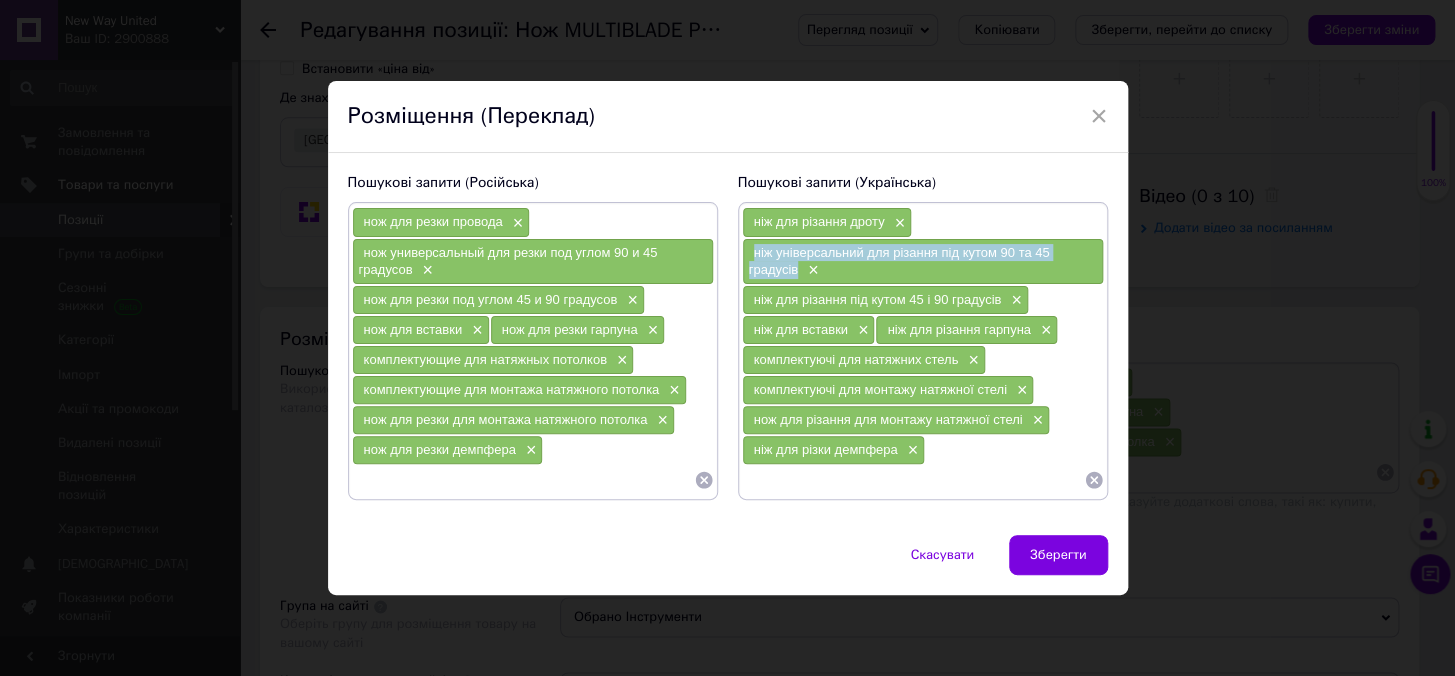 drag, startPoint x: 747, startPoint y: 250, endPoint x: 793, endPoint y: 274, distance: 51.884487 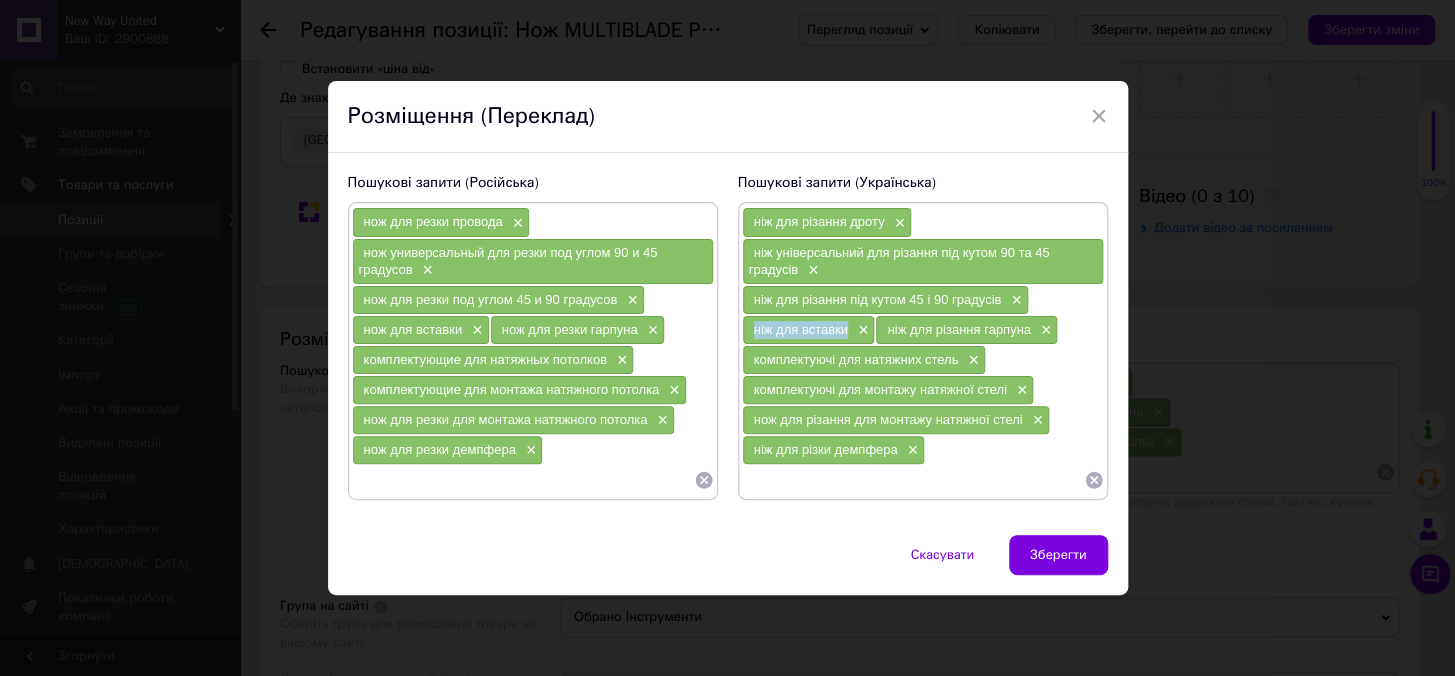 drag, startPoint x: 741, startPoint y: 325, endPoint x: 847, endPoint y: 331, distance: 106.16968 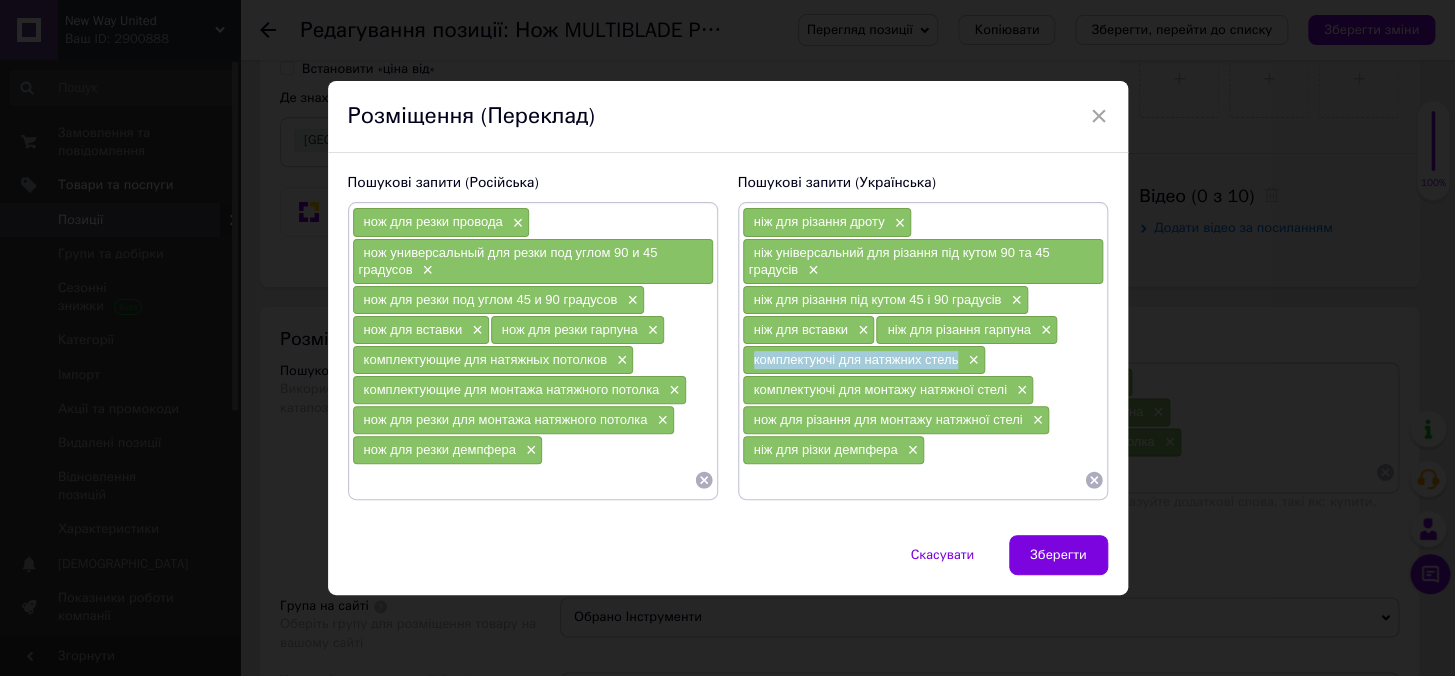 drag, startPoint x: 747, startPoint y: 354, endPoint x: 958, endPoint y: 360, distance: 211.0853 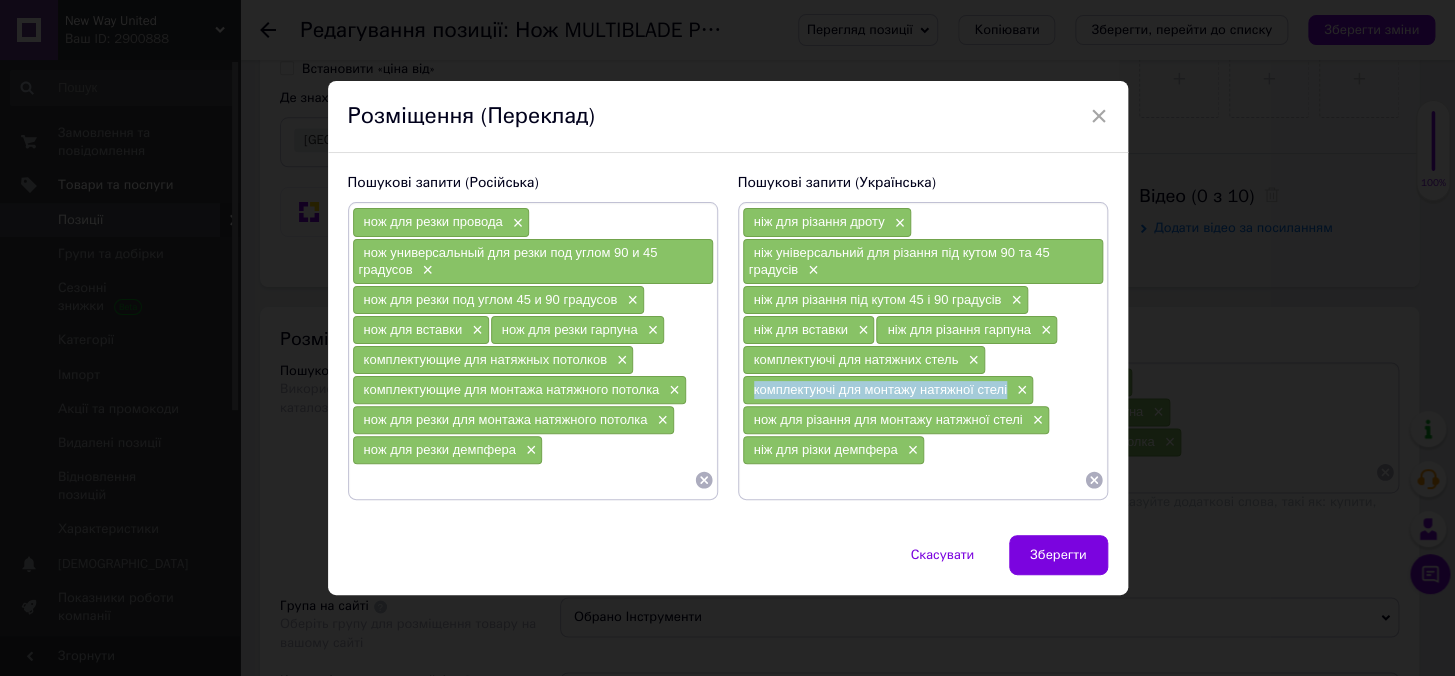 drag, startPoint x: 744, startPoint y: 385, endPoint x: 1006, endPoint y: 389, distance: 262.03052 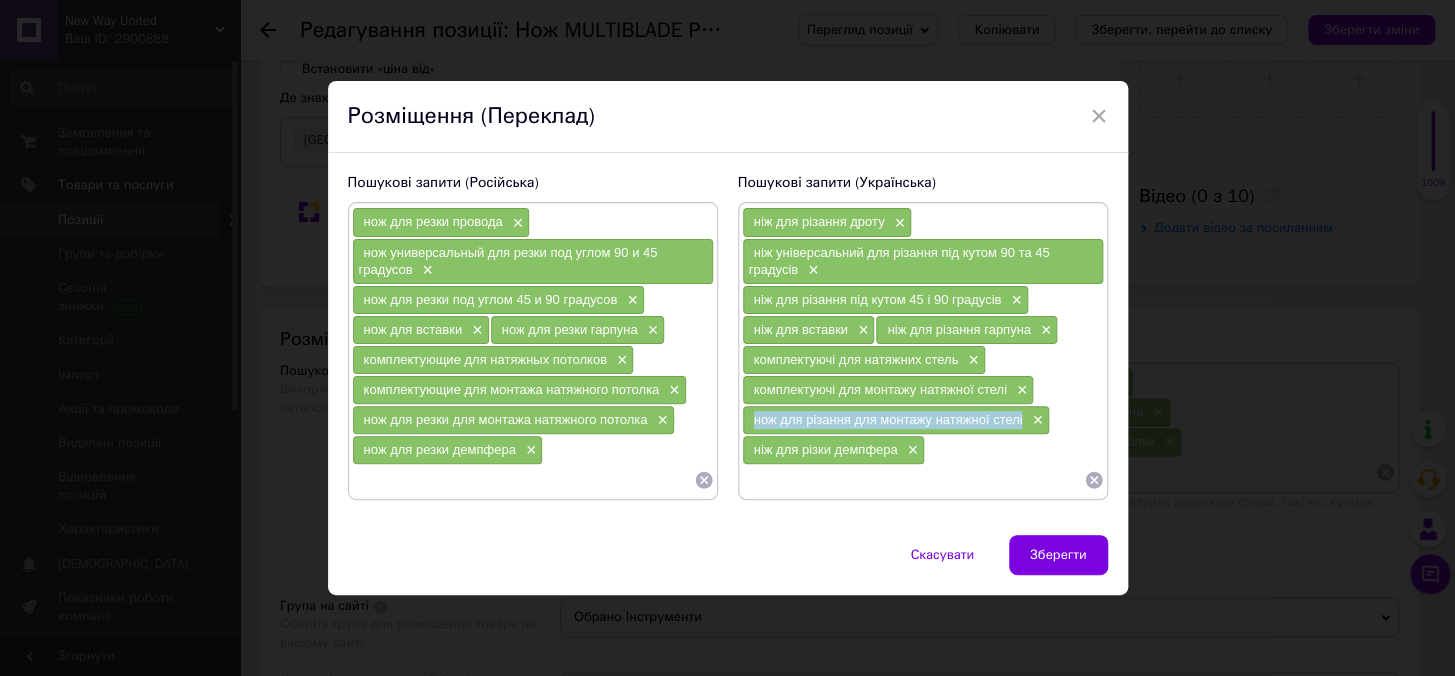 drag, startPoint x: 745, startPoint y: 412, endPoint x: 1020, endPoint y: 424, distance: 275.2617 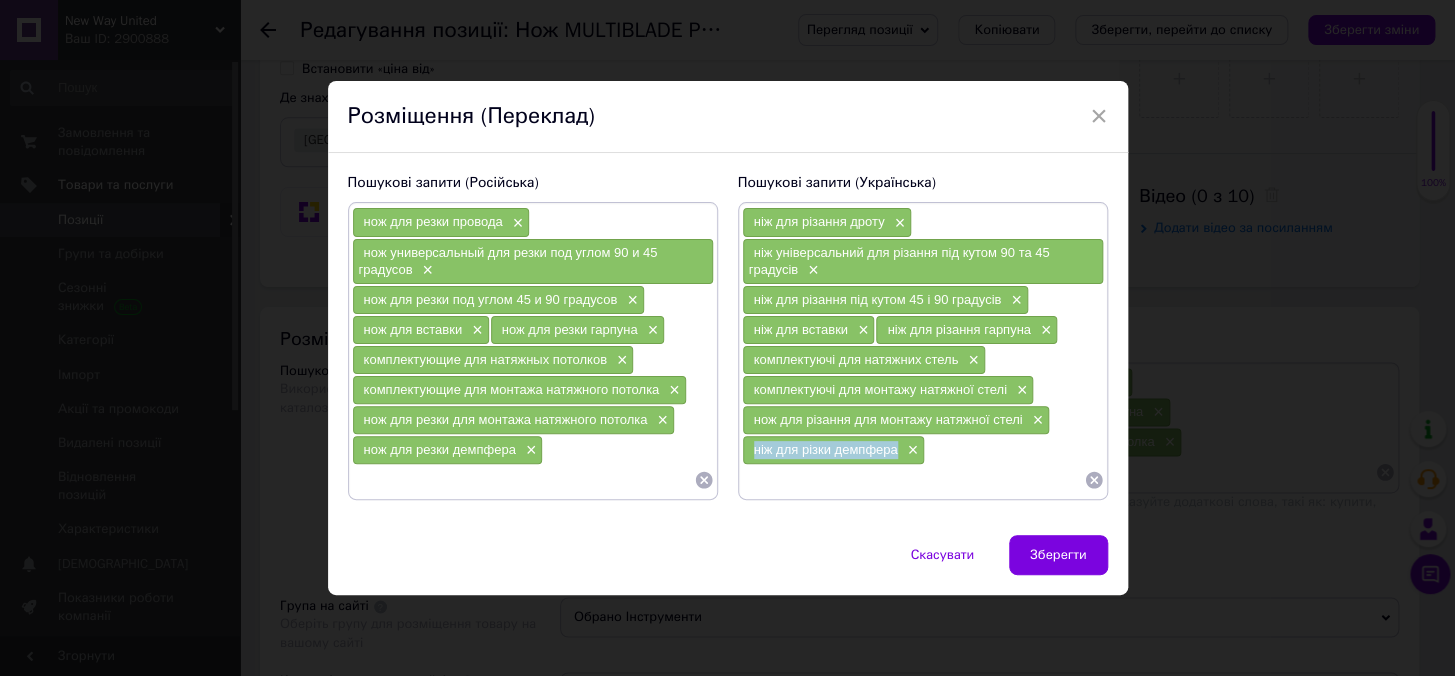 drag, startPoint x: 746, startPoint y: 439, endPoint x: 892, endPoint y: 451, distance: 146.49232 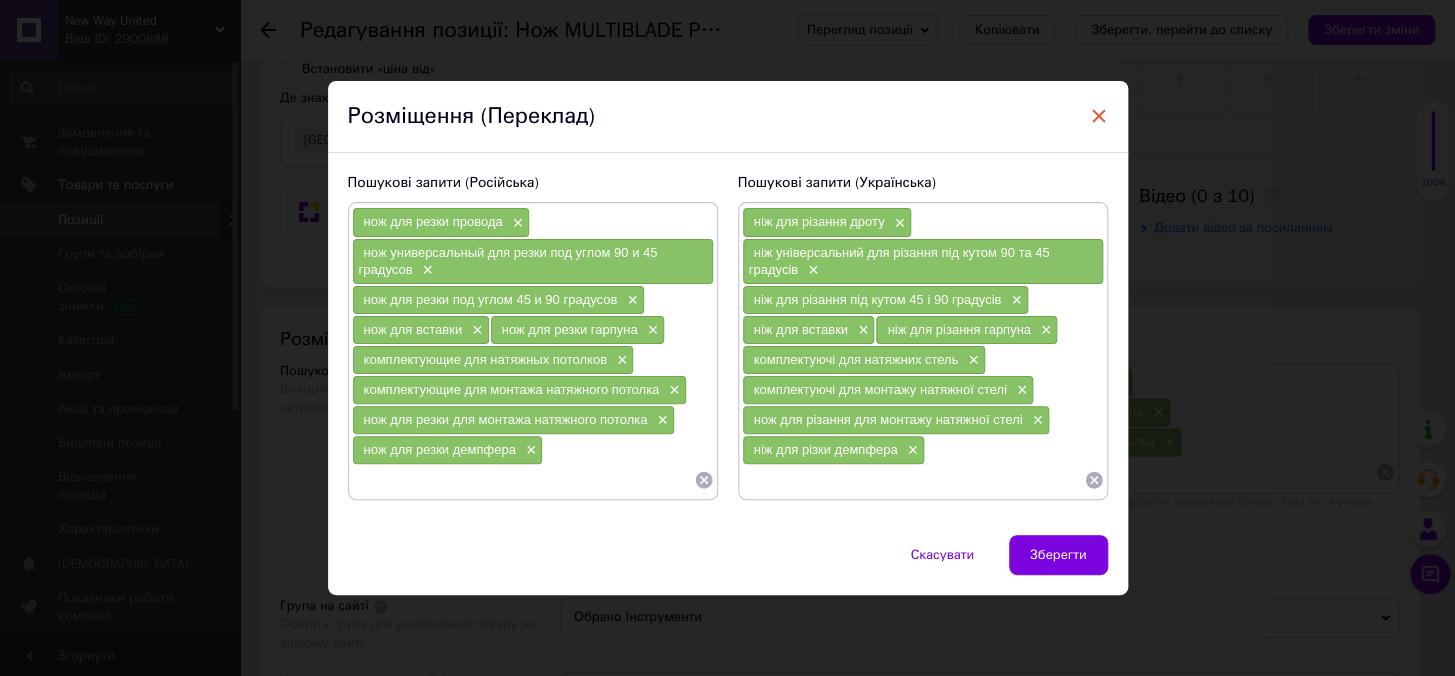 click on "×" at bounding box center (1099, 116) 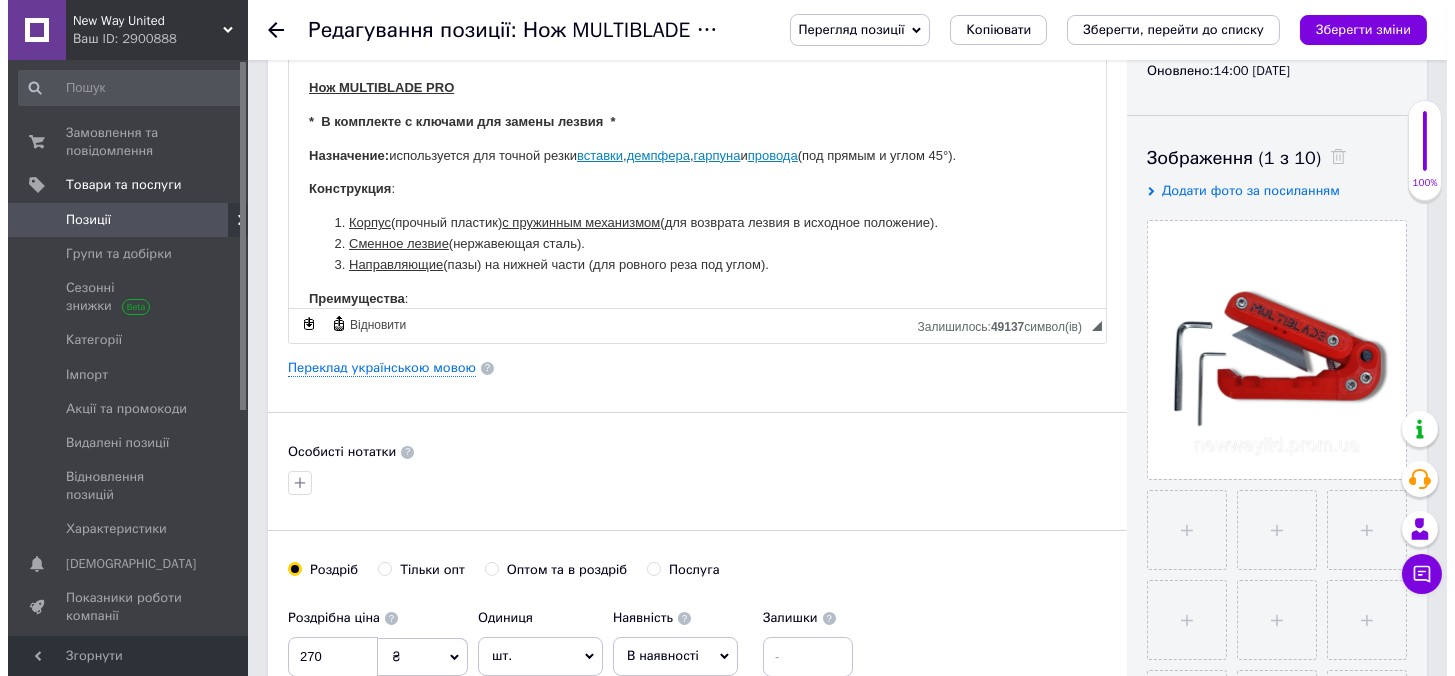 scroll, scrollTop: 90, scrollLeft: 0, axis: vertical 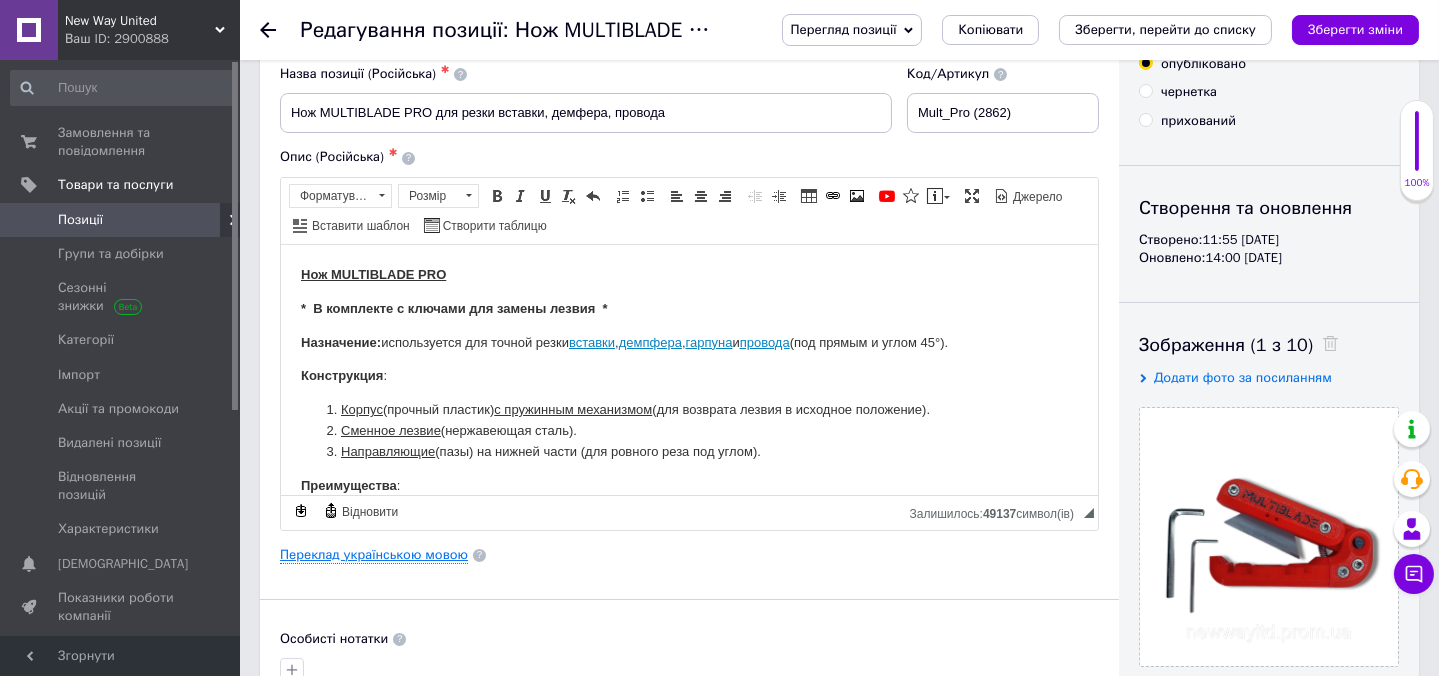 click on "Переклад українською мовою" at bounding box center (374, 555) 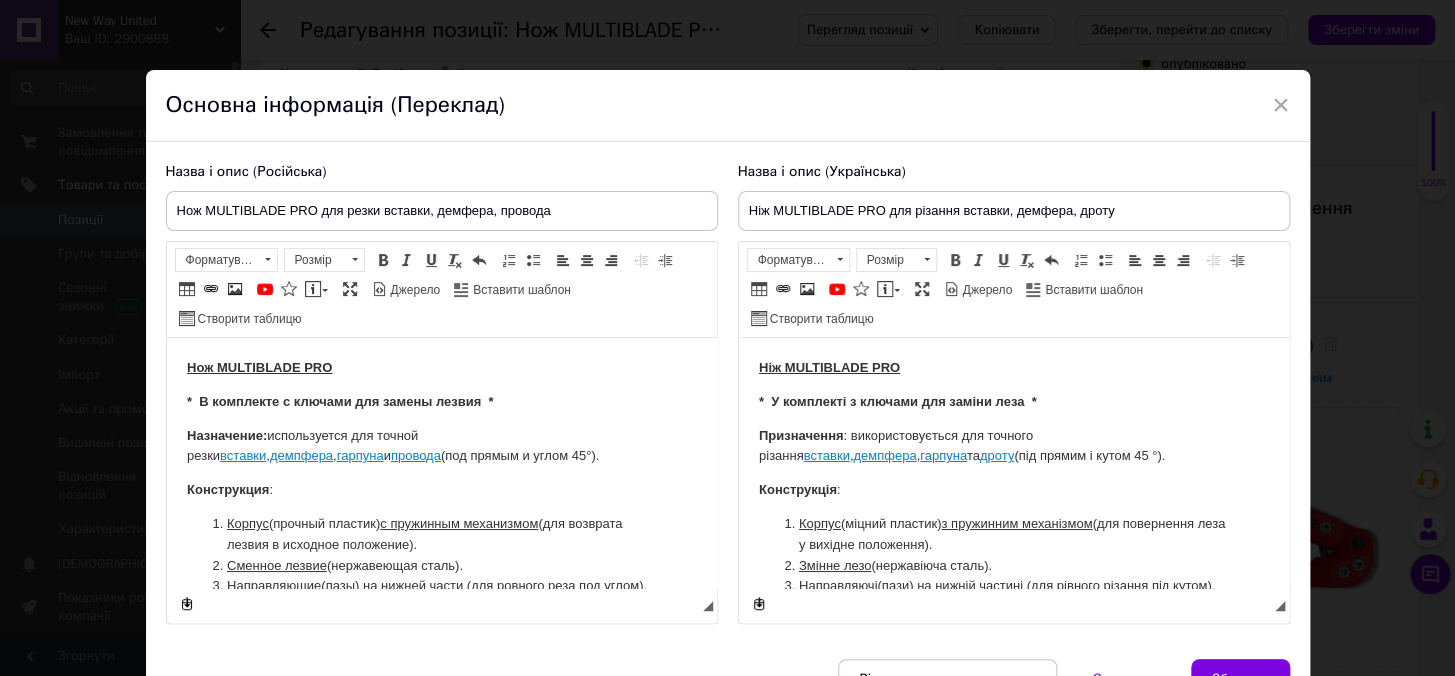 scroll, scrollTop: 0, scrollLeft: 0, axis: both 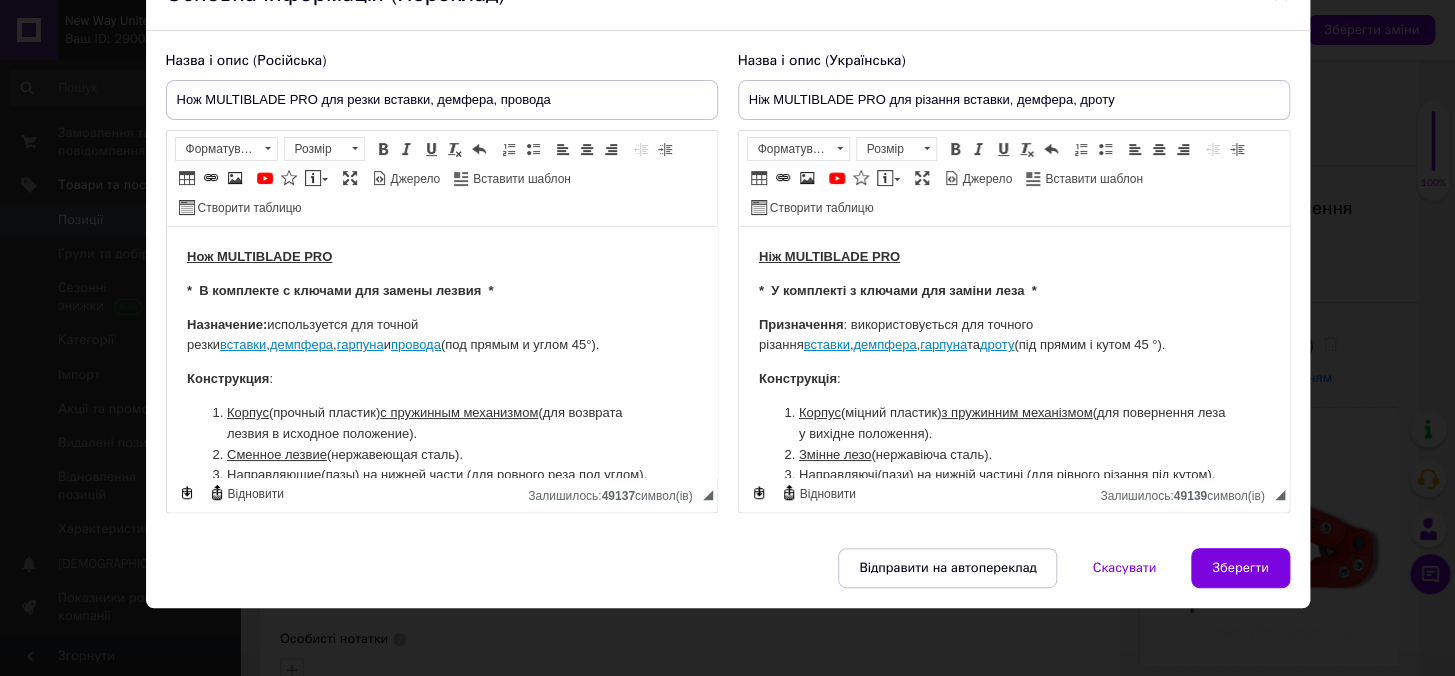 drag, startPoint x: 733, startPoint y: 100, endPoint x: 819, endPoint y: 94, distance: 86.209045 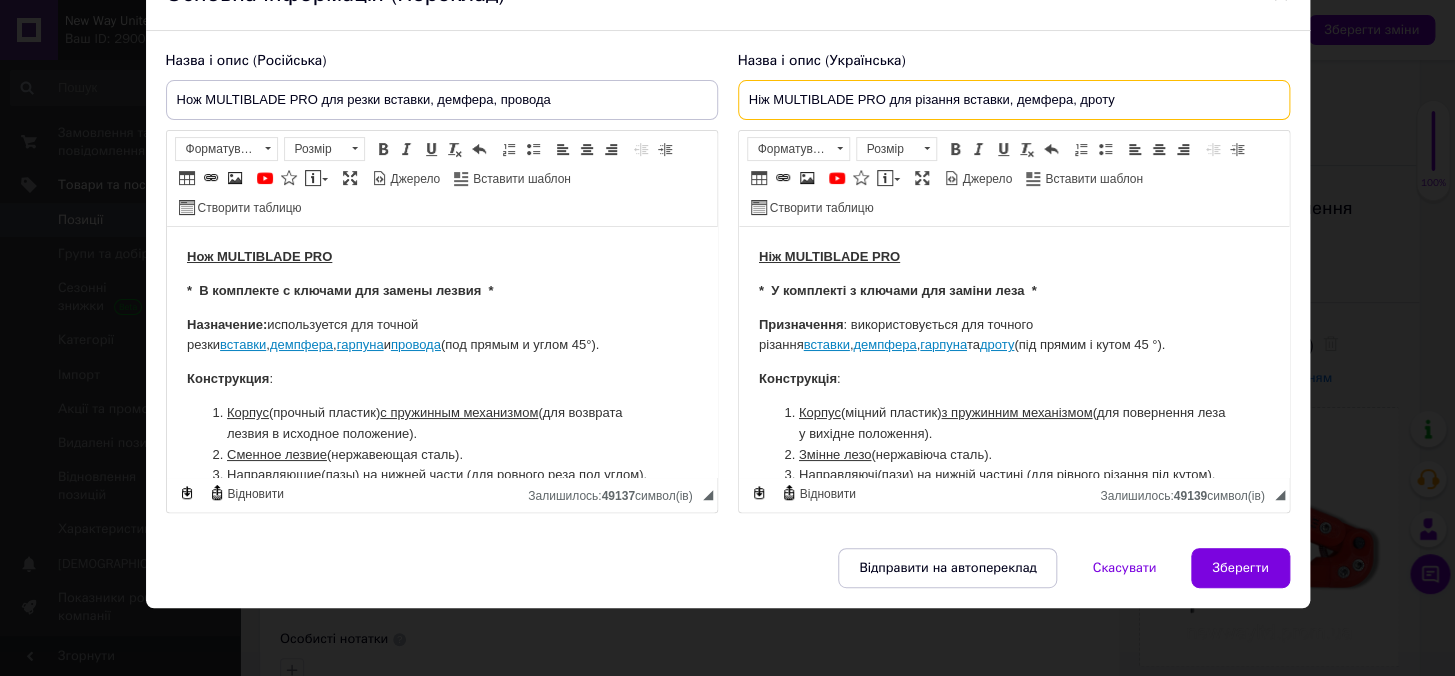 drag, startPoint x: 882, startPoint y: 99, endPoint x: 743, endPoint y: 86, distance: 139.60658 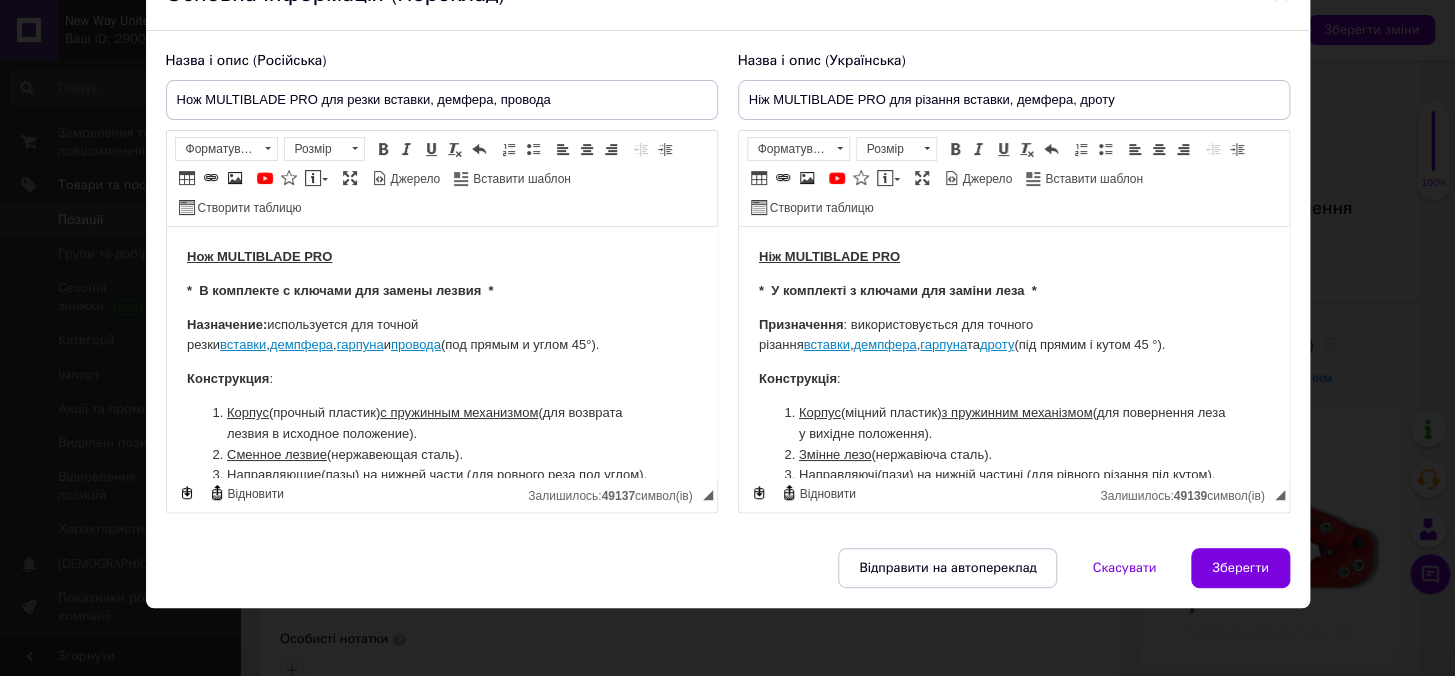 click on "× Основна інформація (Переклад) Назва і опис (Російська) Нож MULTIBLADE PRO для резки вставки, демфера, провода Нож MULTIBLADE PRO
*  В комплекте с ключами для замены лезвия  *
Назначение:  используется для точной резки  вставки ,  демпфера ,  гарпуна  и  провода  (под прямым и углом 45°).
Конструкция :
Корпус  (прочный пластик)  с пружинным механизмом  (для возврата лезвия в исходное положение).
Сменное лезвие  (нержавеющая сталь).
Направляющие  (пазы) на нижней части (для ровного реза под углом).
Преимущества :
лёгкий и компактный (карманный вариант)." at bounding box center (727, 338) 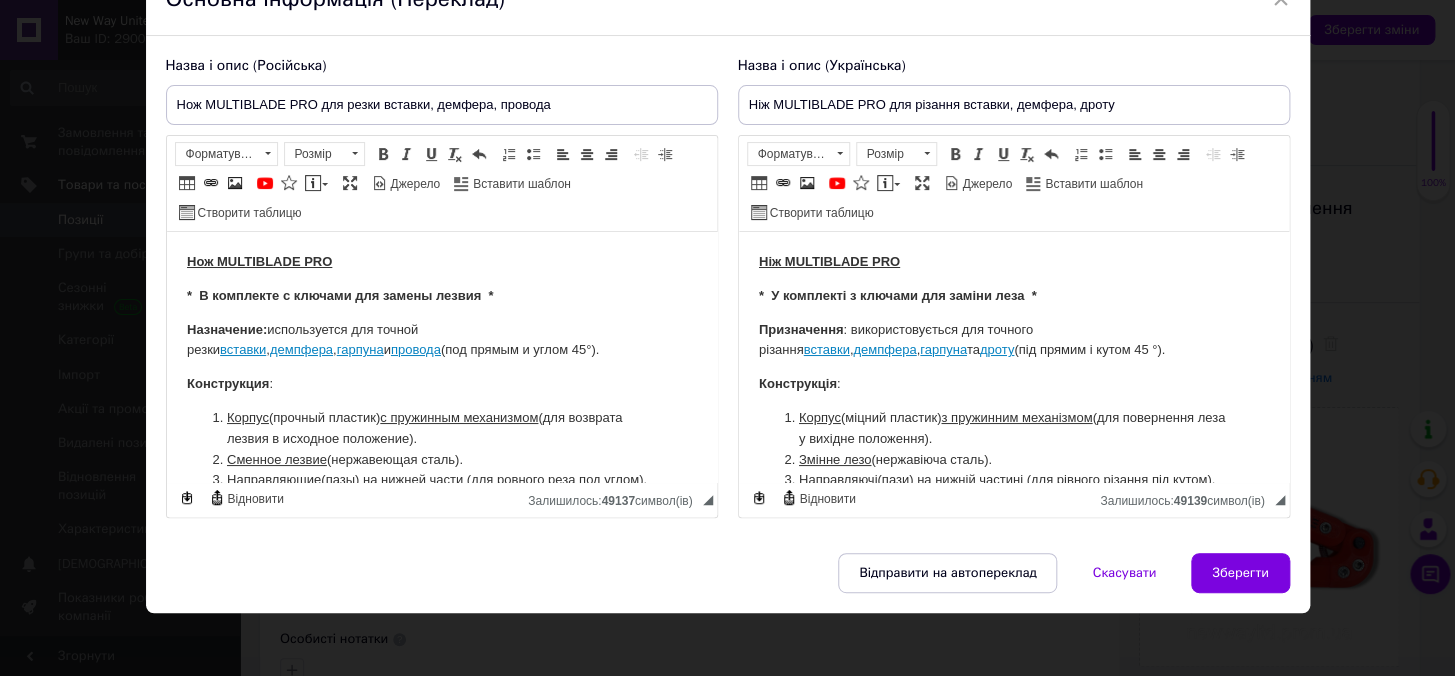 scroll, scrollTop: 111, scrollLeft: 0, axis: vertical 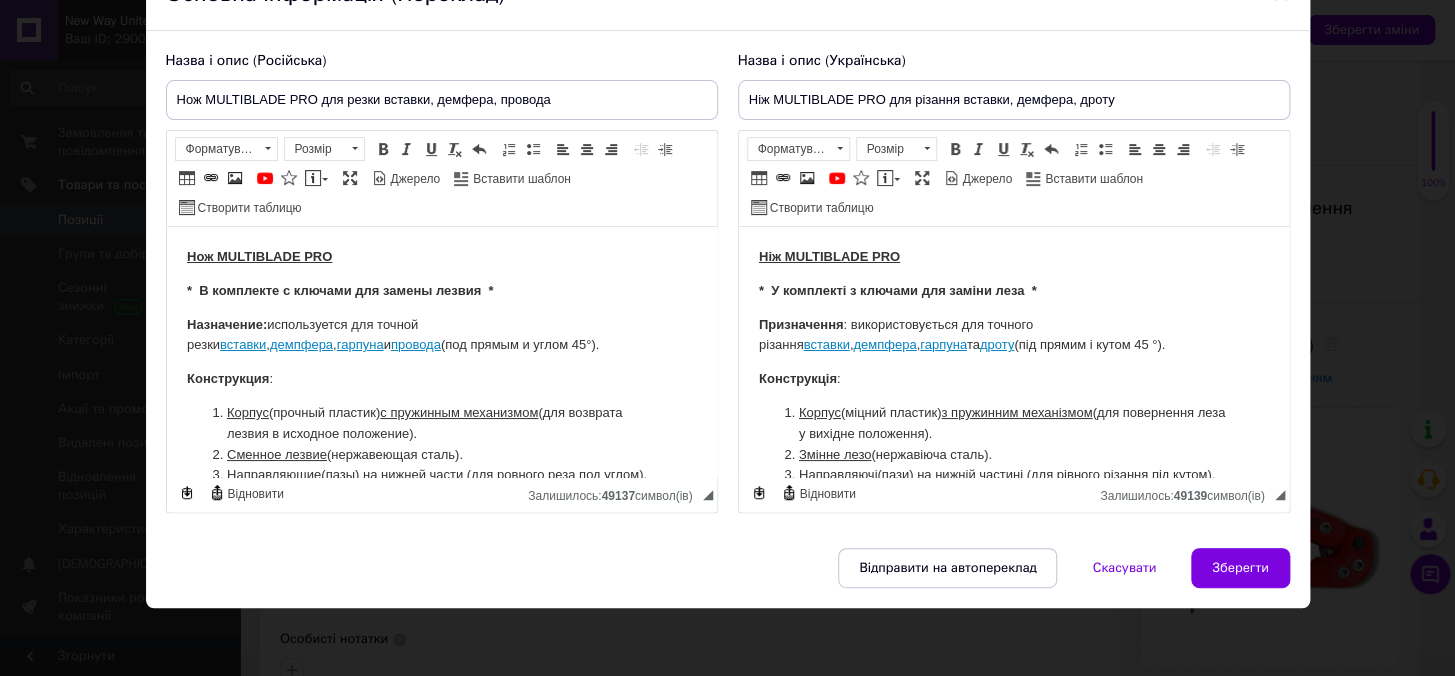 click on "× Основна інформація (Переклад) Назва і опис (Російська) Нож MULTIBLADE PRO для резки вставки, демфера, провода Нож MULTIBLADE PRO
*  В комплекте с ключами для замены лезвия  *
Назначение:  используется для точной резки  вставки ,  демпфера ,  гарпуна  и  провода  (под прямым и углом 45°).
Конструкция :
Корпус  (прочный пластик)  с пружинным механизмом  (для возврата лезвия в исходное положение).
Сменное лезвие  (нержавеющая сталь).
Направляющие  (пазы) на нижней части (для ровного реза под углом).
Преимущества :
лёгкий и компактный (карманный вариант)." at bounding box center (727, 338) 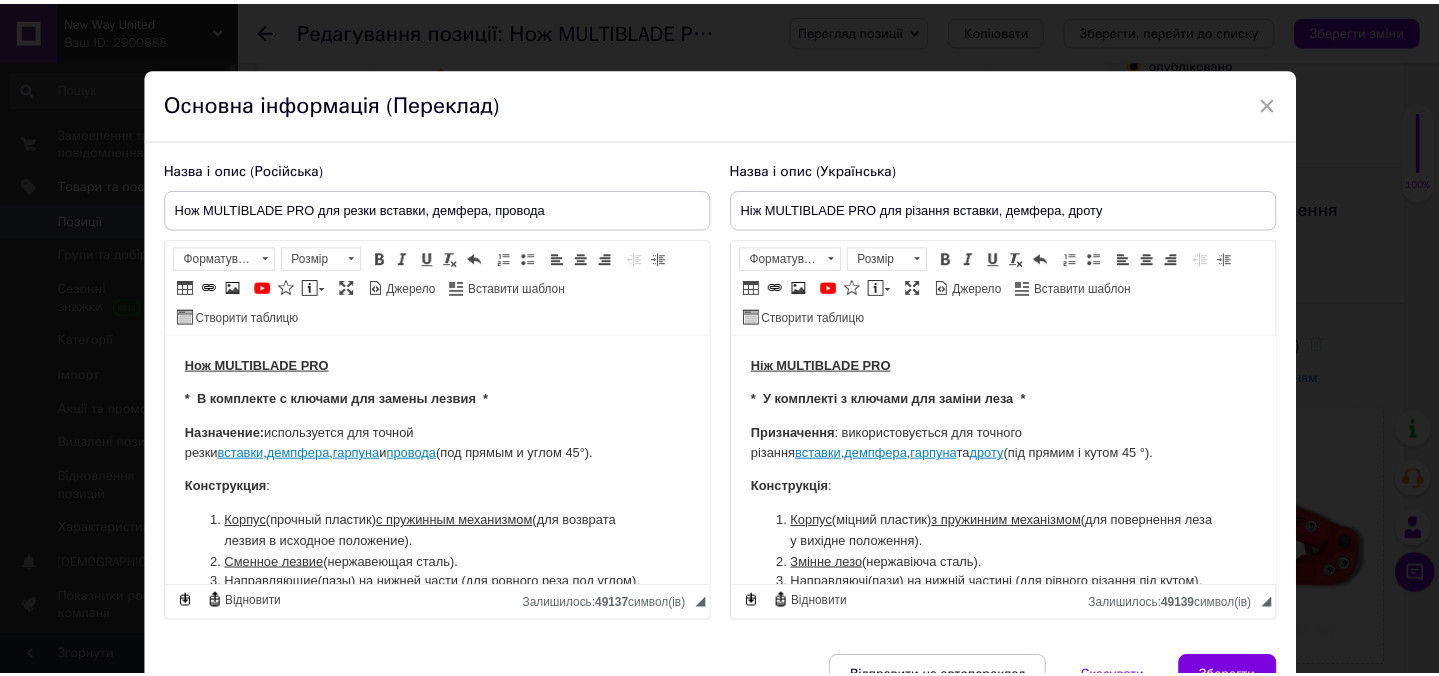 scroll, scrollTop: 0, scrollLeft: 0, axis: both 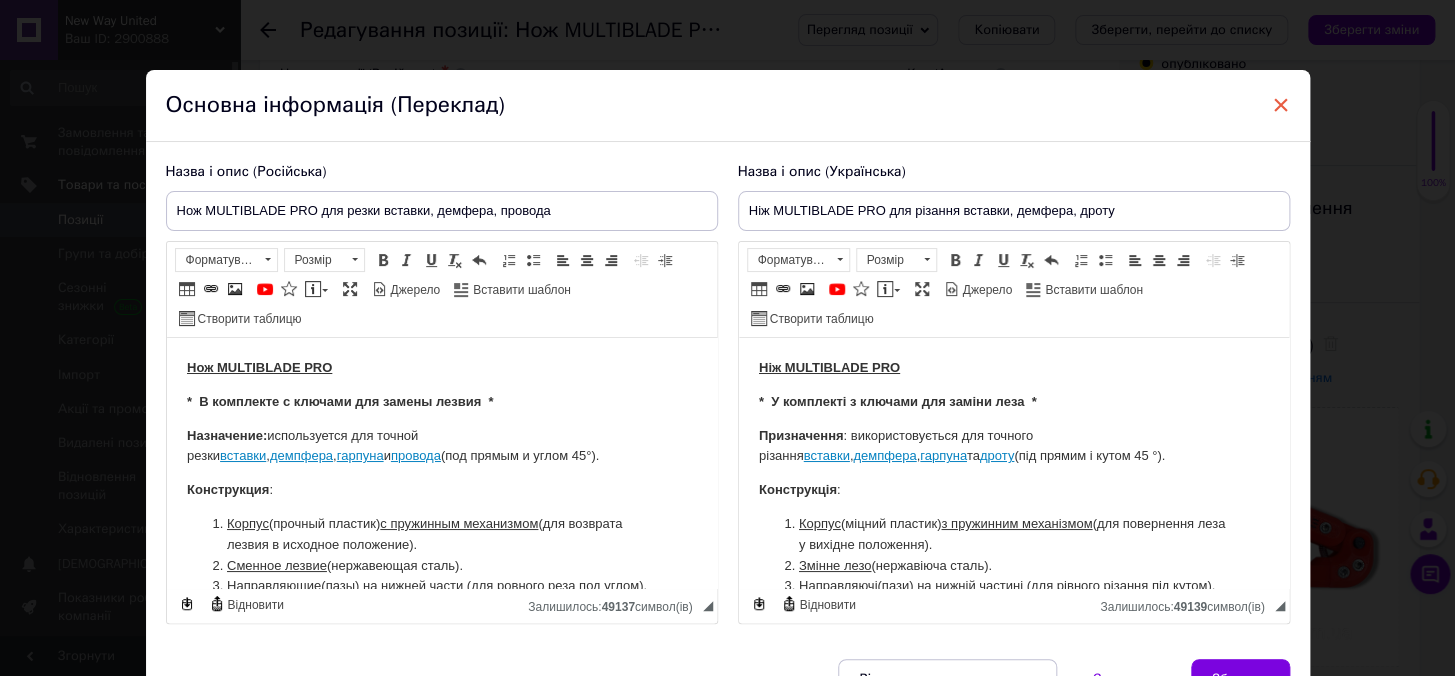 click on "×" at bounding box center [1281, 105] 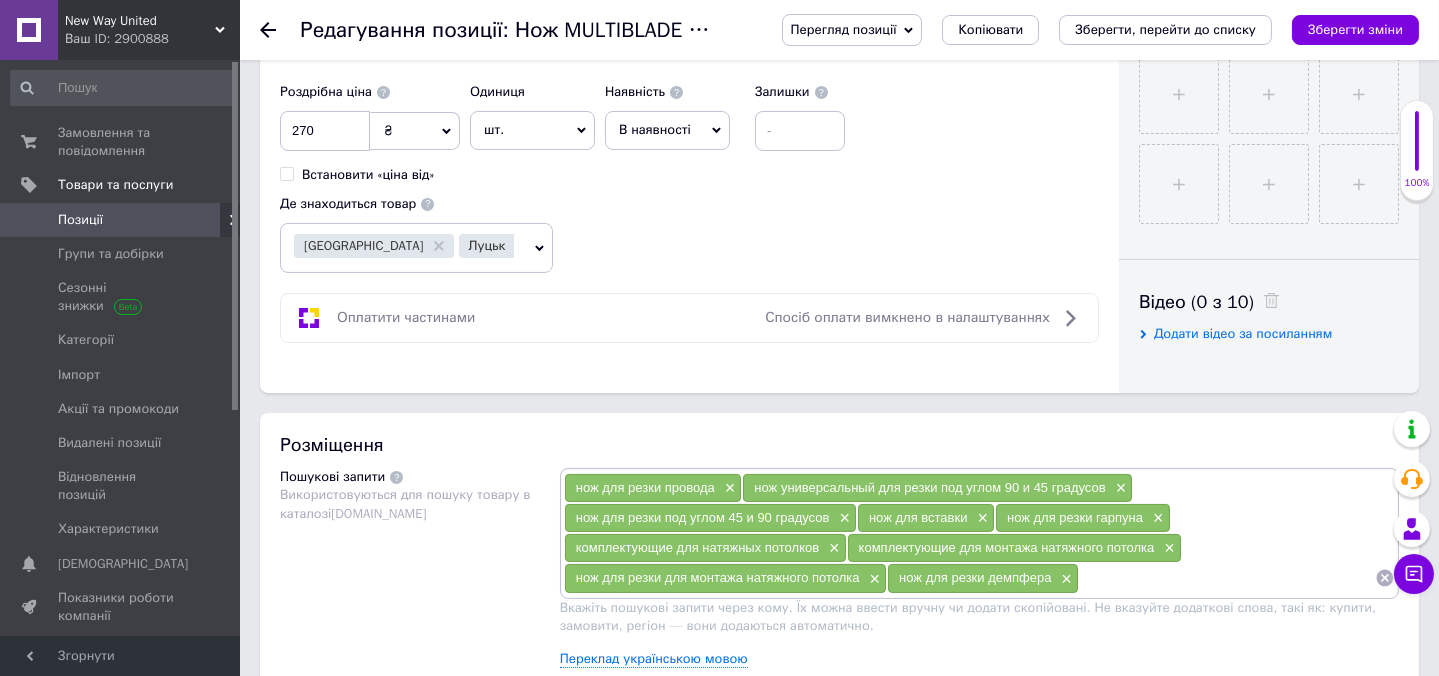scroll, scrollTop: 909, scrollLeft: 0, axis: vertical 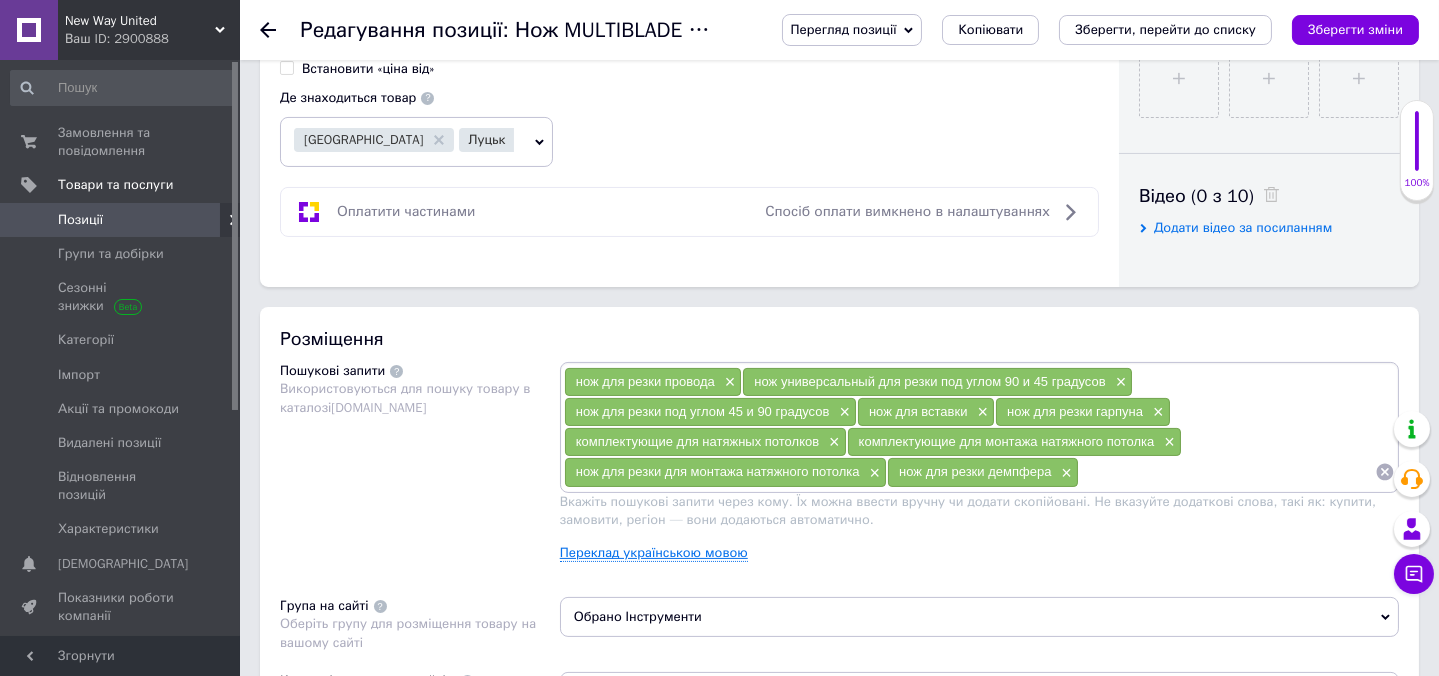 click on "Переклад українською мовою" at bounding box center [654, 553] 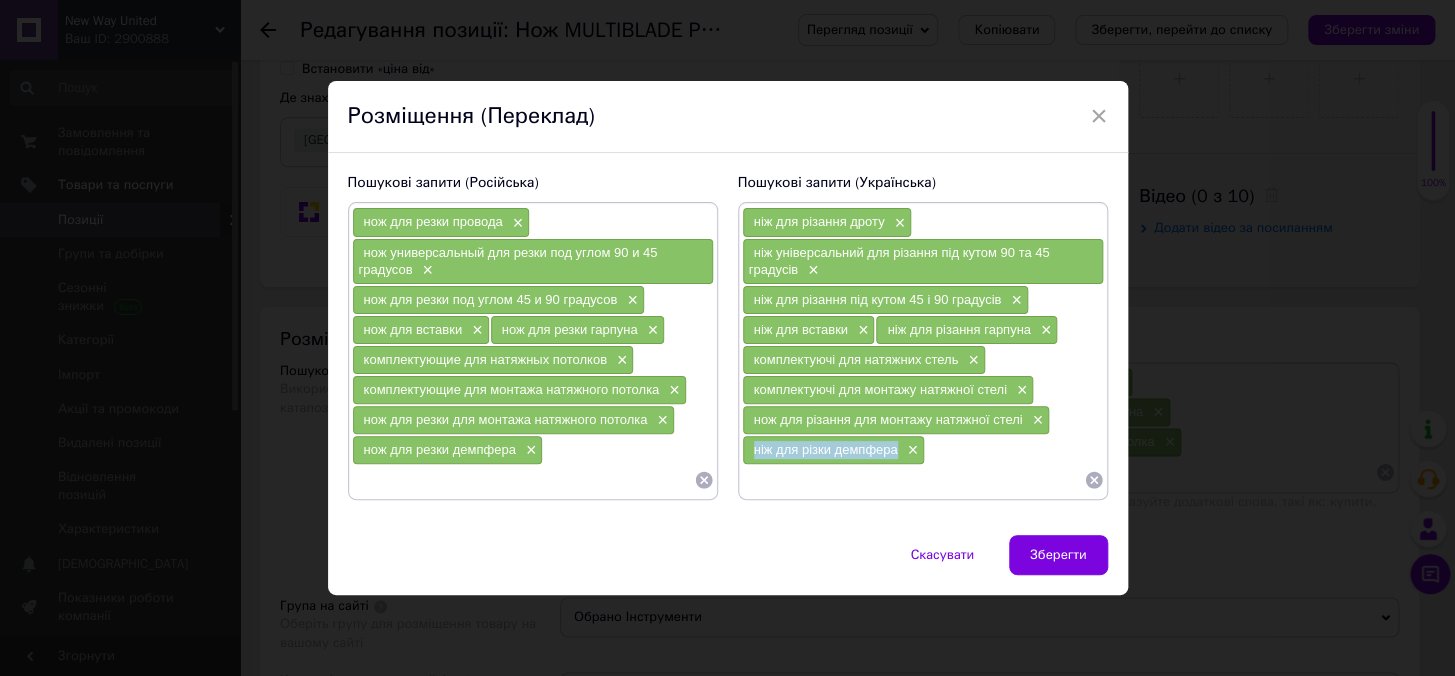 drag, startPoint x: 747, startPoint y: 441, endPoint x: 894, endPoint y: 450, distance: 147.27525 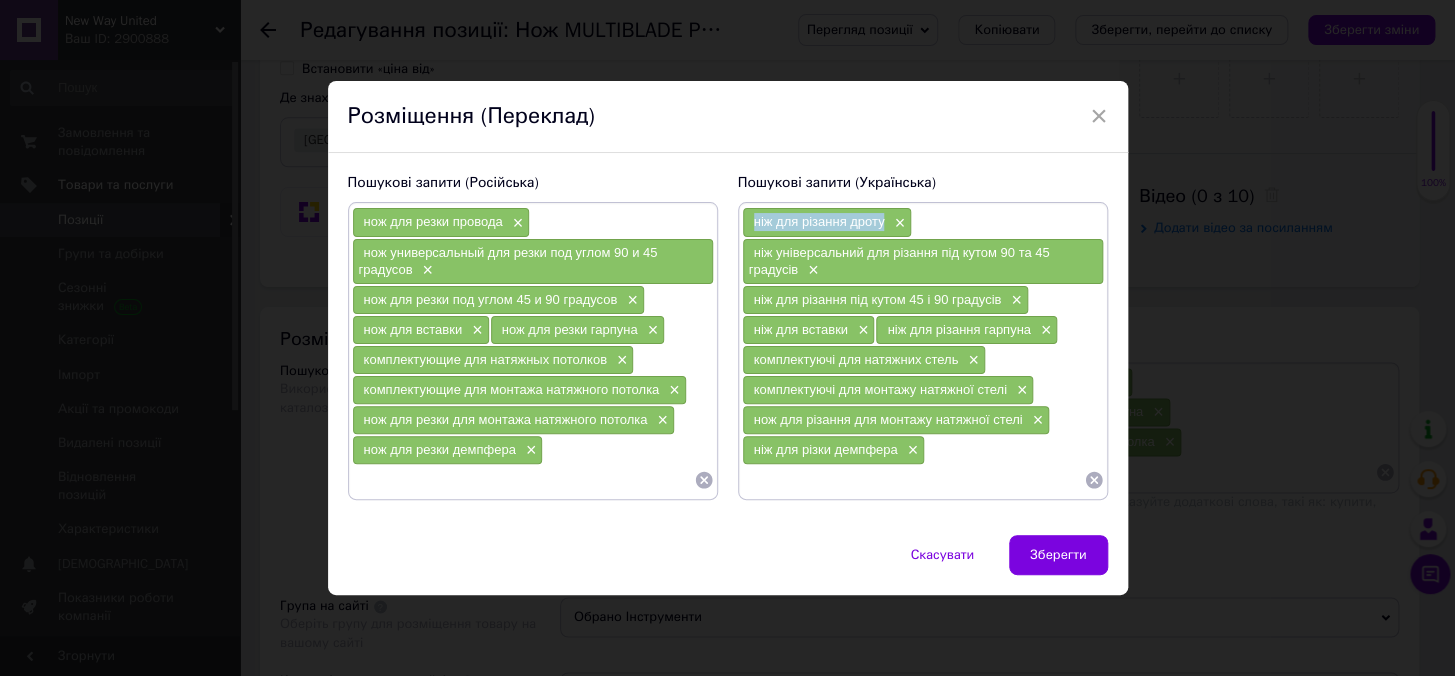 drag, startPoint x: 740, startPoint y: 219, endPoint x: 879, endPoint y: 231, distance: 139.51703 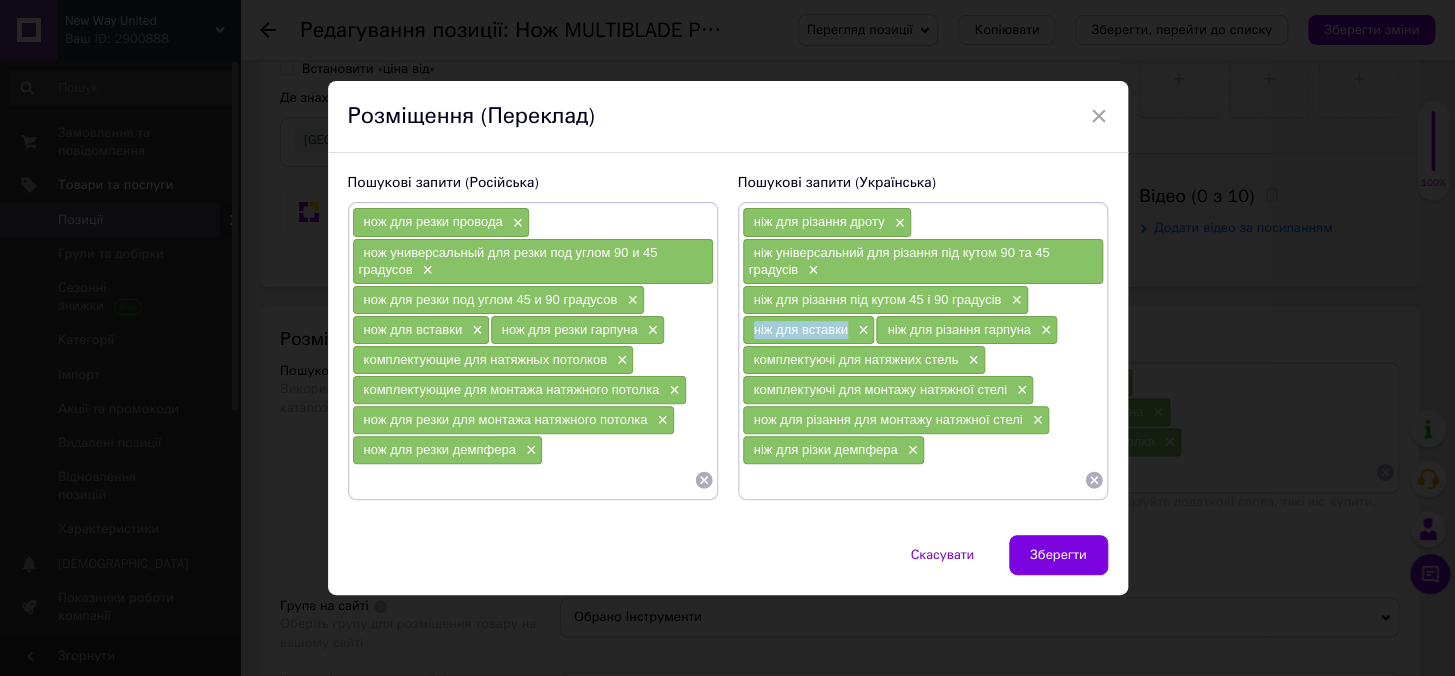 drag, startPoint x: 747, startPoint y: 327, endPoint x: 845, endPoint y: 332, distance: 98.12747 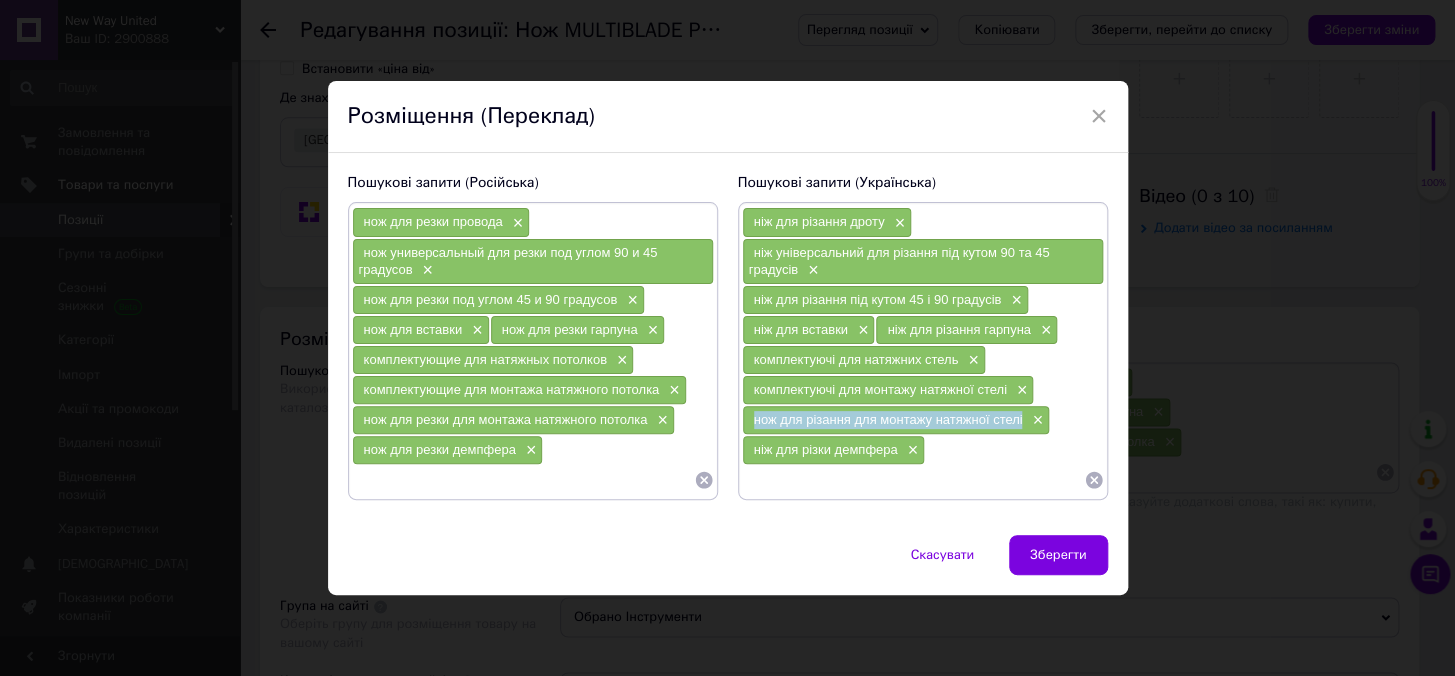 drag, startPoint x: 747, startPoint y: 412, endPoint x: 1021, endPoint y: 422, distance: 274.18243 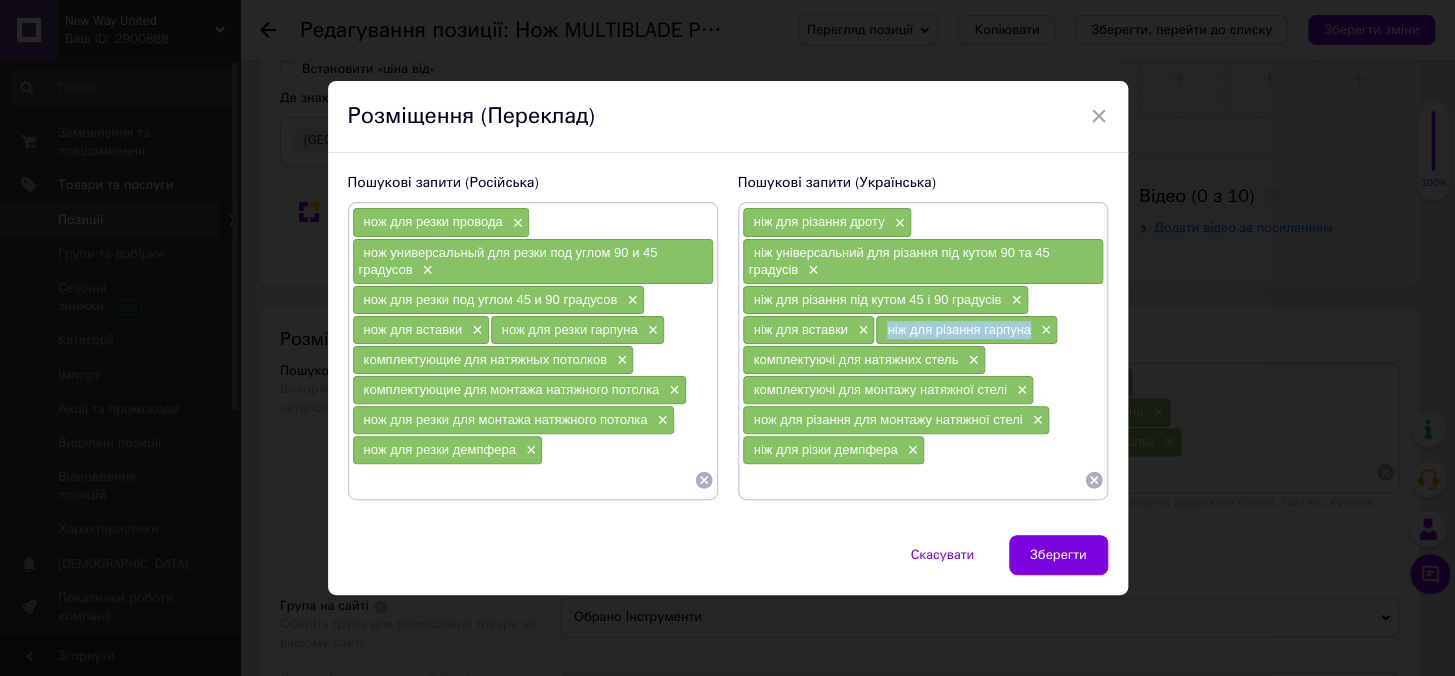 drag, startPoint x: 880, startPoint y: 328, endPoint x: 1029, endPoint y: 342, distance: 149.65627 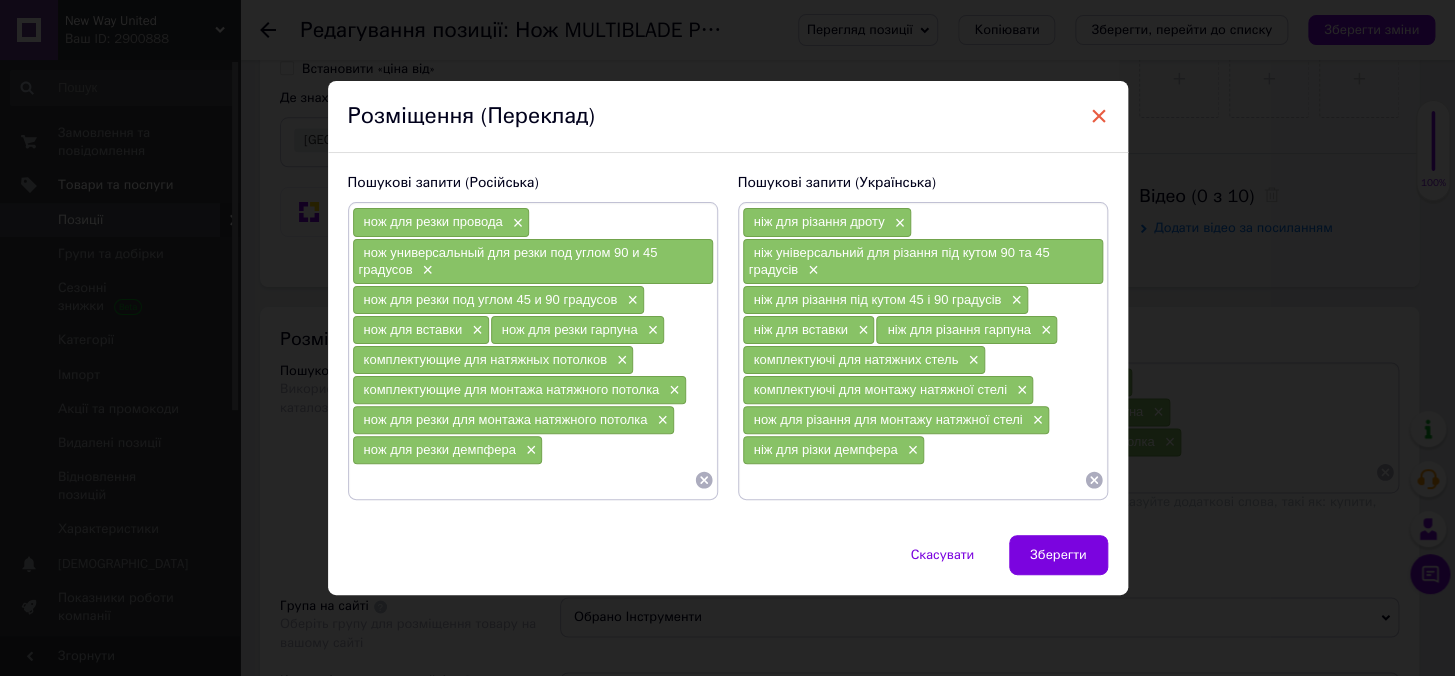 drag, startPoint x: 1081, startPoint y: 118, endPoint x: 1092, endPoint y: 119, distance: 11.045361 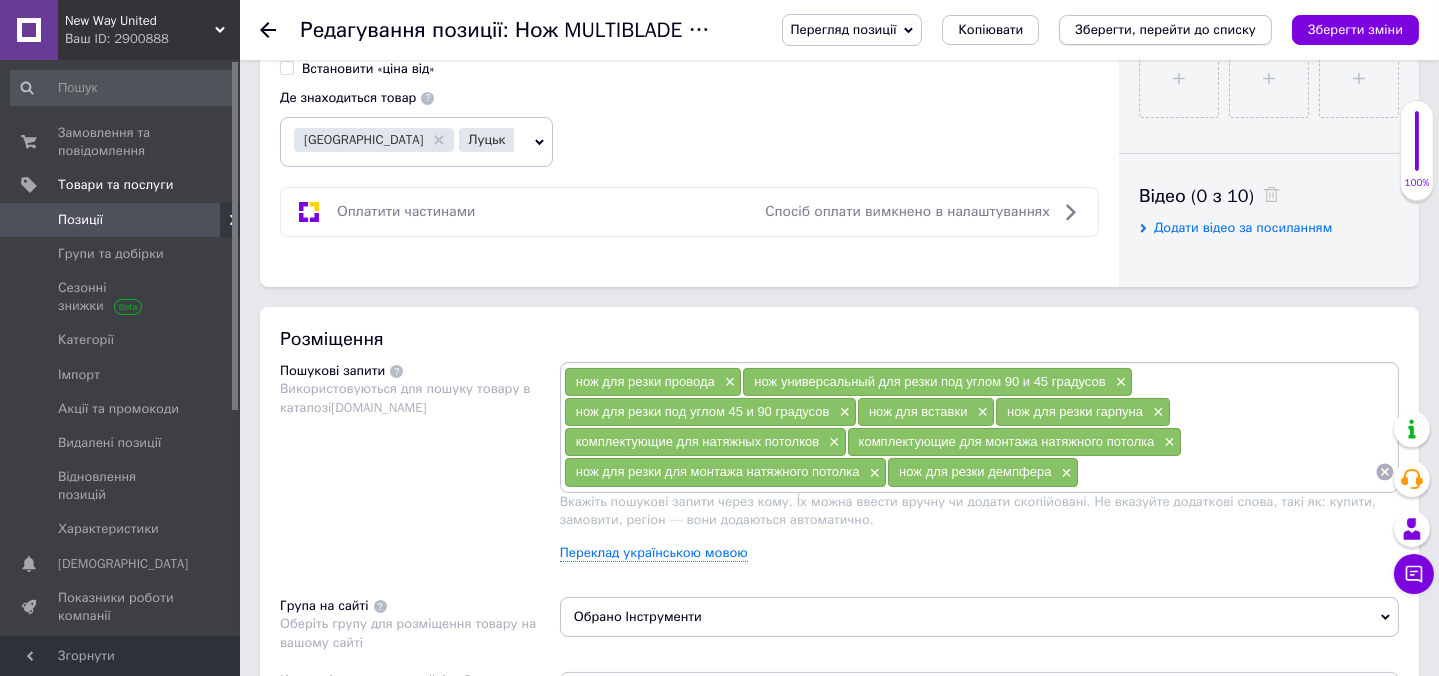click on "Зберегти, перейти до списку" at bounding box center (1165, 29) 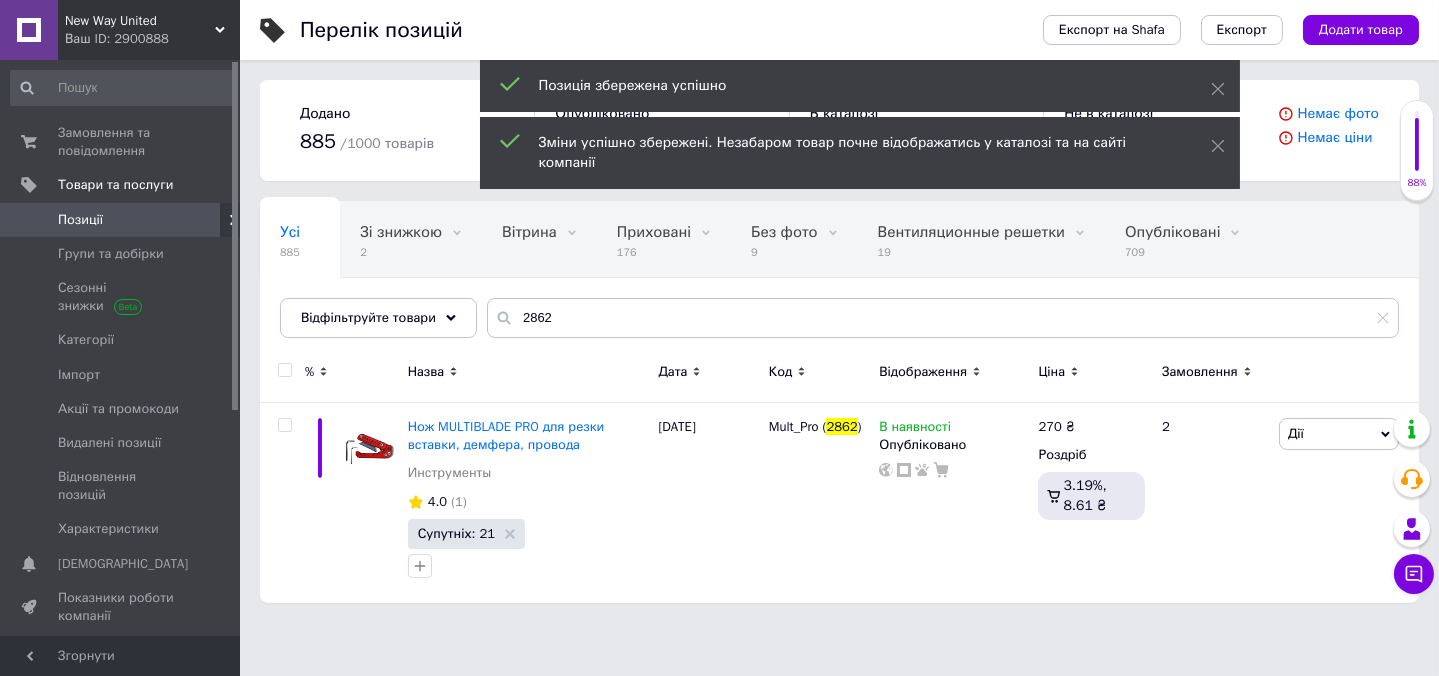 scroll, scrollTop: 0, scrollLeft: 0, axis: both 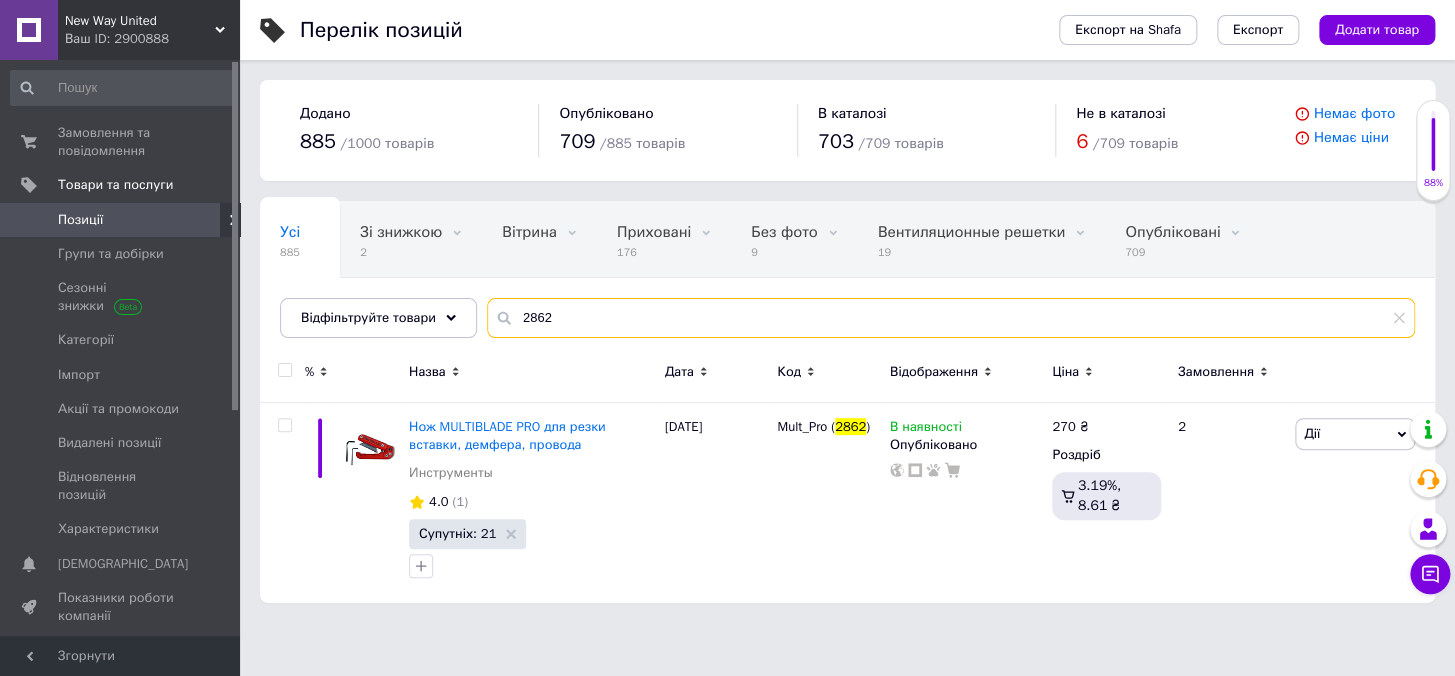 drag, startPoint x: 528, startPoint y: 299, endPoint x: 492, endPoint y: 313, distance: 38.626415 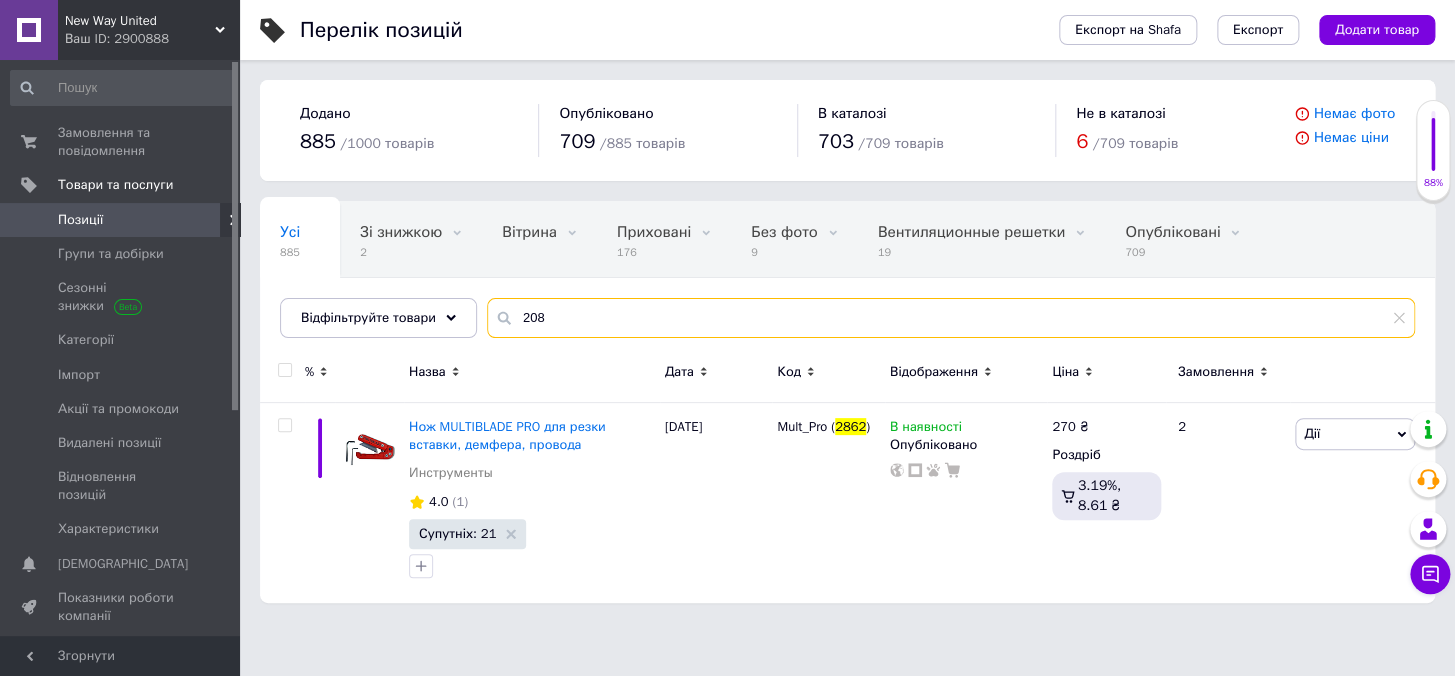 type on "2087" 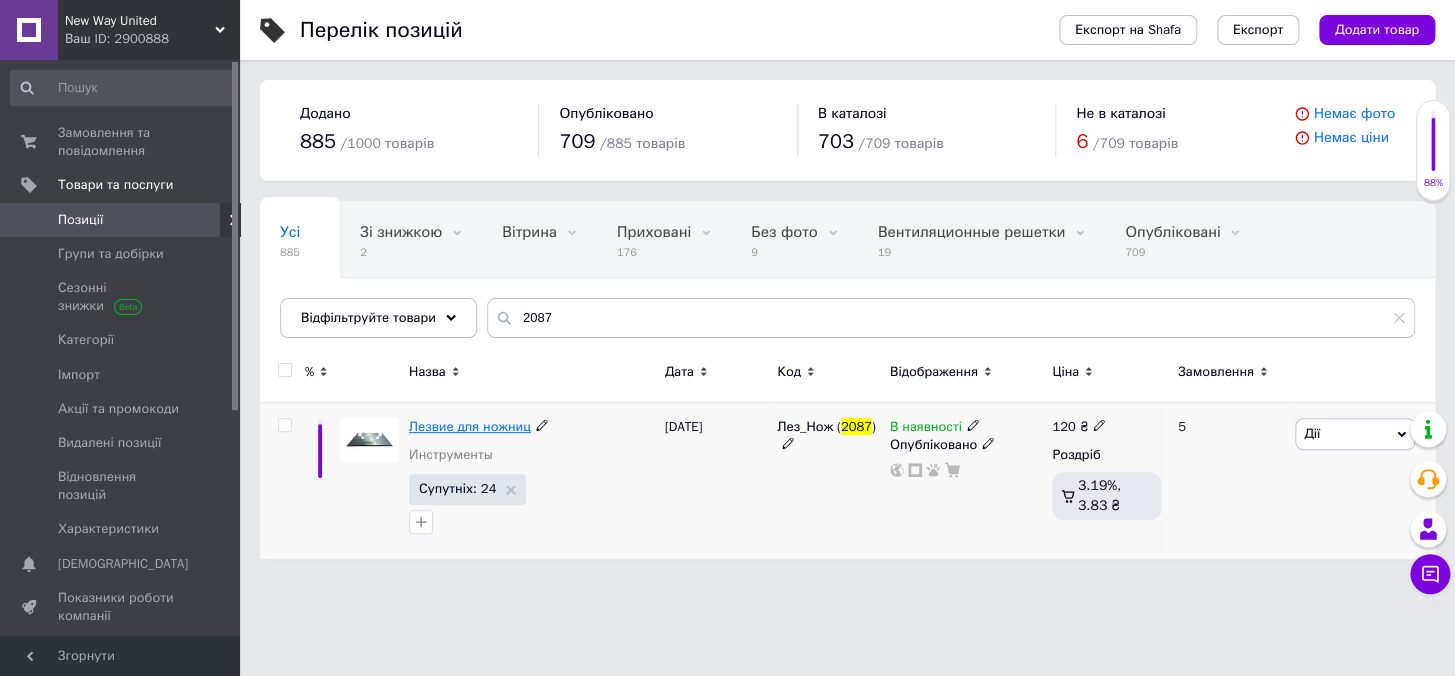 click on "Лезвие для ножниц" at bounding box center (470, 426) 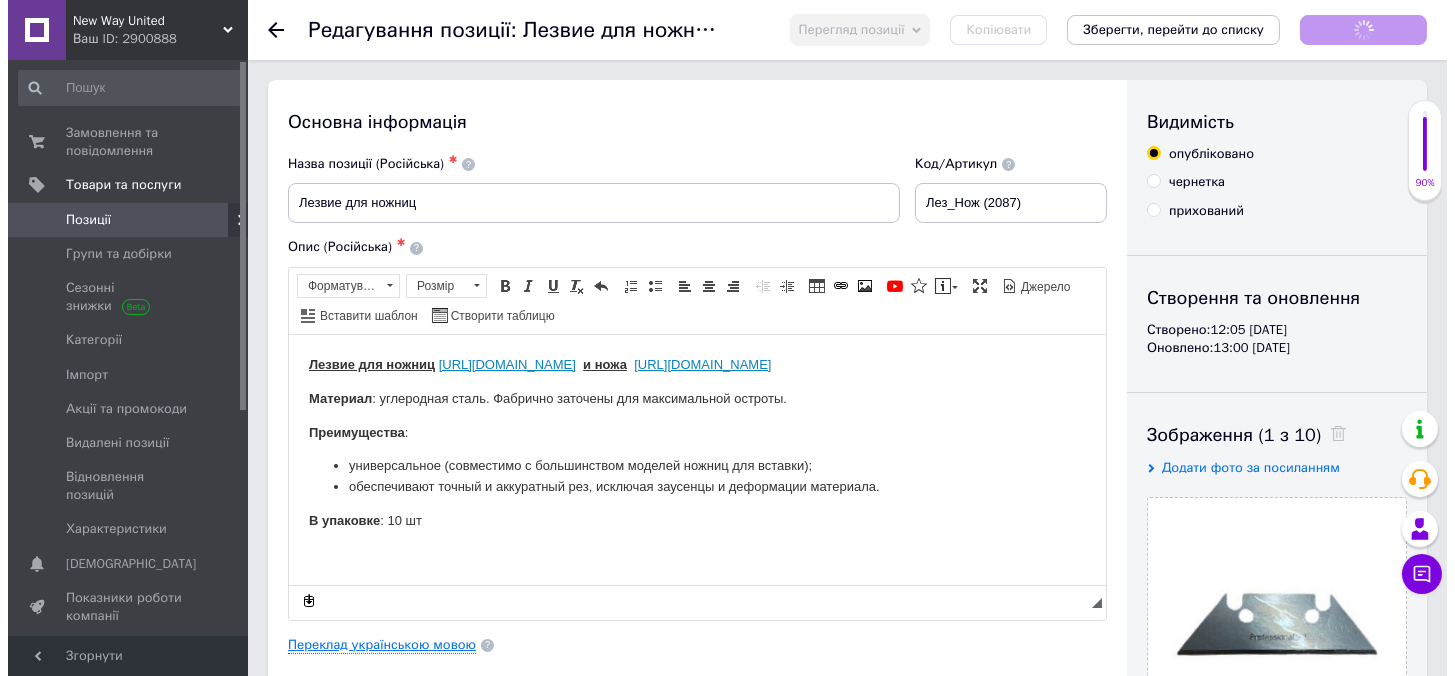 scroll, scrollTop: 0, scrollLeft: 0, axis: both 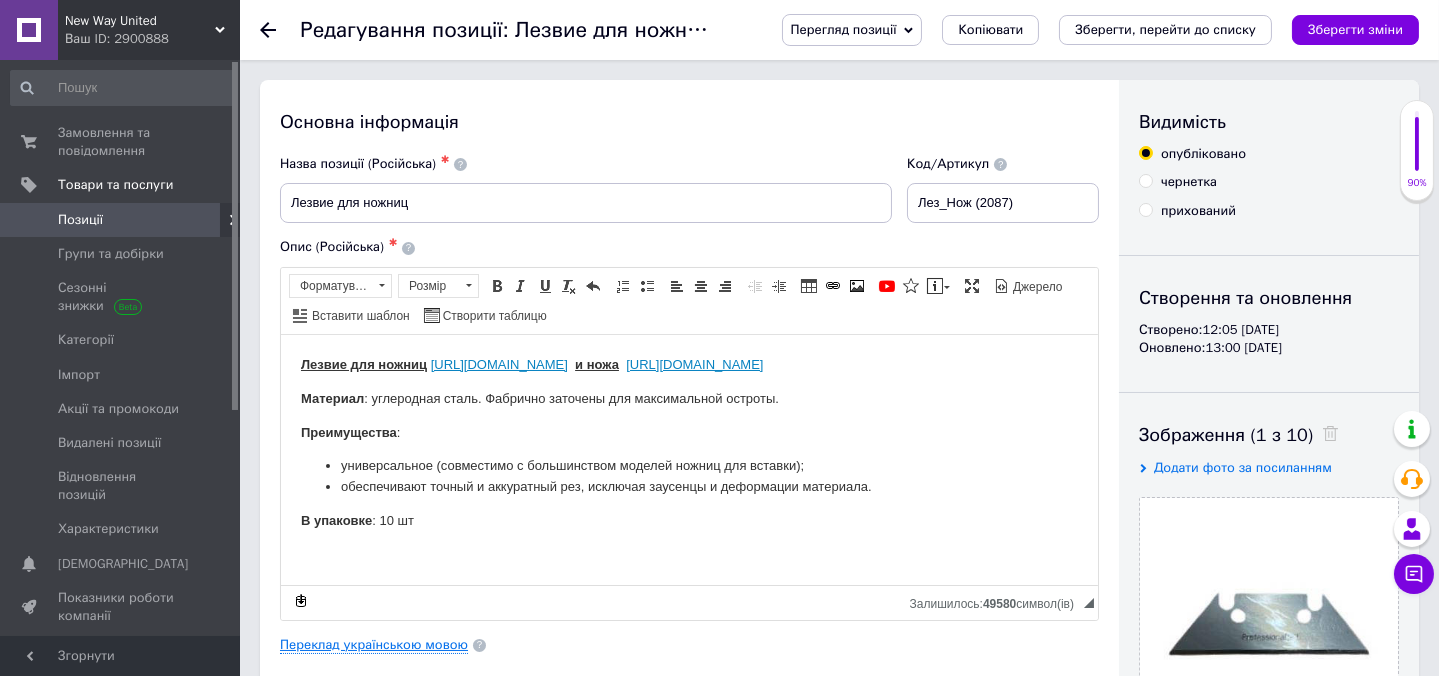 click on "Переклад українською мовою" at bounding box center (374, 645) 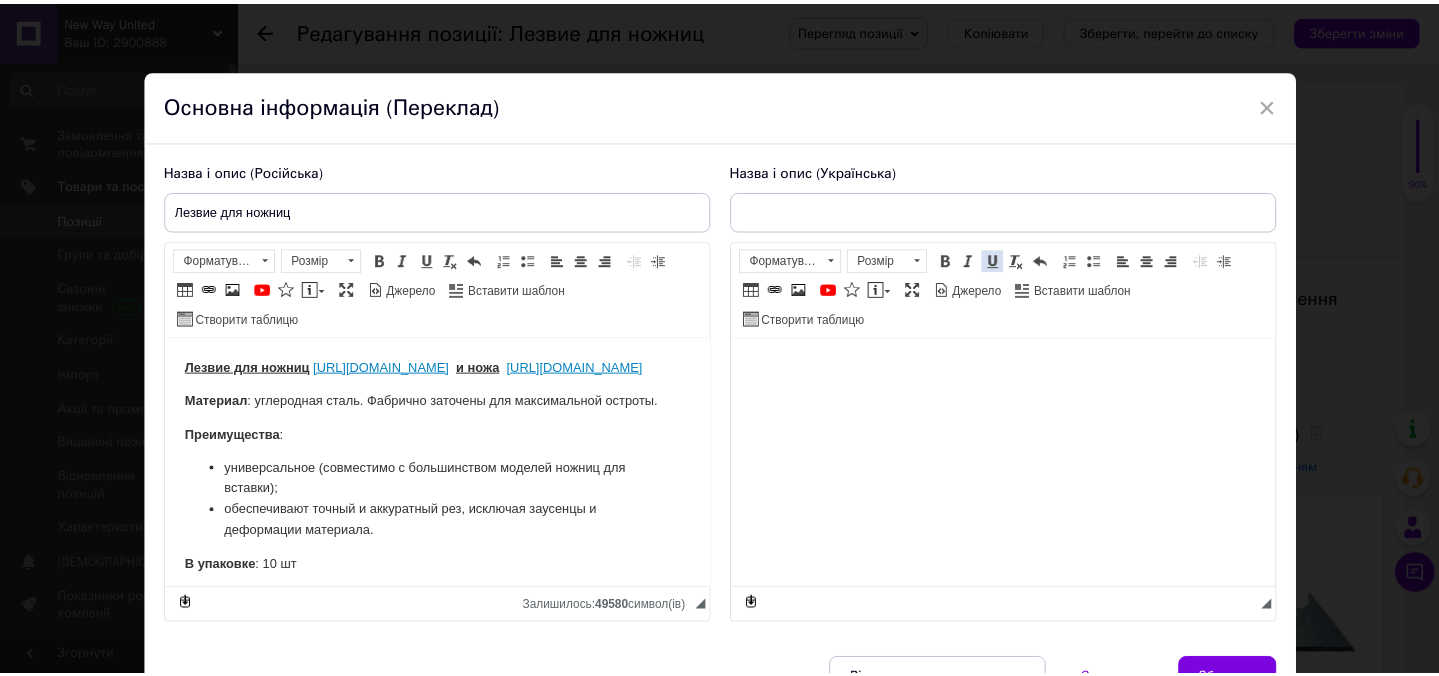 scroll, scrollTop: 0, scrollLeft: 0, axis: both 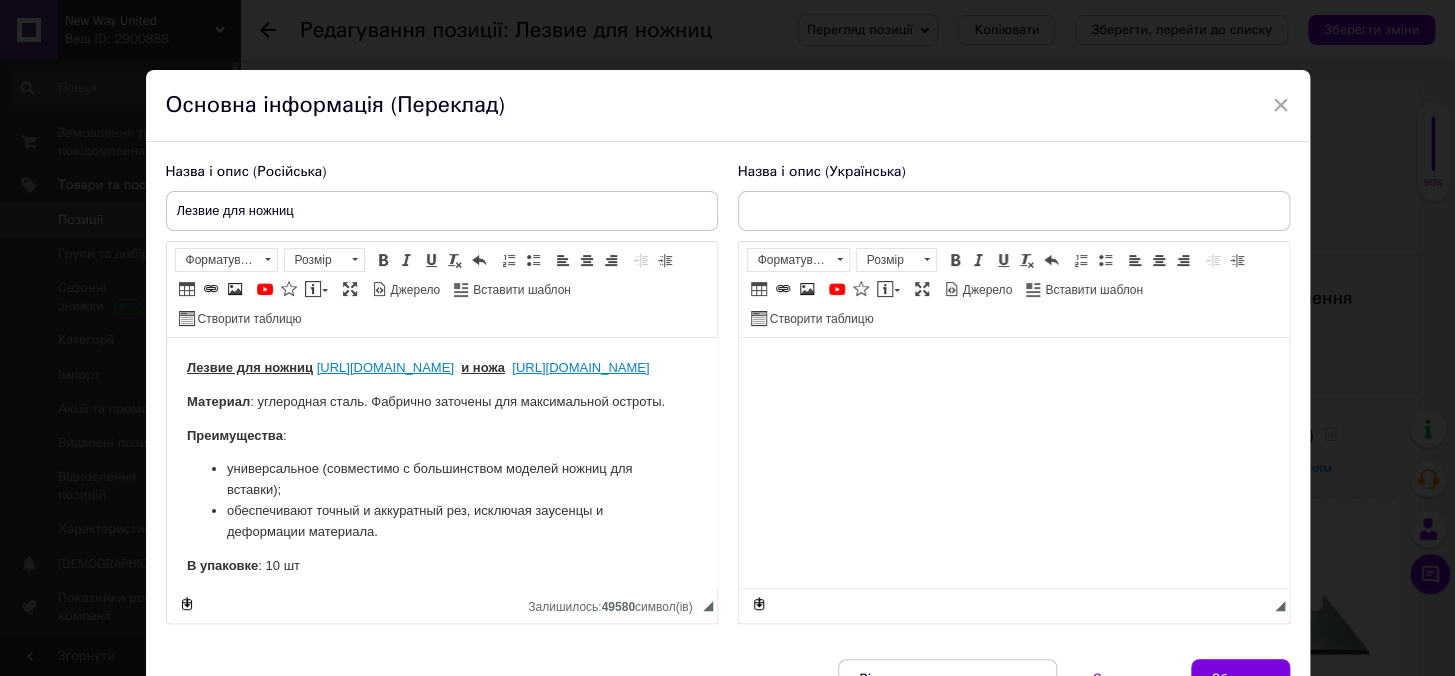 type on "Лезо для ножиць" 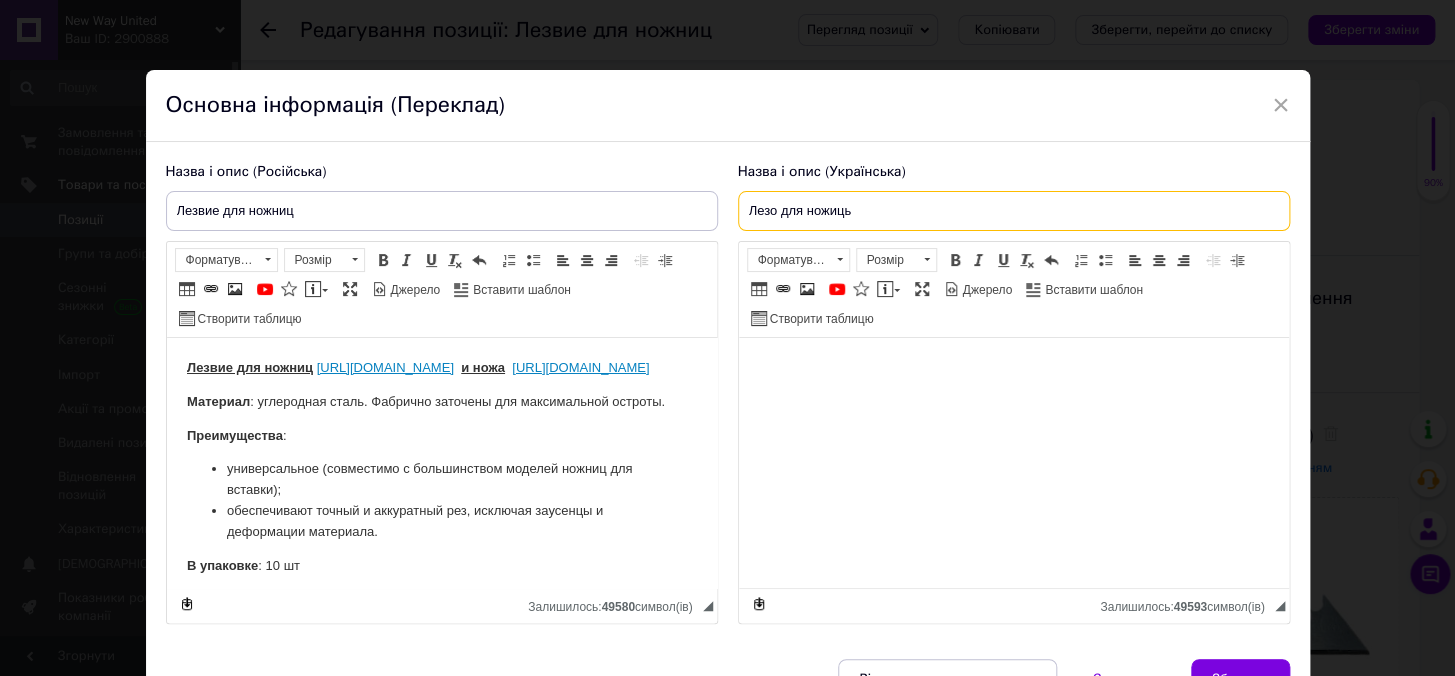 drag, startPoint x: 918, startPoint y: 214, endPoint x: 714, endPoint y: 213, distance: 204.00246 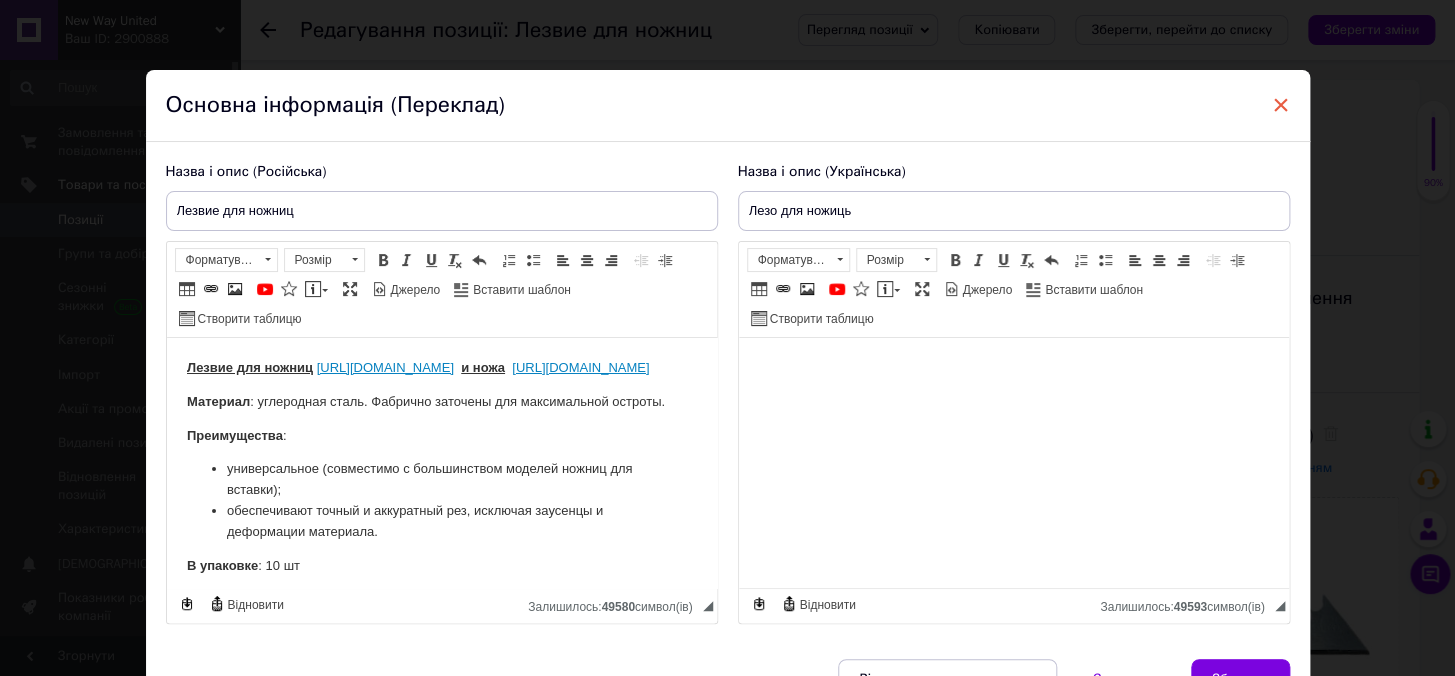 click on "×" at bounding box center [1281, 105] 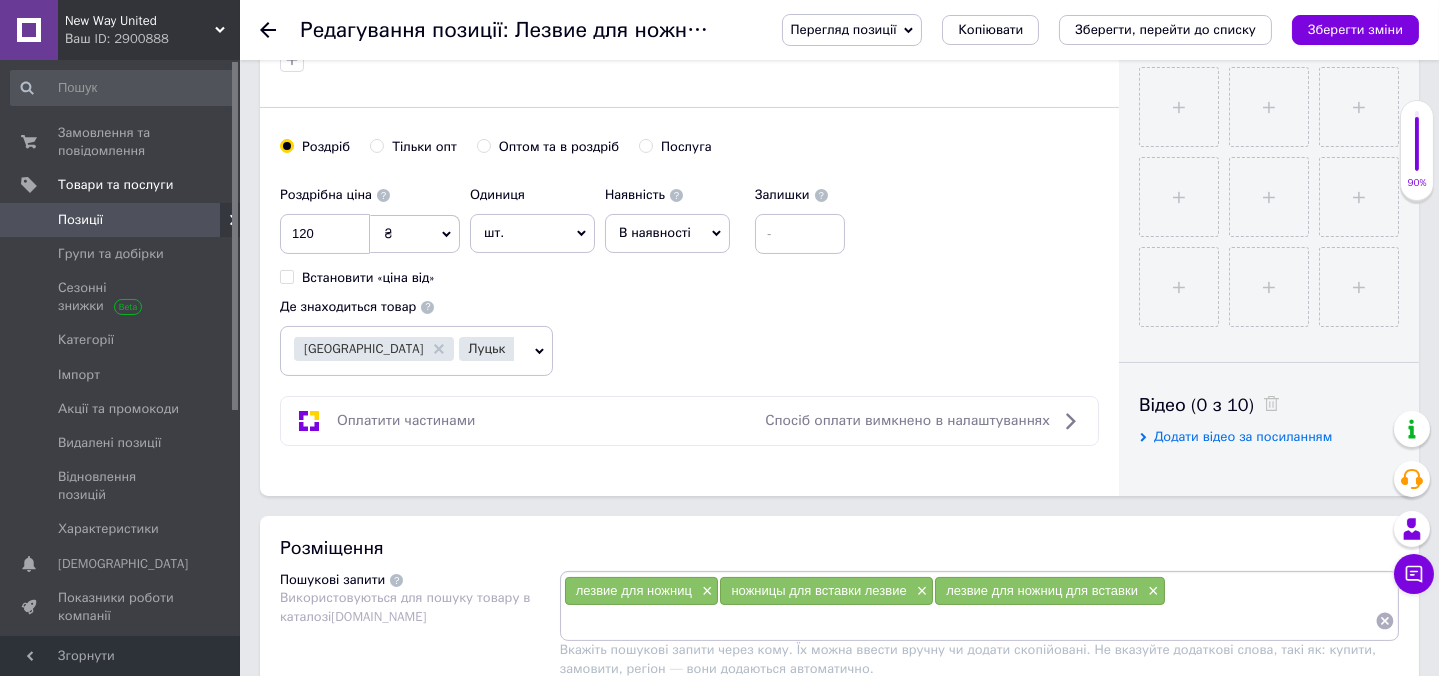 scroll, scrollTop: 727, scrollLeft: 0, axis: vertical 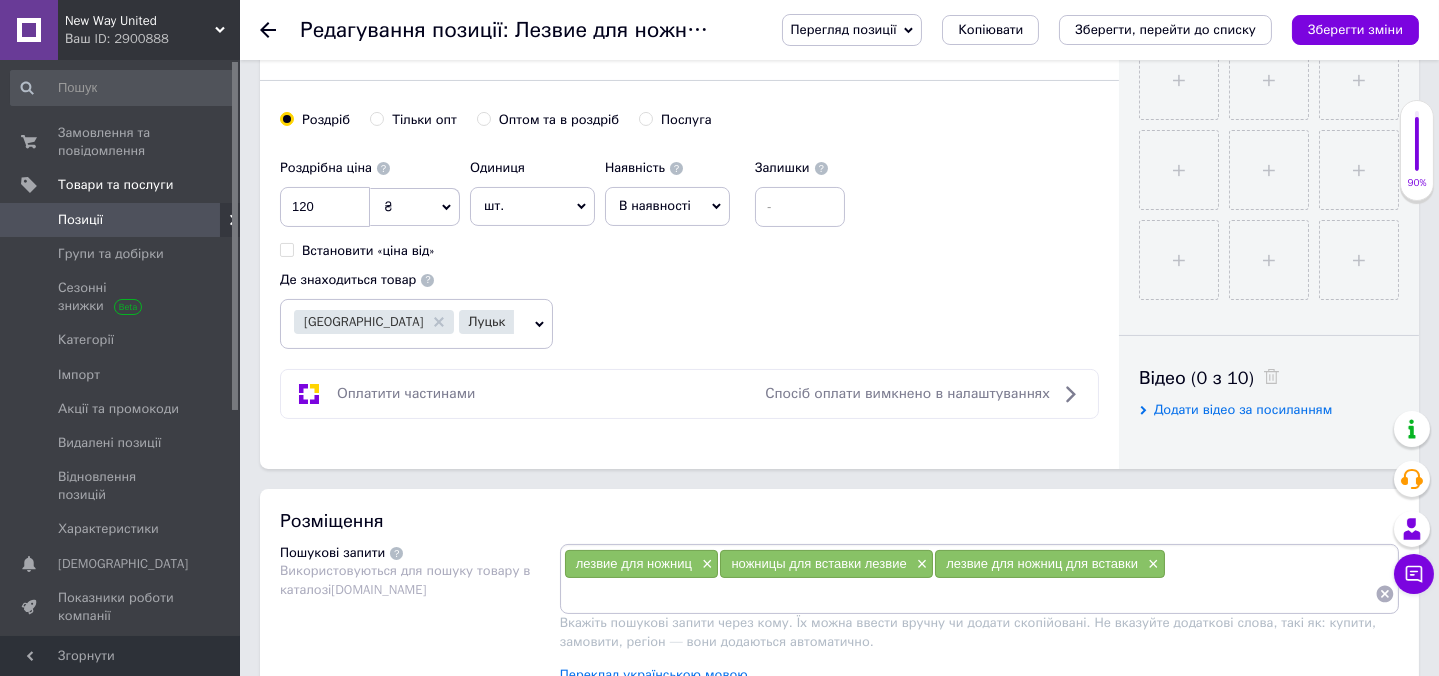 click on "Переклад українською мовою" at bounding box center [654, 675] 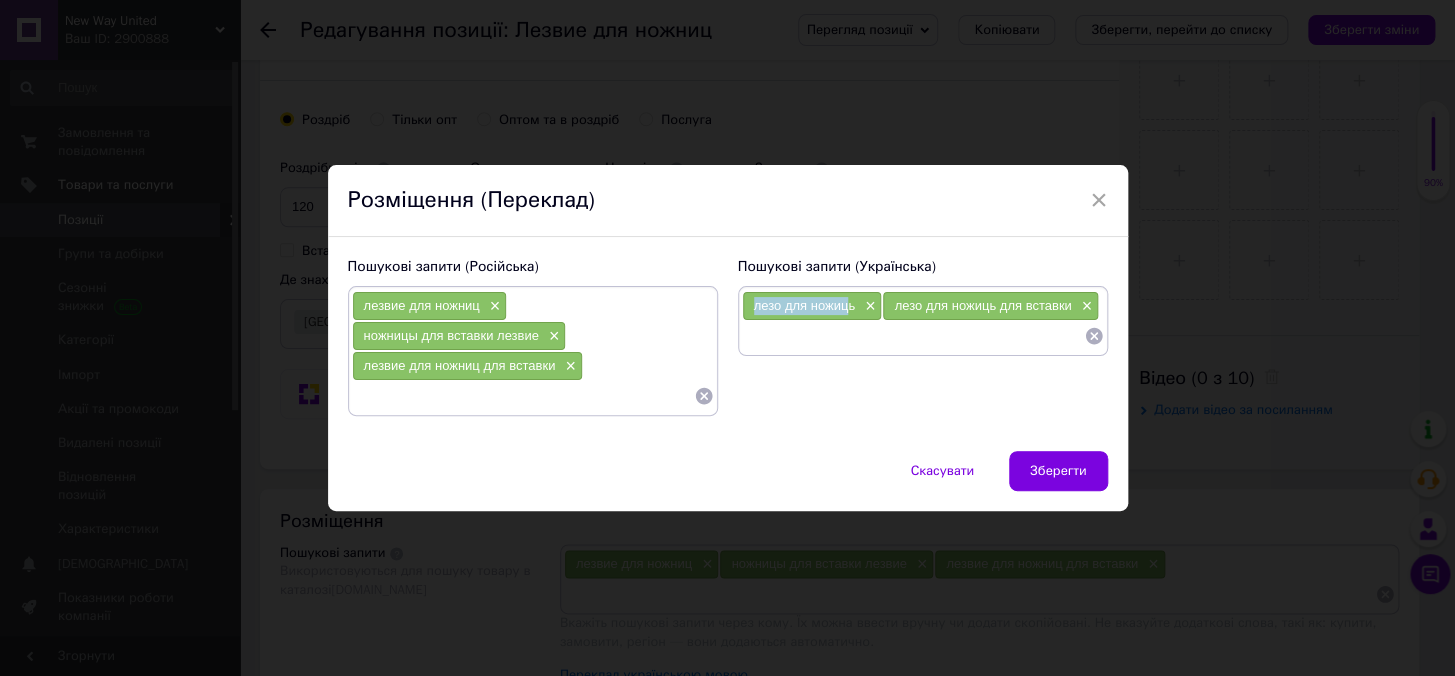drag, startPoint x: 748, startPoint y: 303, endPoint x: 848, endPoint y: 313, distance: 100.49876 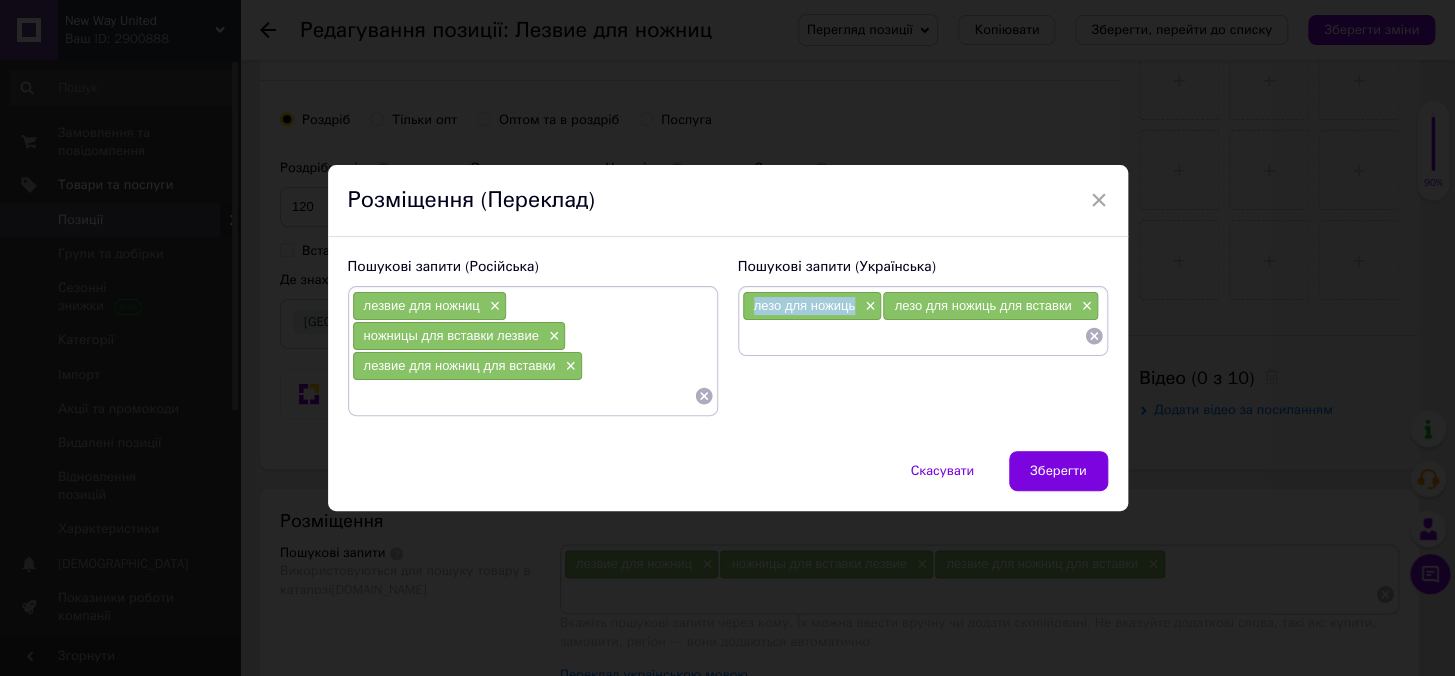 drag, startPoint x: 855, startPoint y: 309, endPoint x: 742, endPoint y: 300, distance: 113.35784 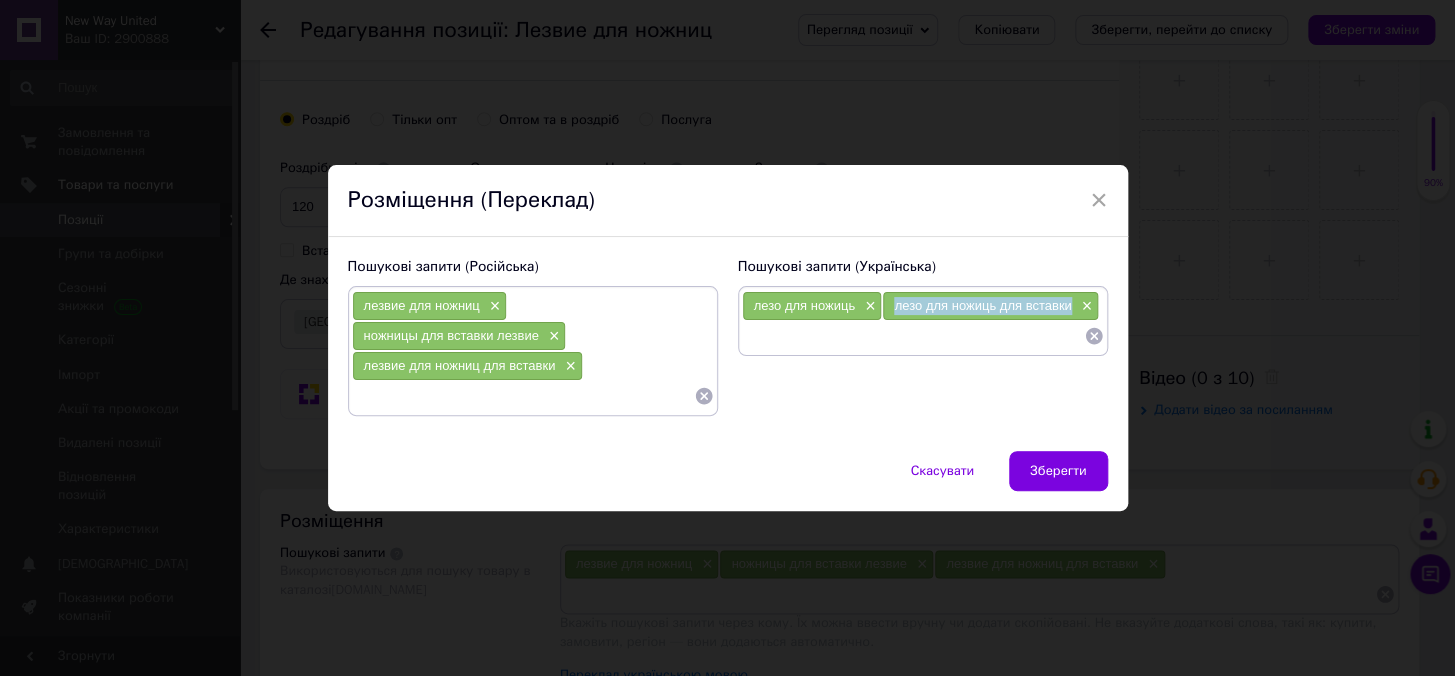 drag, startPoint x: 883, startPoint y: 306, endPoint x: 1068, endPoint y: 310, distance: 185.04324 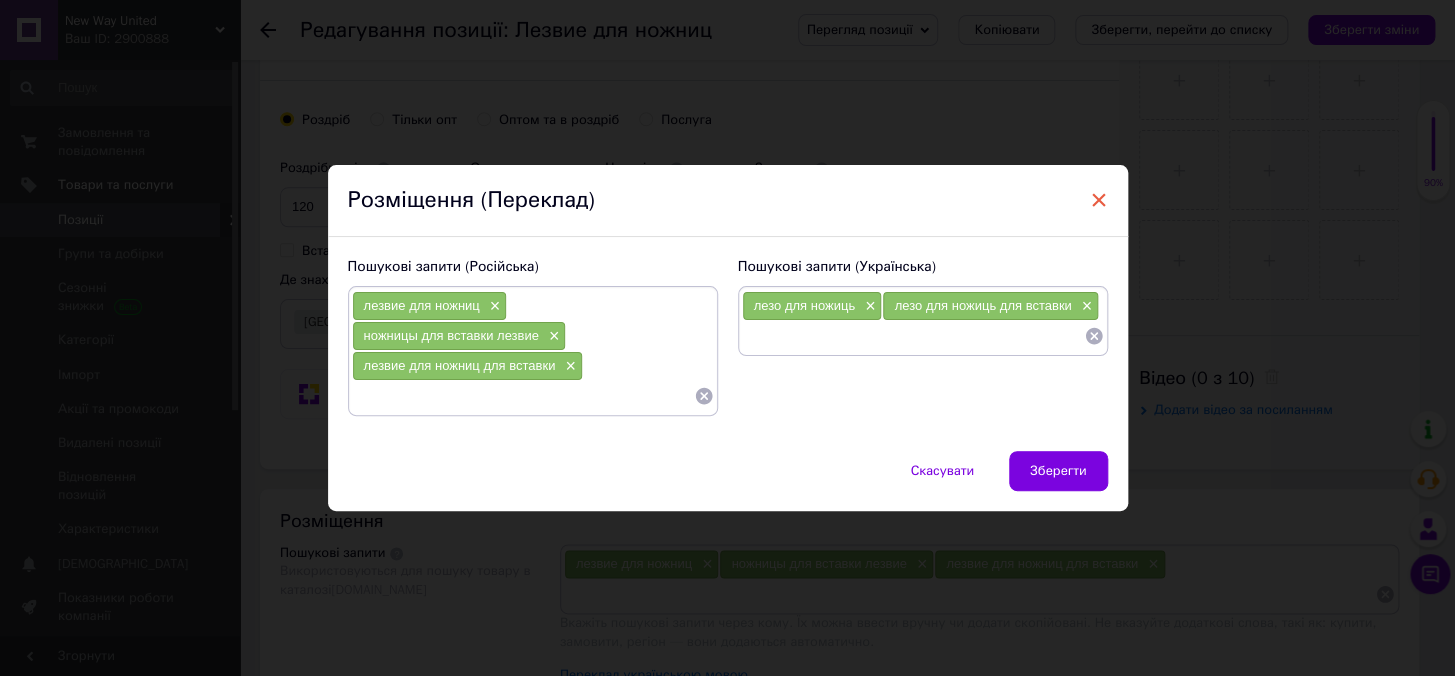 click on "×" at bounding box center (1099, 200) 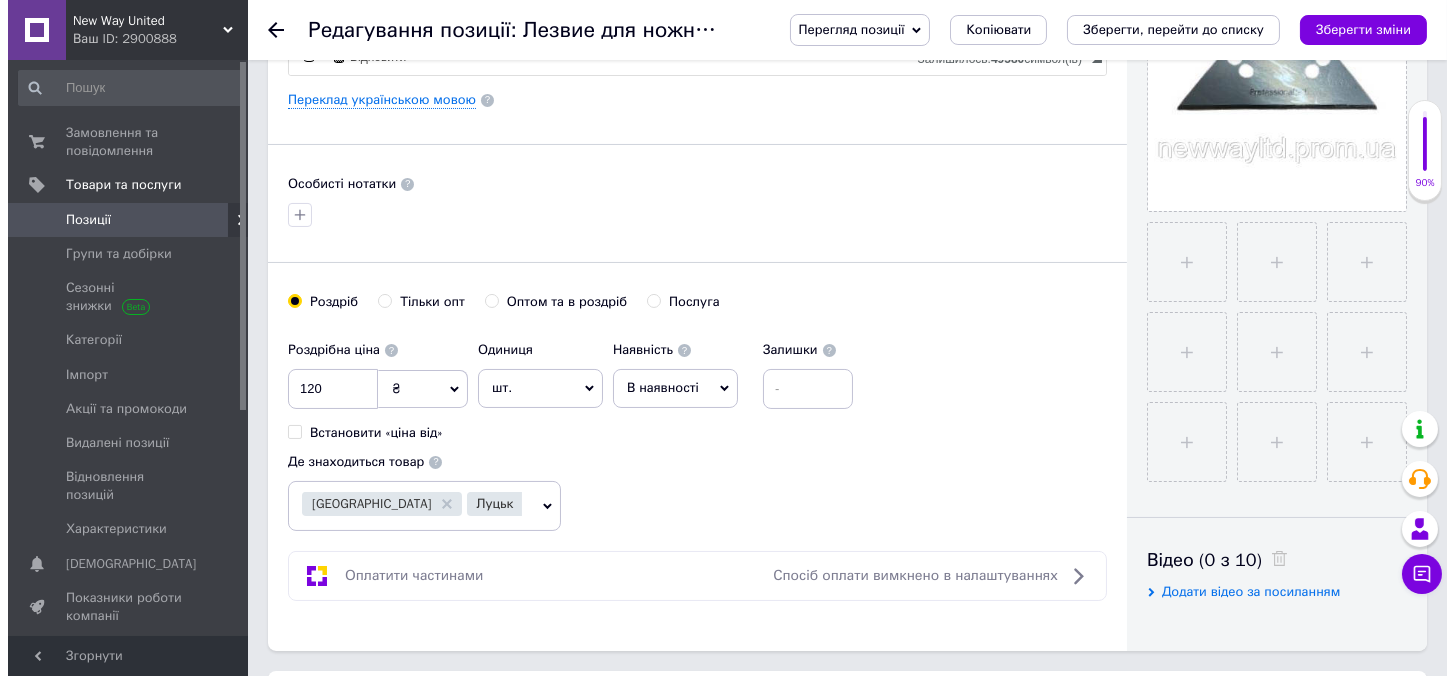 scroll, scrollTop: 181, scrollLeft: 0, axis: vertical 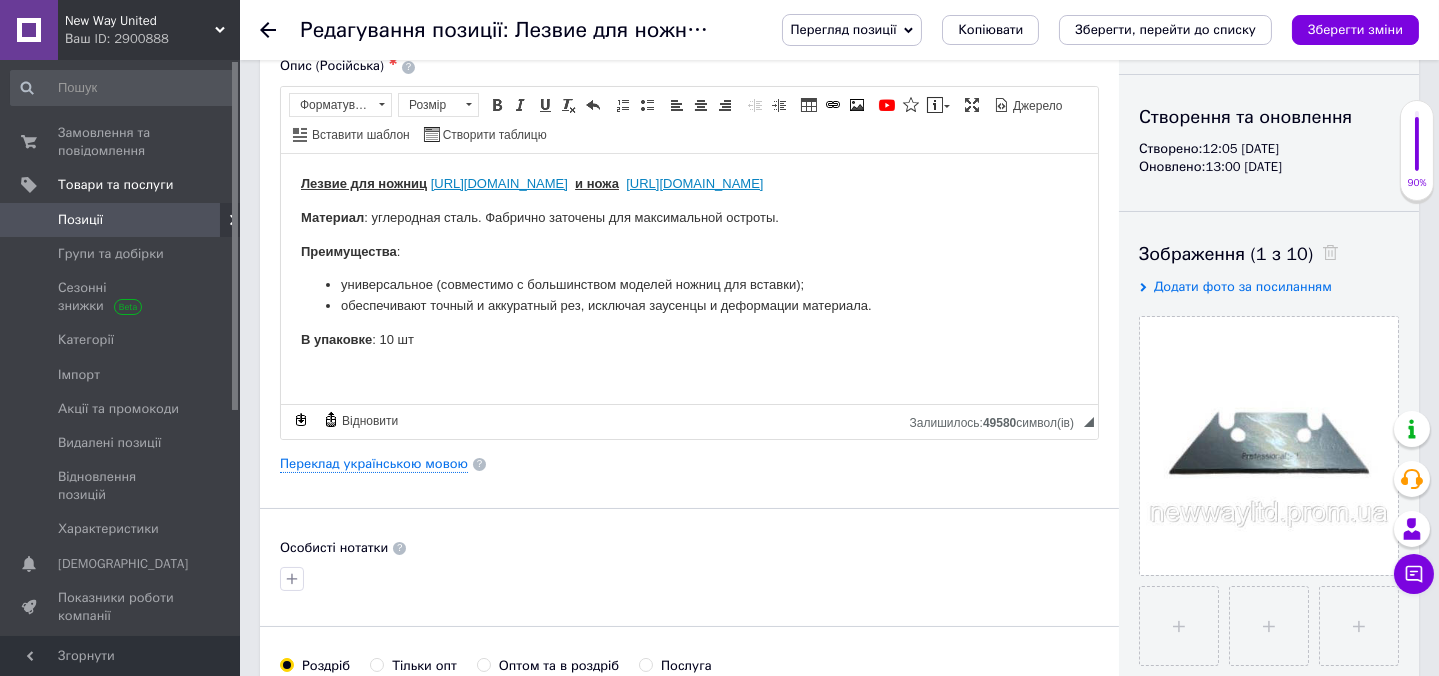 click on "Основна інформація Назва позиції (Російська) ✱ Лезвие для ножниц Код/Артикул Лез_Нож (2087) Опис (Російська) ✱ Лезвие для ножниц   https://newwayltd.prom.ua/ua/p1945581470-nozhnitsy-dlya-vstavki.html    и ножа    https://newwayltd.prom.ua/ua/p2511634344-nozh-multiblend-pro.html
Материал : углеродная сталь. Фабрично заточены для максимальной остроты.
Преимущества :
универсальное (совместимо с большинством моделей ножниц для вставки);
обеспечивают точный и аккуратный рез, исключая заусенцы и деформации материала.
В упаковке : 10 шт
Розширений текстовий редактор, 8CA85732-24C1-49B5-A51F-36BF4F6E9336 Форматування Розмір" at bounding box center [689, 457] 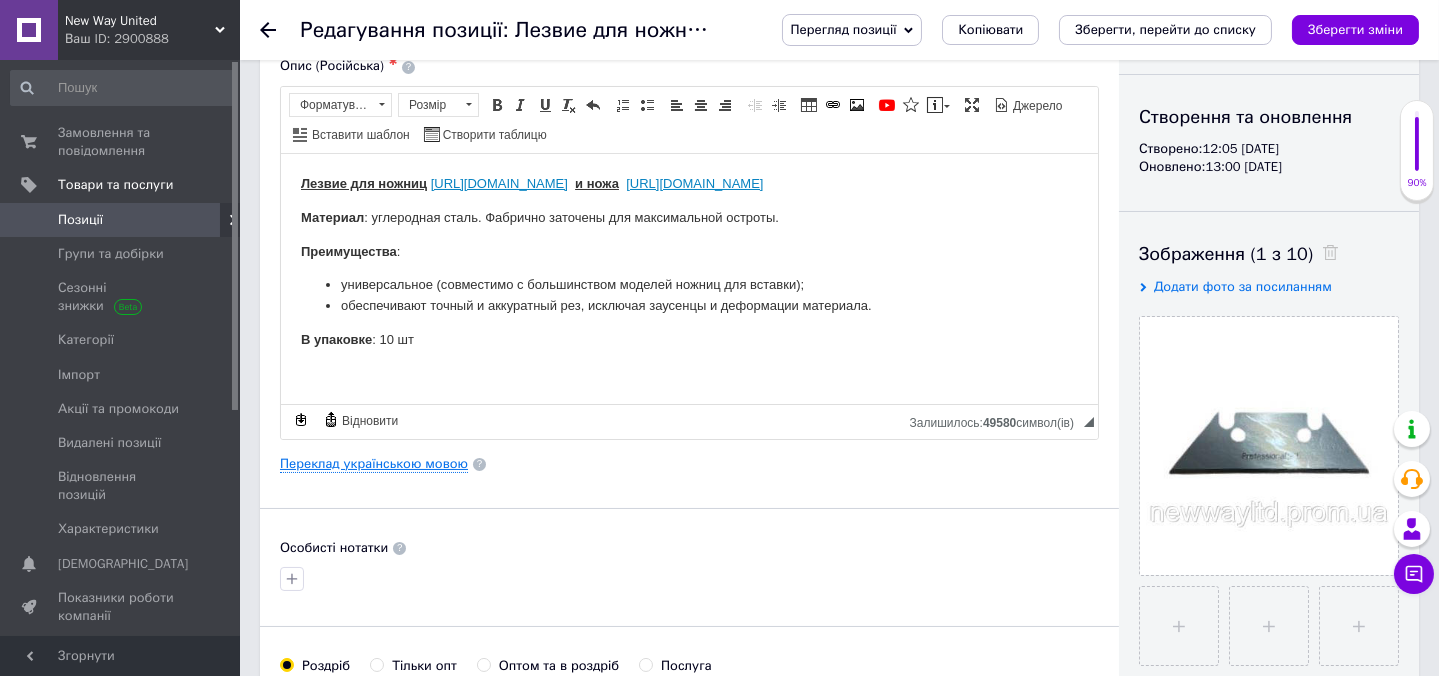 click on "Переклад українською мовою" at bounding box center (374, 464) 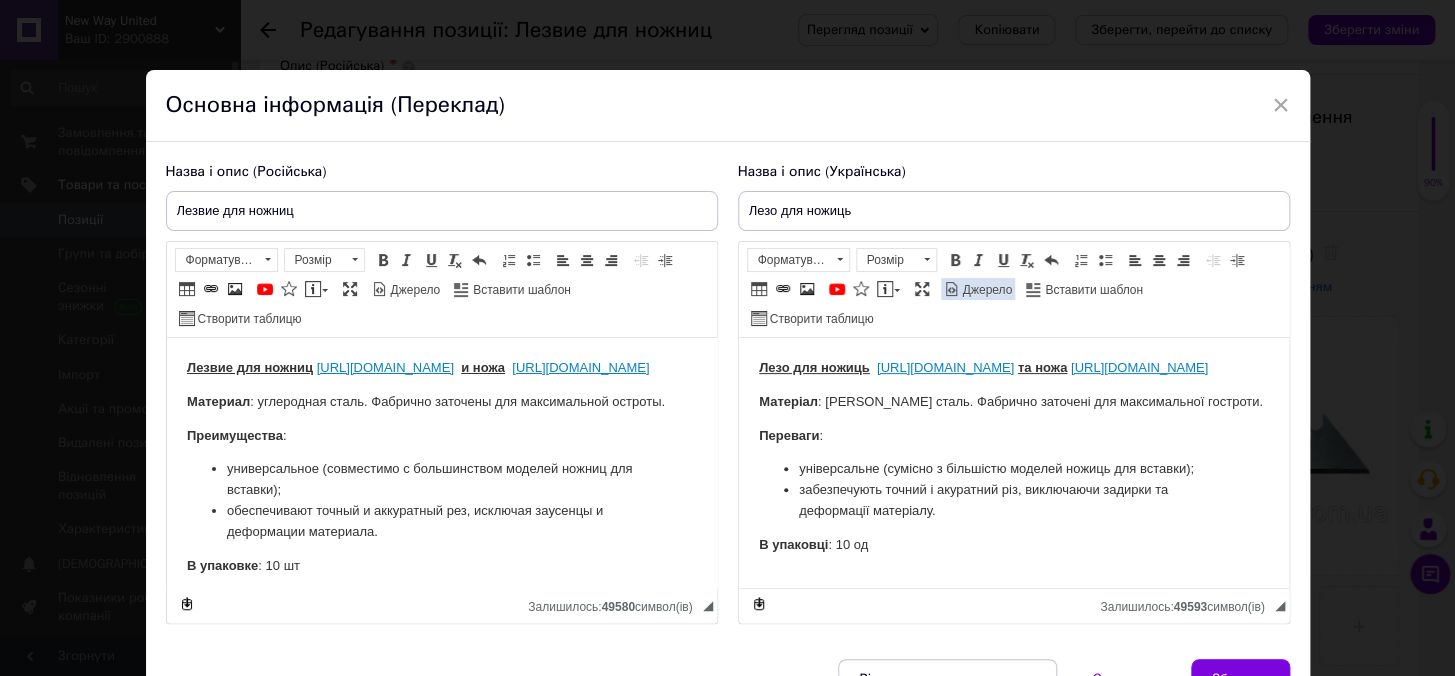 scroll, scrollTop: 0, scrollLeft: 0, axis: both 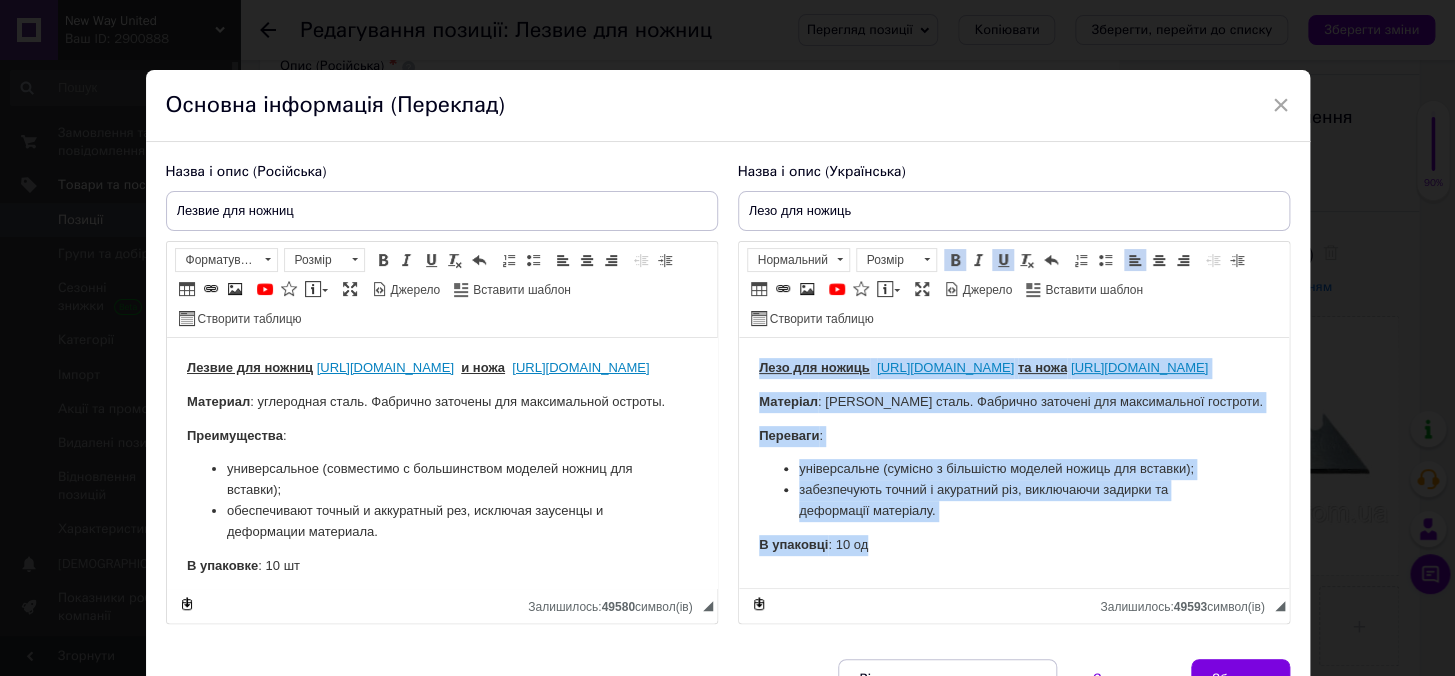 drag, startPoint x: 755, startPoint y: 360, endPoint x: 898, endPoint y: 577, distance: 259.88074 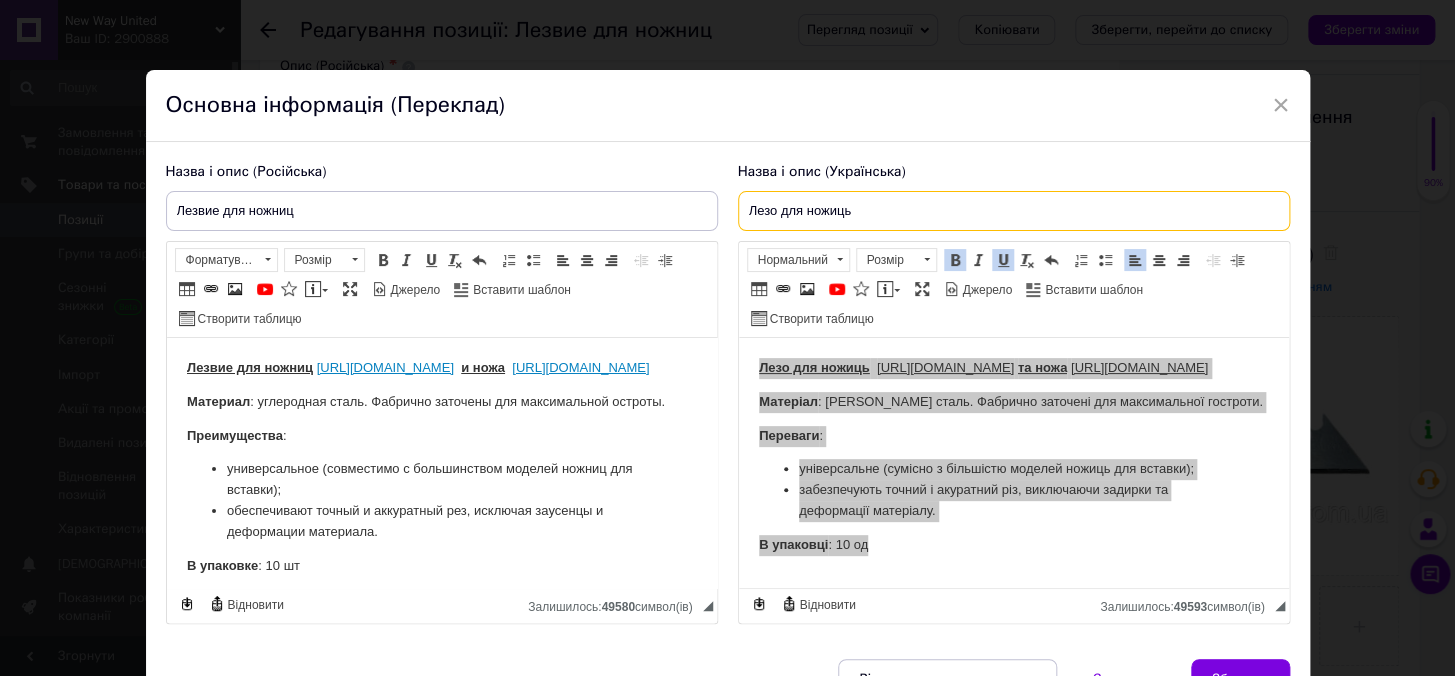 drag, startPoint x: 866, startPoint y: 211, endPoint x: 682, endPoint y: 198, distance: 184.45866 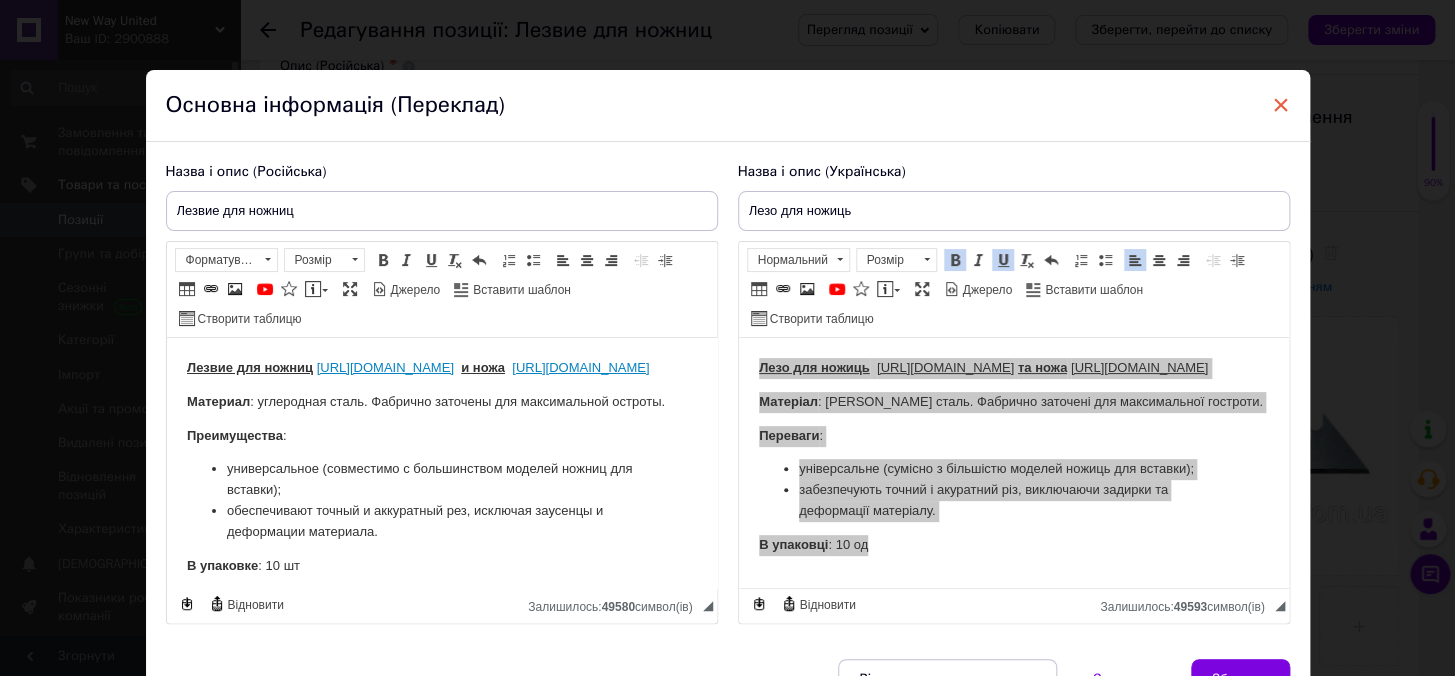 click on "×" at bounding box center [1281, 105] 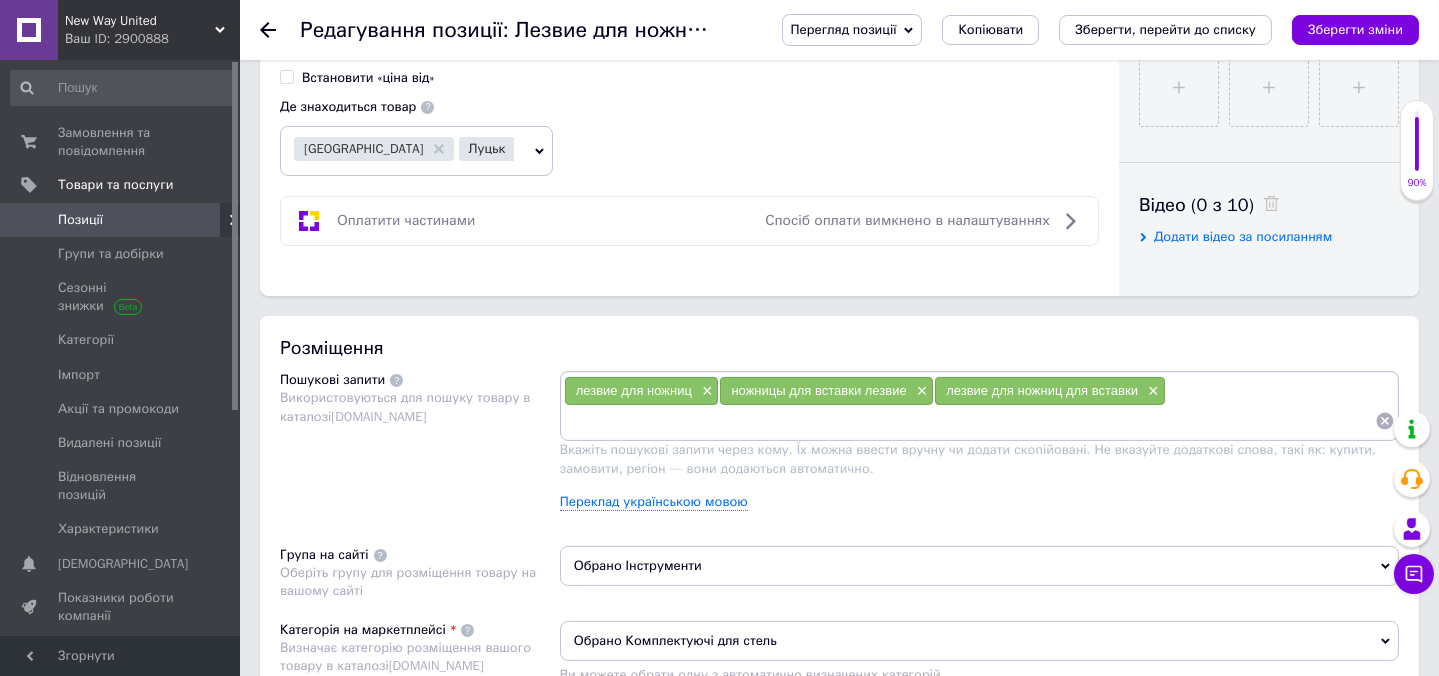 scroll, scrollTop: 909, scrollLeft: 0, axis: vertical 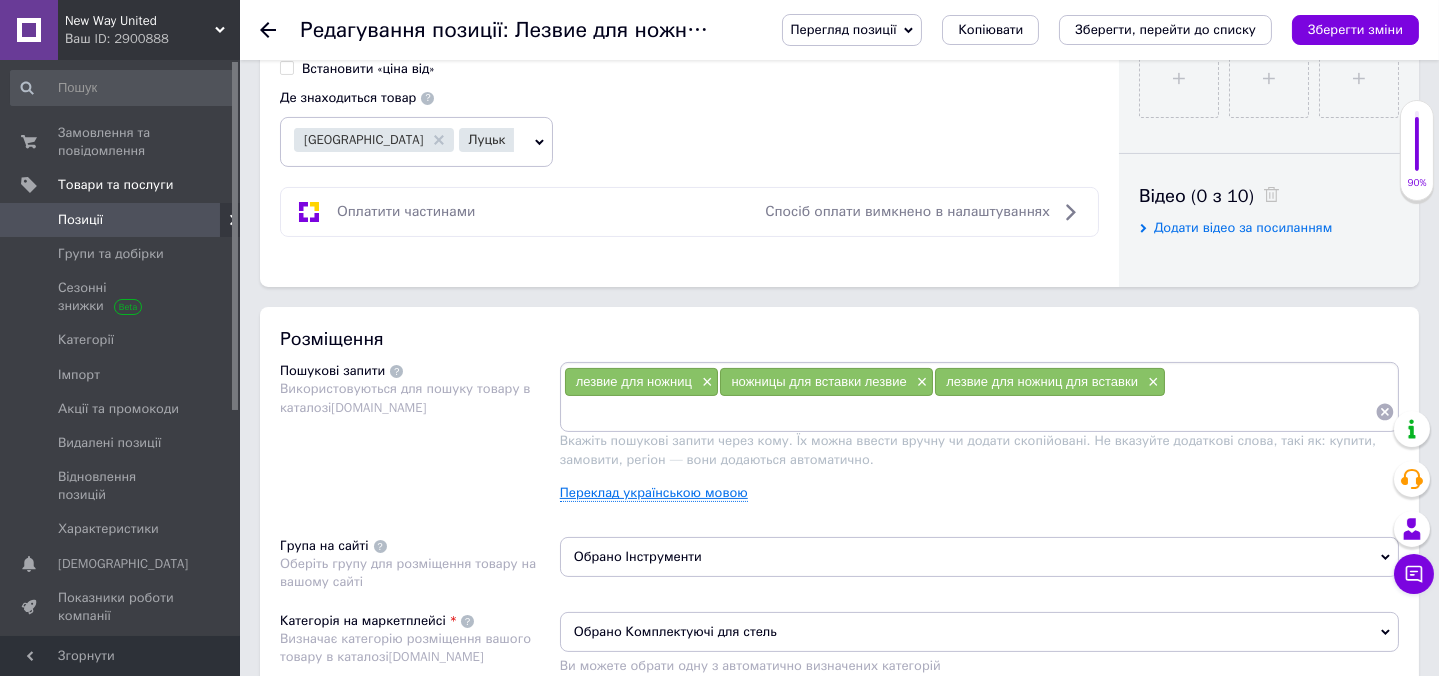 click on "Переклад українською мовою" at bounding box center [654, 493] 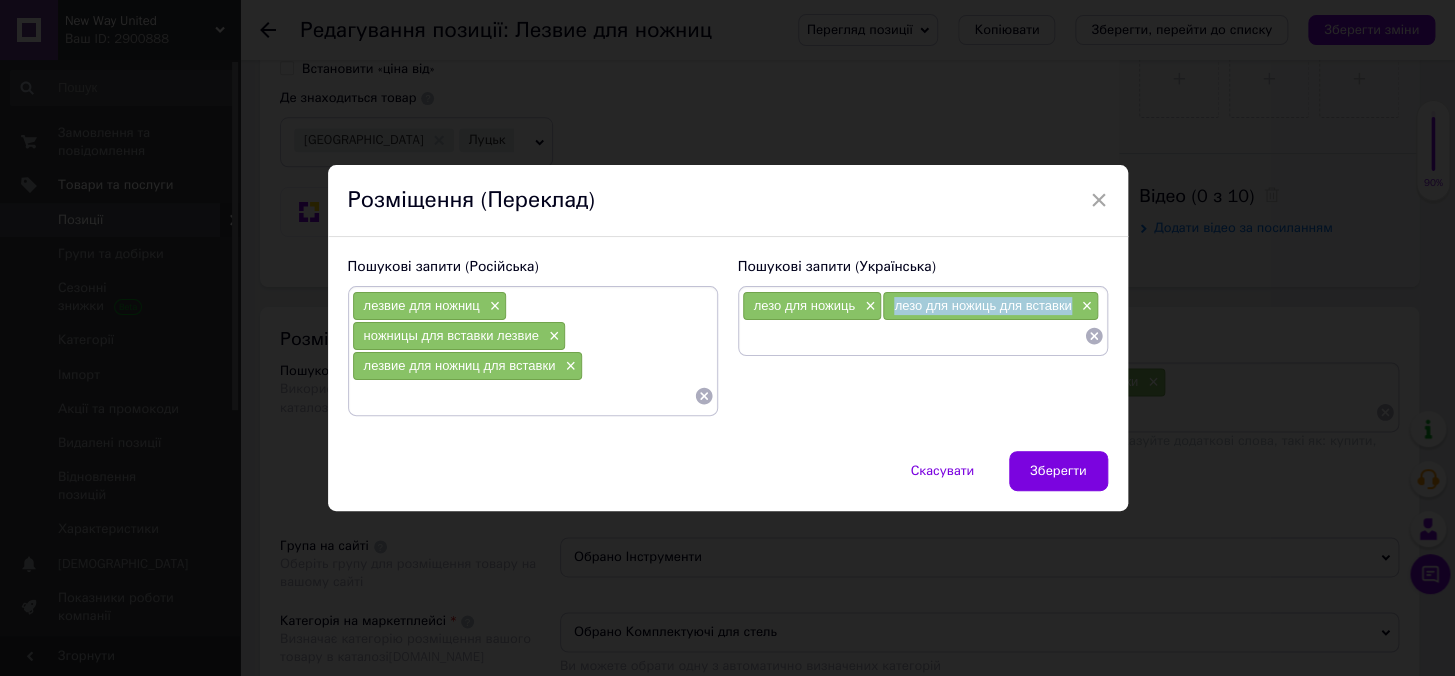 drag, startPoint x: 886, startPoint y: 303, endPoint x: 1069, endPoint y: 308, distance: 183.0683 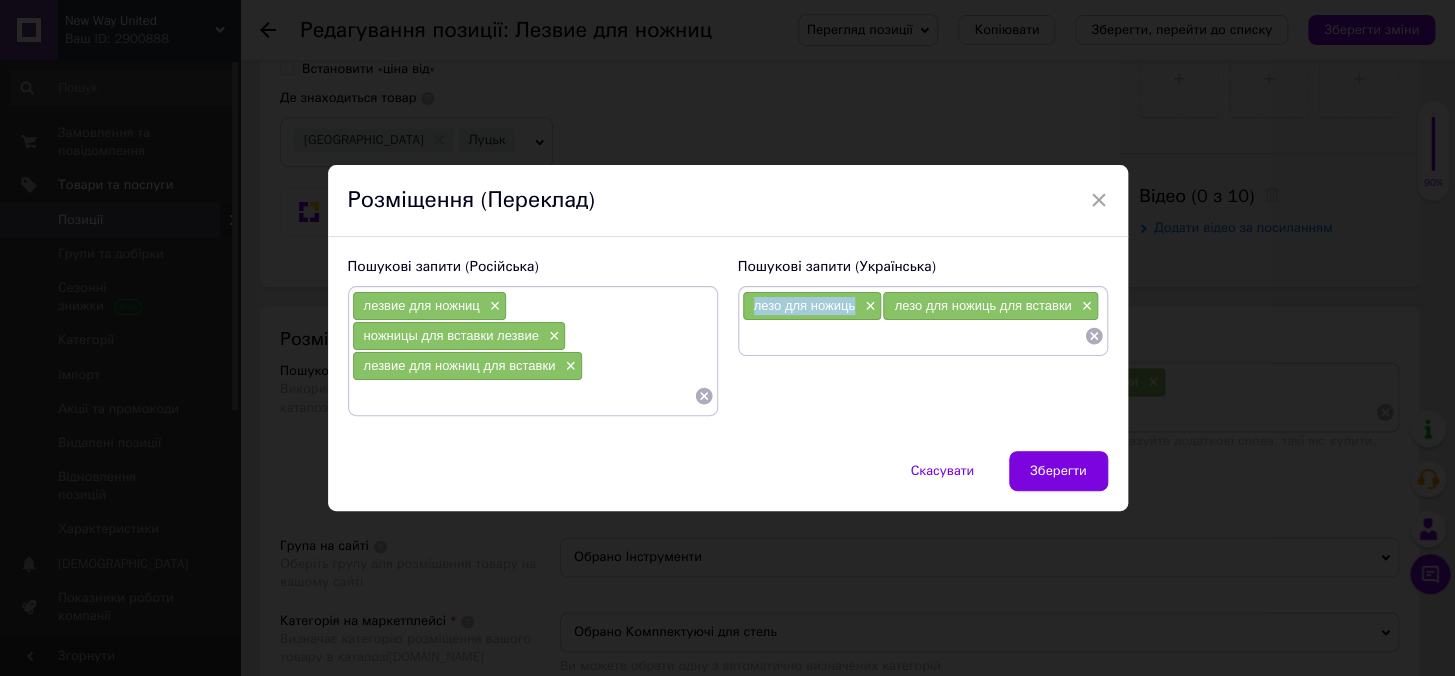 drag, startPoint x: 748, startPoint y: 305, endPoint x: 850, endPoint y: 311, distance: 102.176315 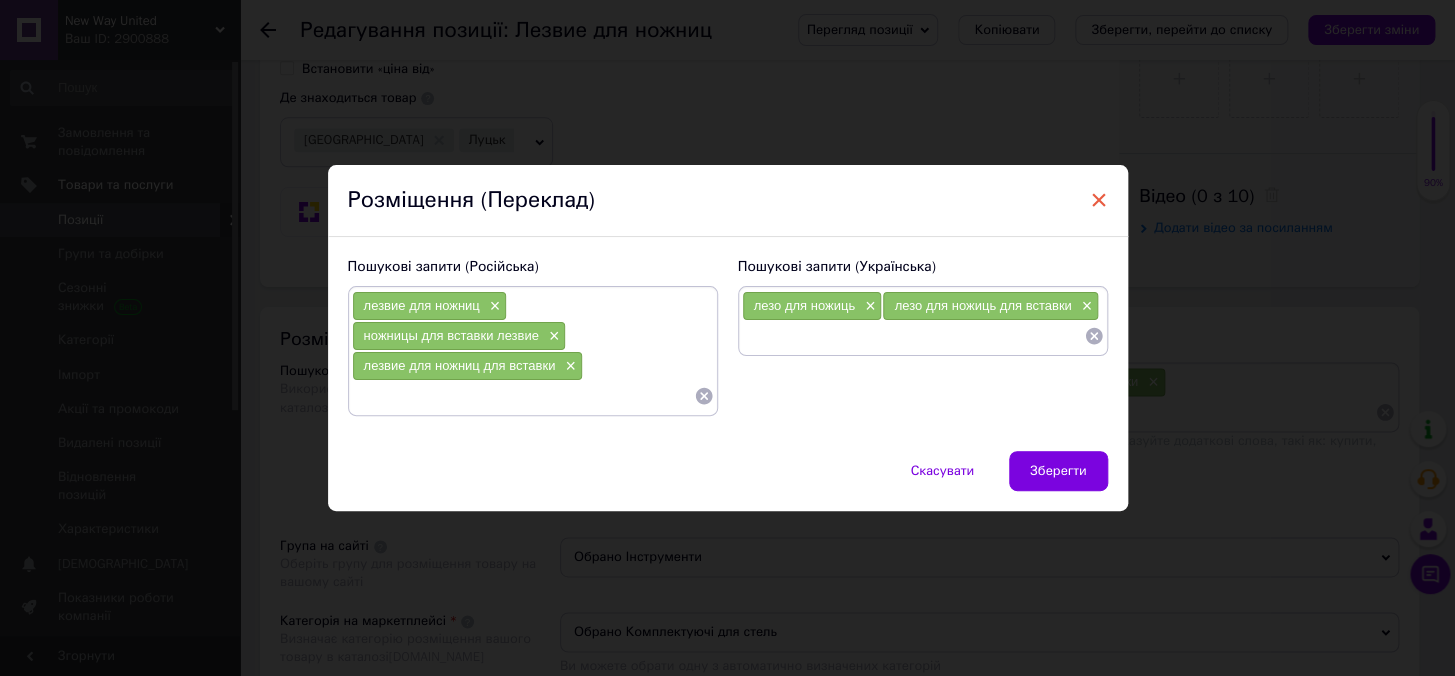 click on "×" at bounding box center (1099, 200) 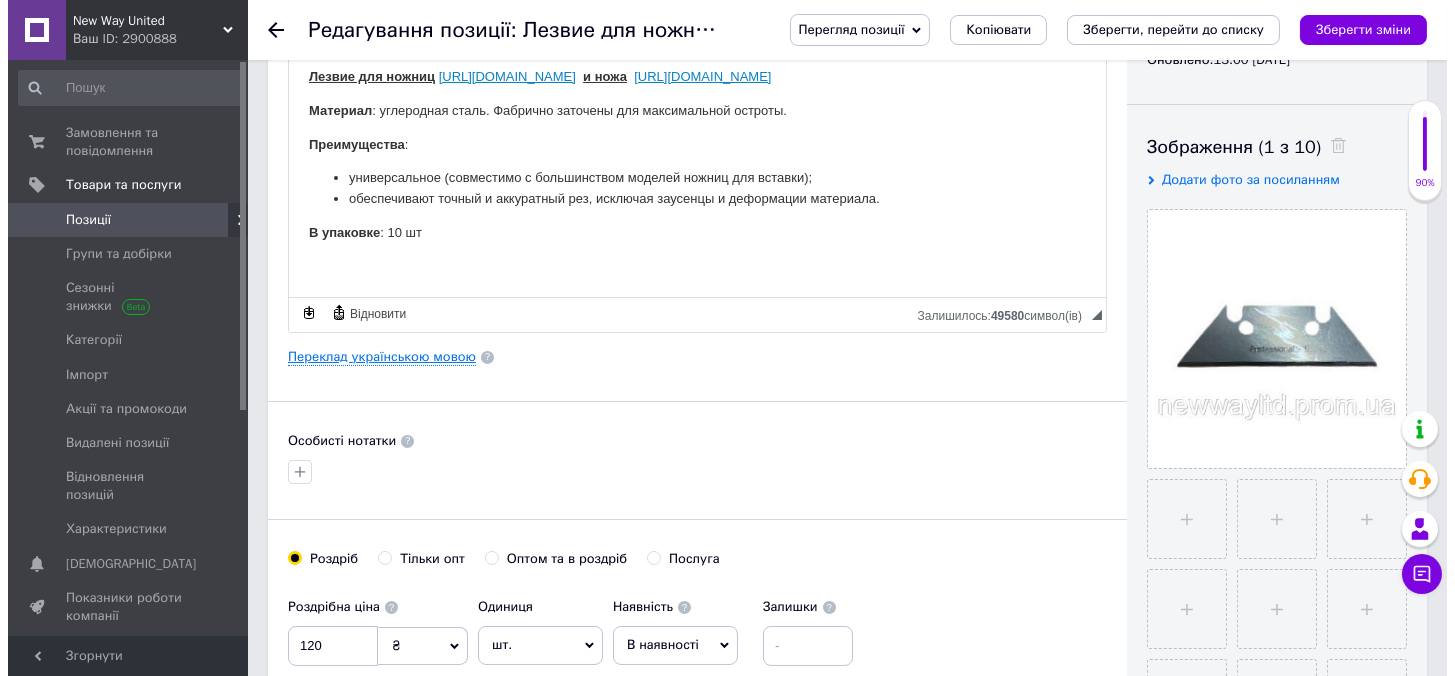 scroll, scrollTop: 181, scrollLeft: 0, axis: vertical 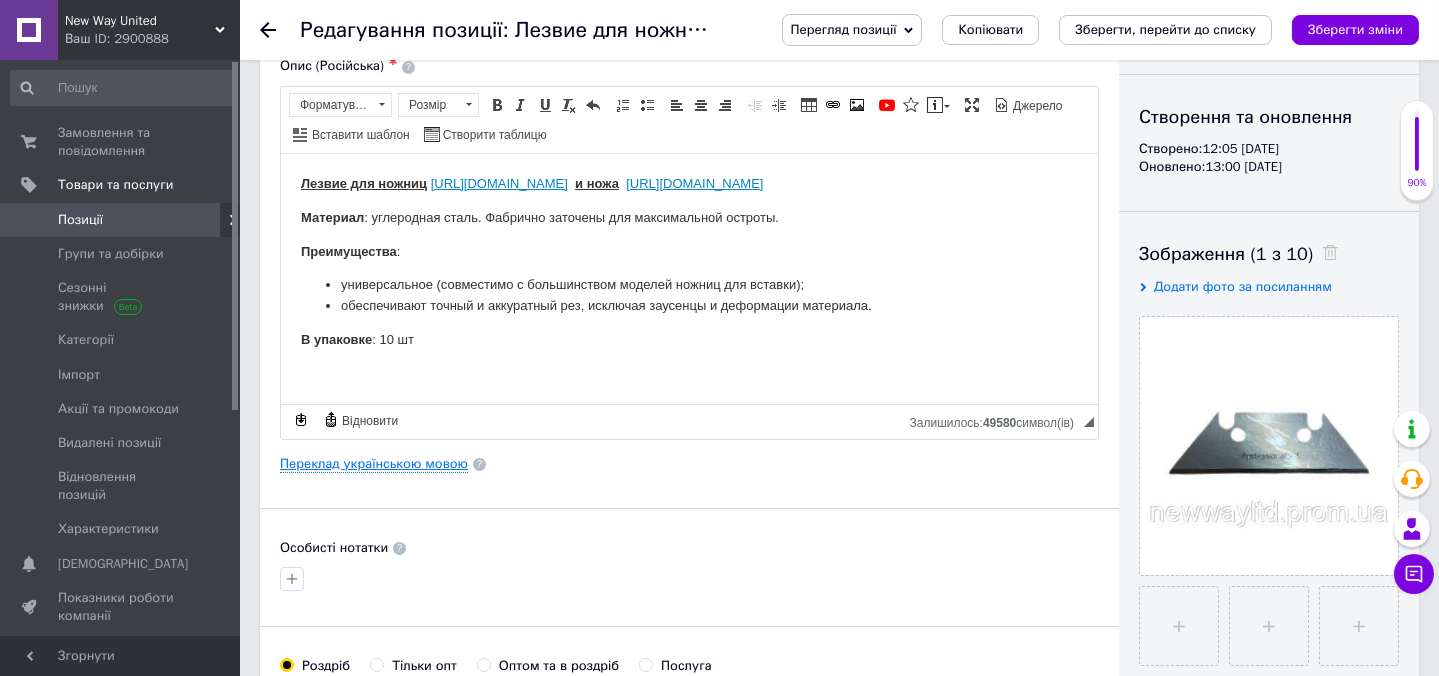 click on "Переклад українською мовою" at bounding box center [374, 464] 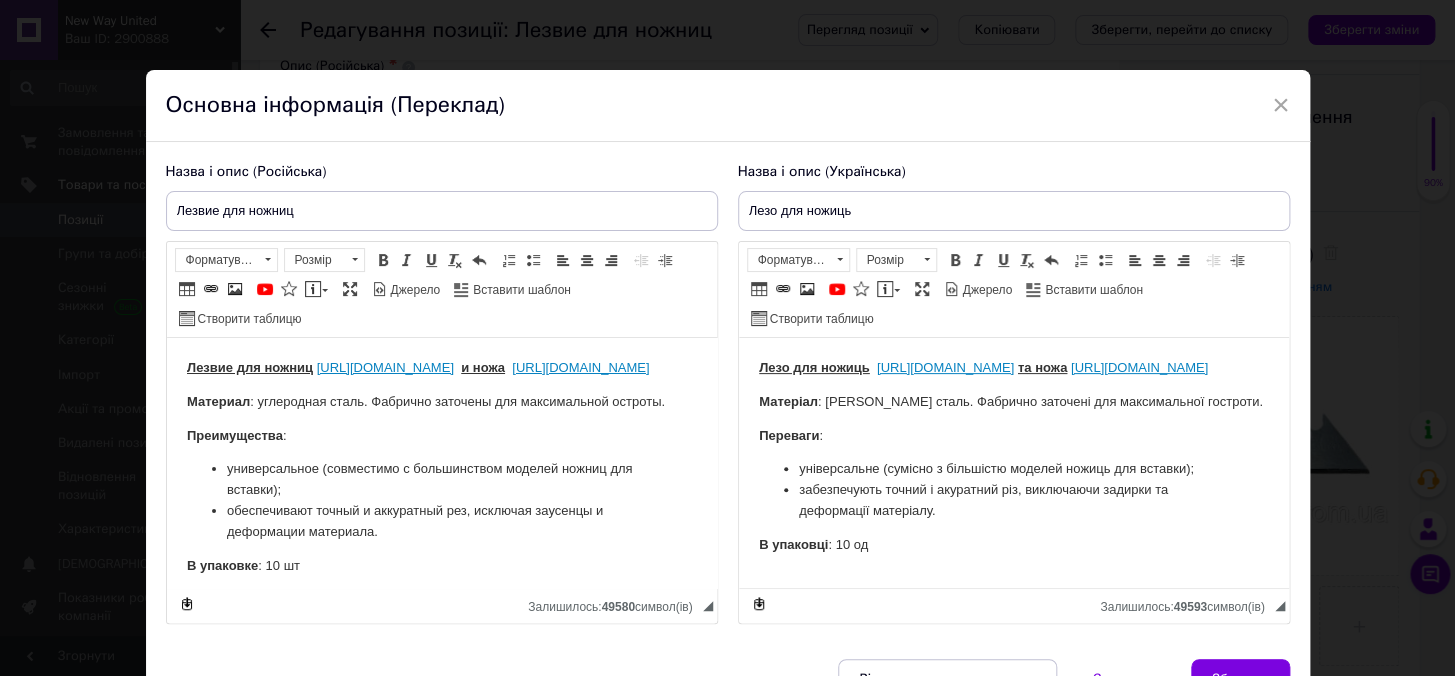 scroll, scrollTop: 0, scrollLeft: 0, axis: both 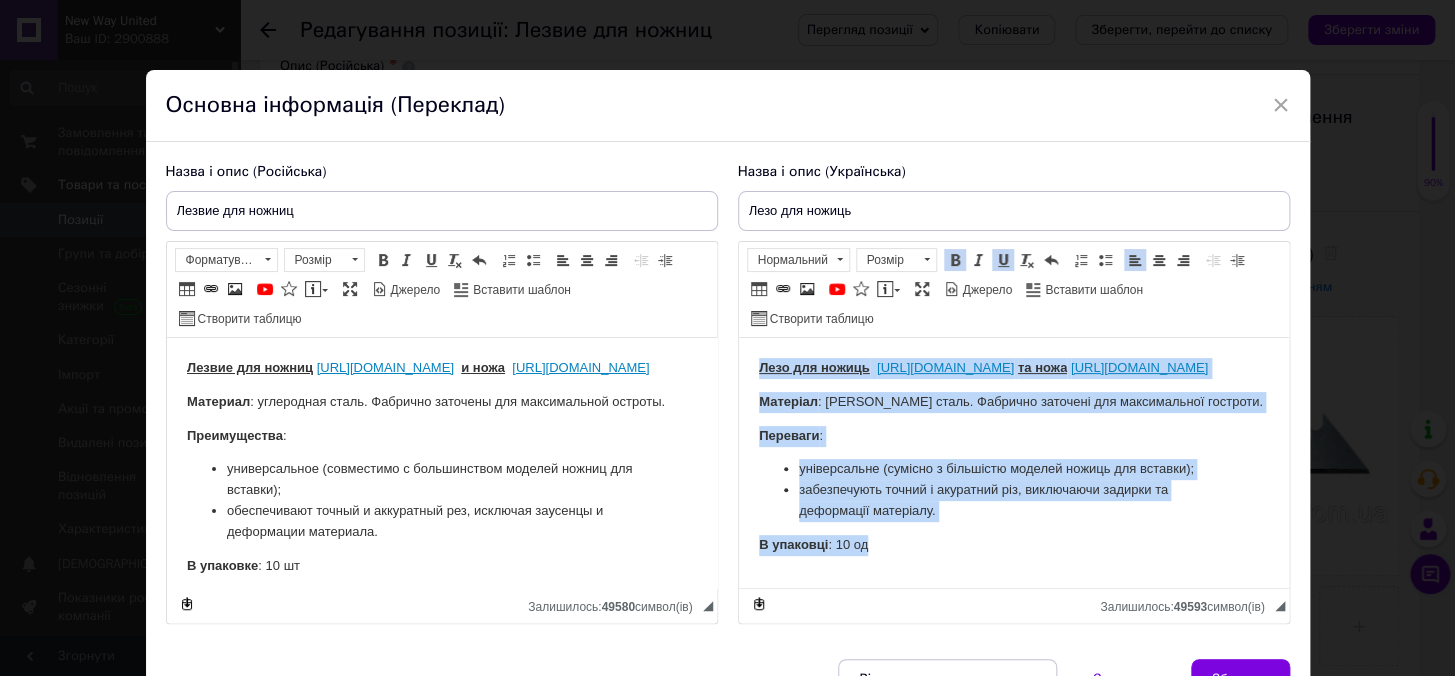 drag, startPoint x: 751, startPoint y: 372, endPoint x: 867, endPoint y: 572, distance: 231.20554 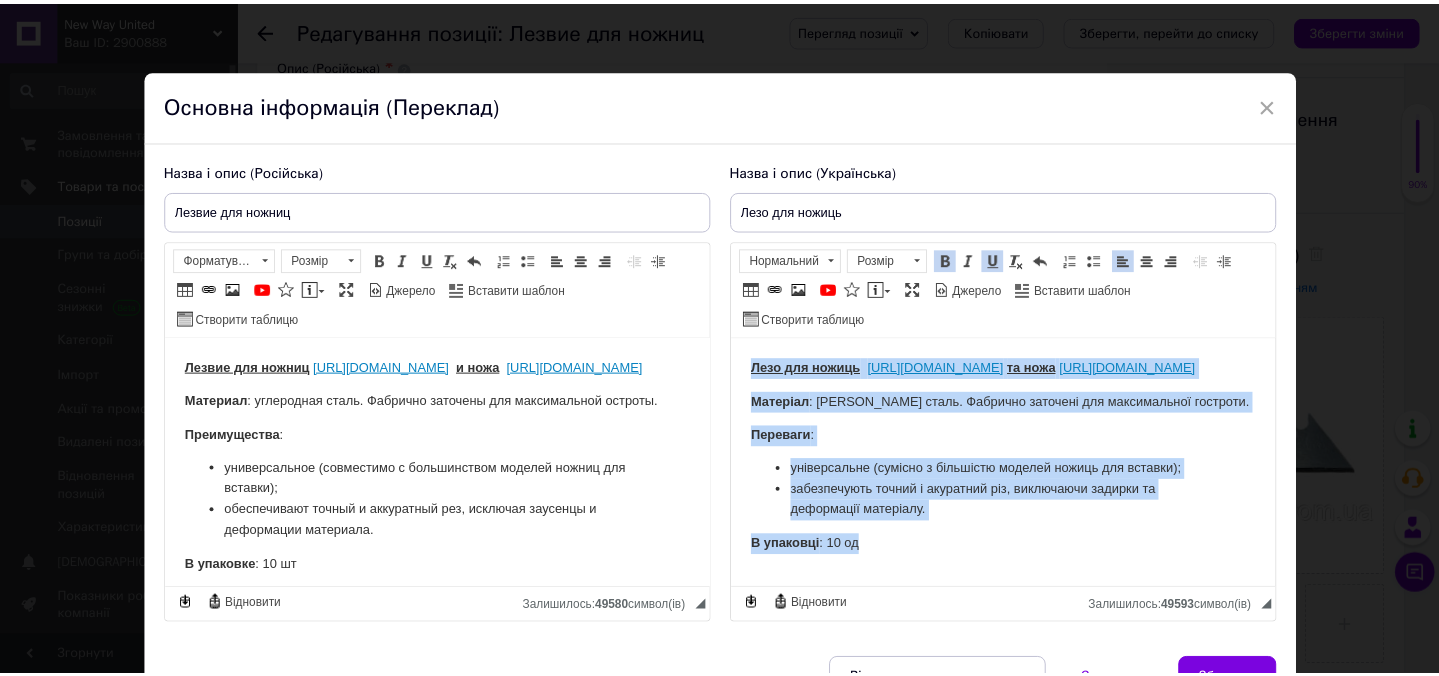scroll, scrollTop: 50, scrollLeft: 0, axis: vertical 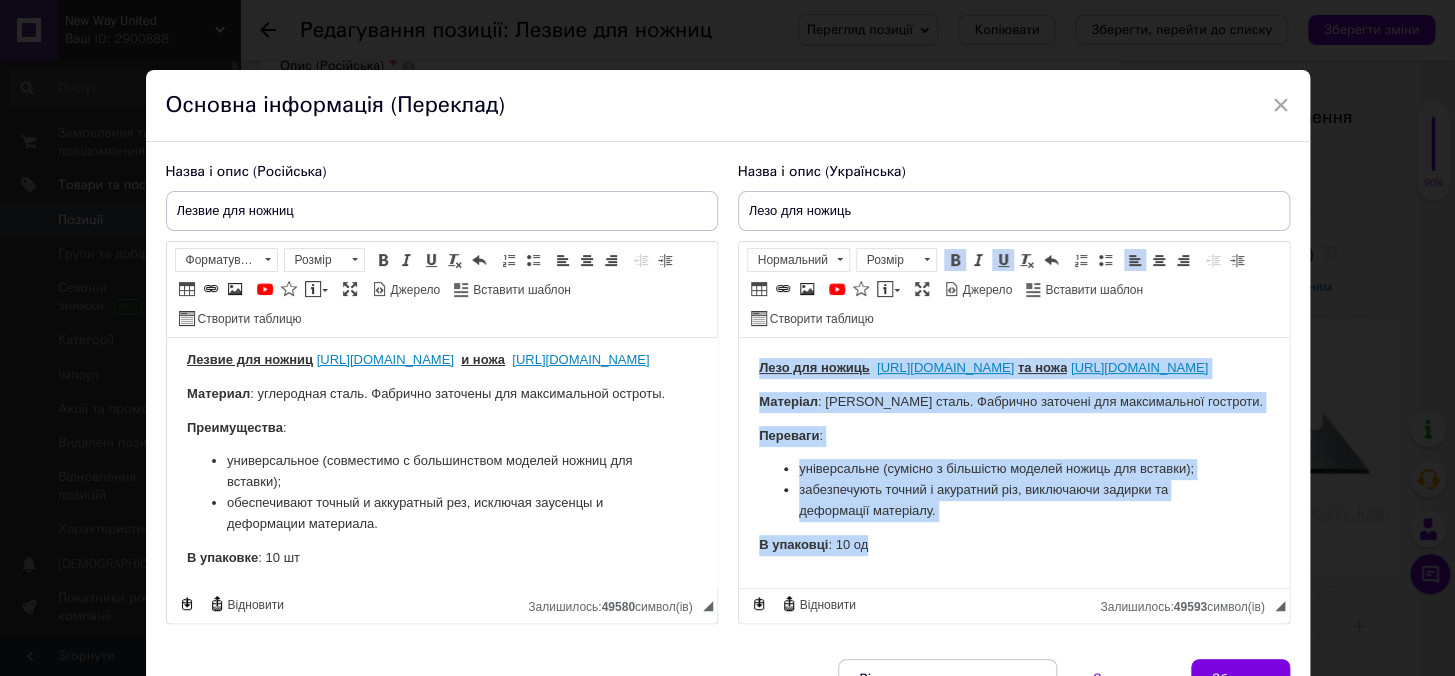 click on "Лезо для ножиць    https://newwayltd.prom.ua/ua/p1945581470-nozhnitsy-dlya-vstavki.html   та ножа   https://newwayltd.prom.ua/ua/p2511634344-nozh-multiblend-pro.html Матеріал : вуглецева сталь. Фабрично заточені для максимальної гостроти. Переваги : універсальне (сумісно з більшістю моделей ножиць для вставки); забезпечують точний і акуратний різ, виключаючи задирки та деформації матеріалу. В упаковці : 10 од" at bounding box center (1013, 457) 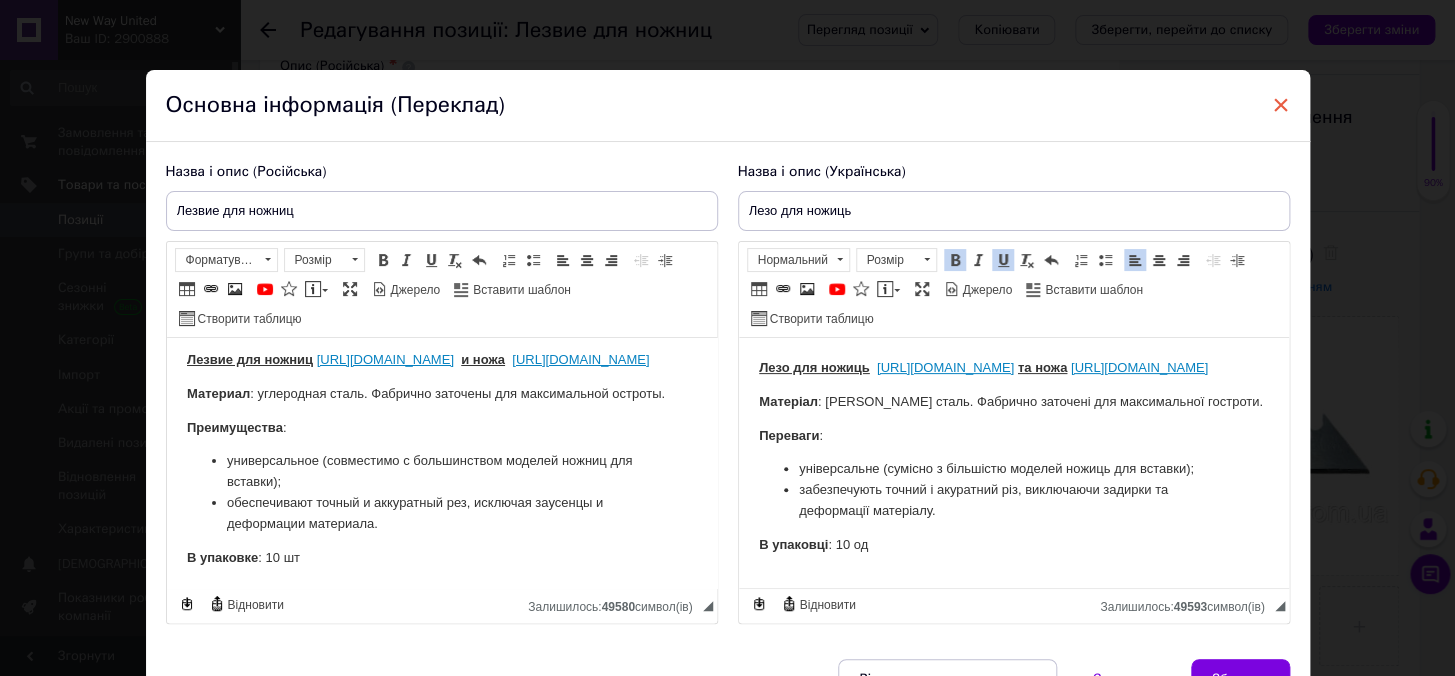 click on "×" at bounding box center (1281, 105) 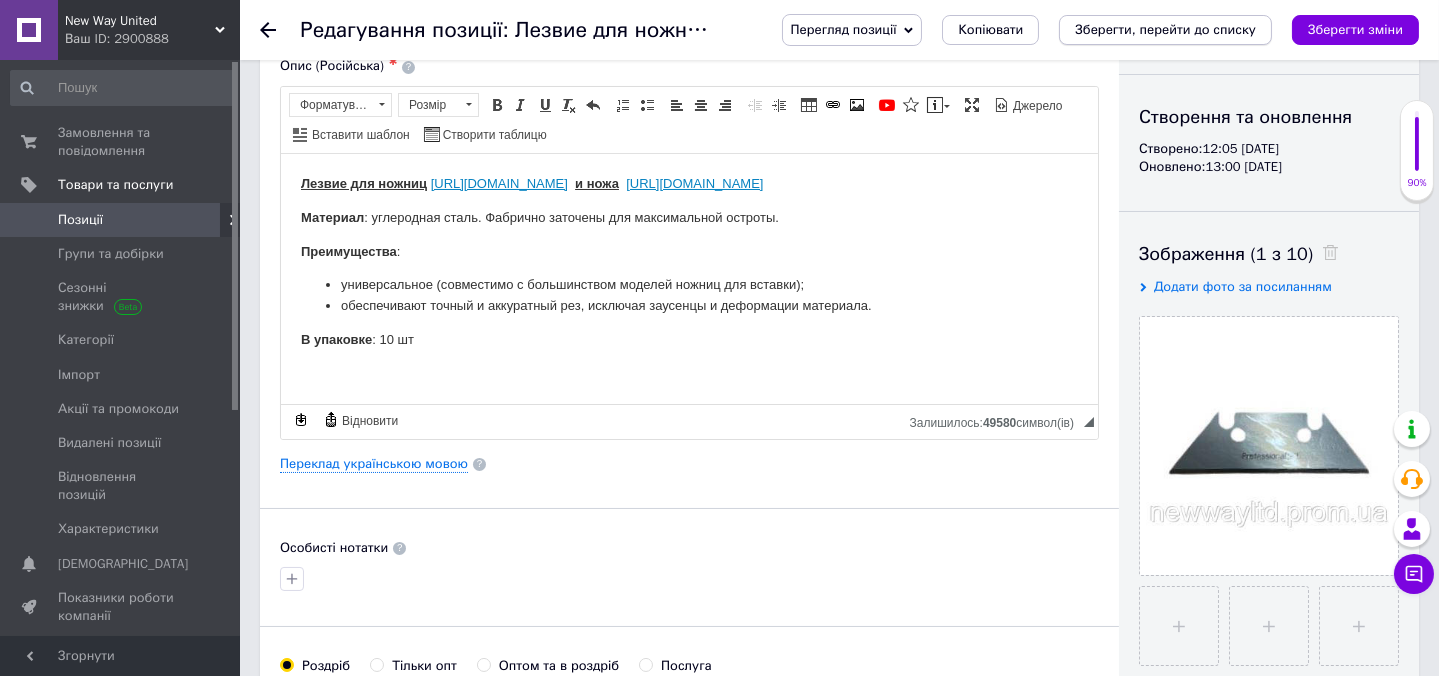 click on "Зберегти, перейти до списку" at bounding box center [1165, 29] 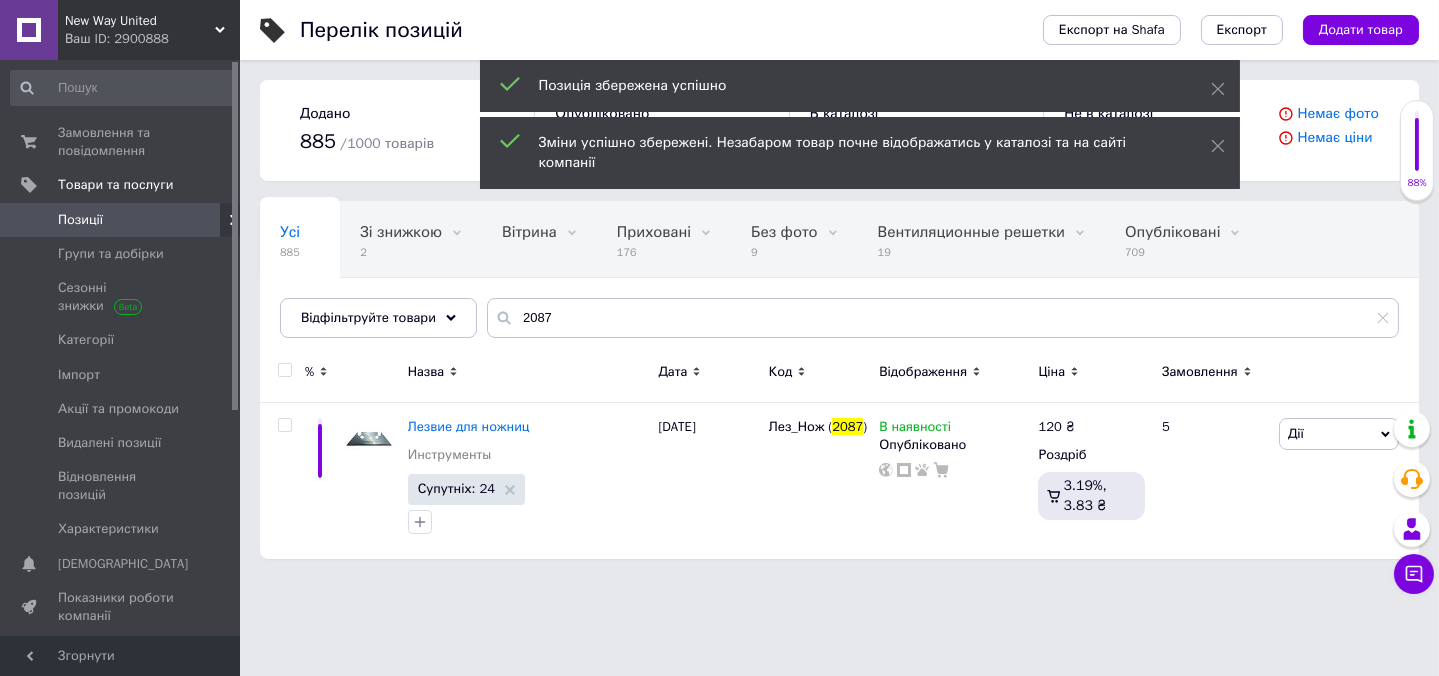 scroll, scrollTop: 0, scrollLeft: 0, axis: both 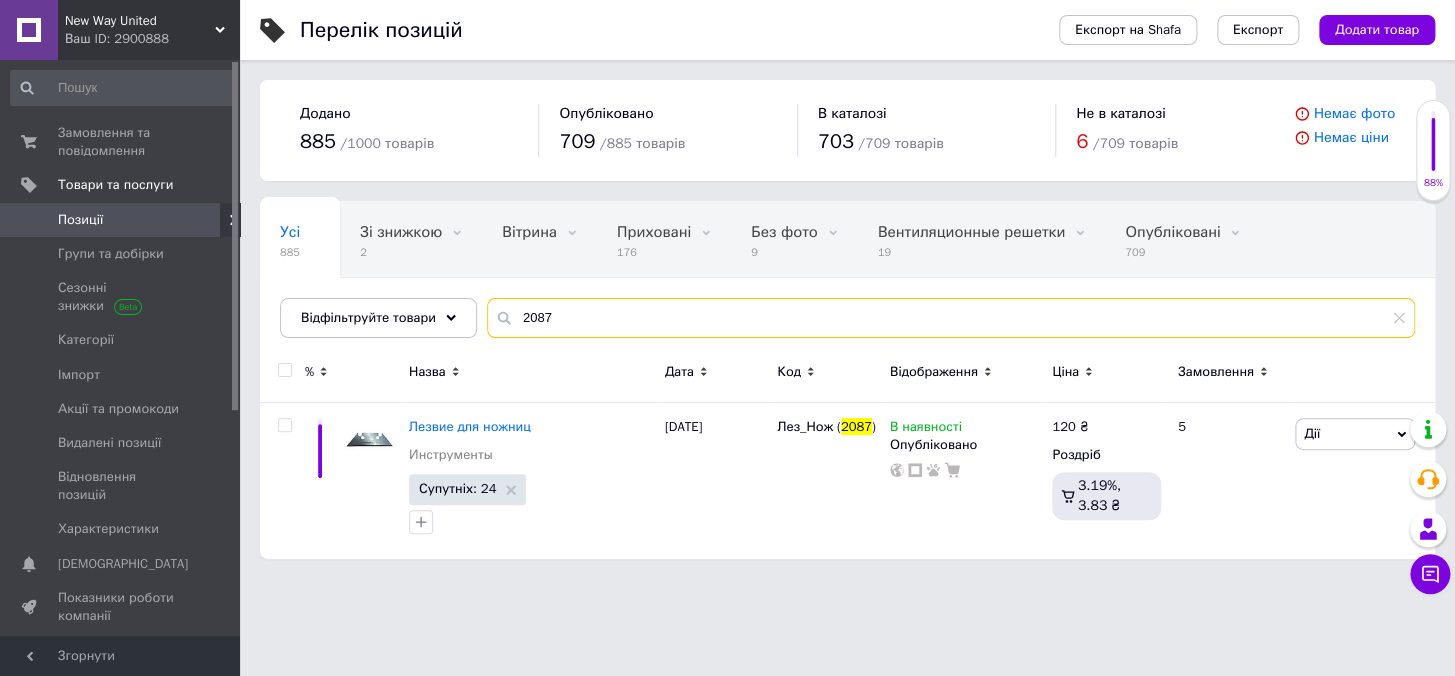 drag, startPoint x: 544, startPoint y: 311, endPoint x: 491, endPoint y: 311, distance: 53 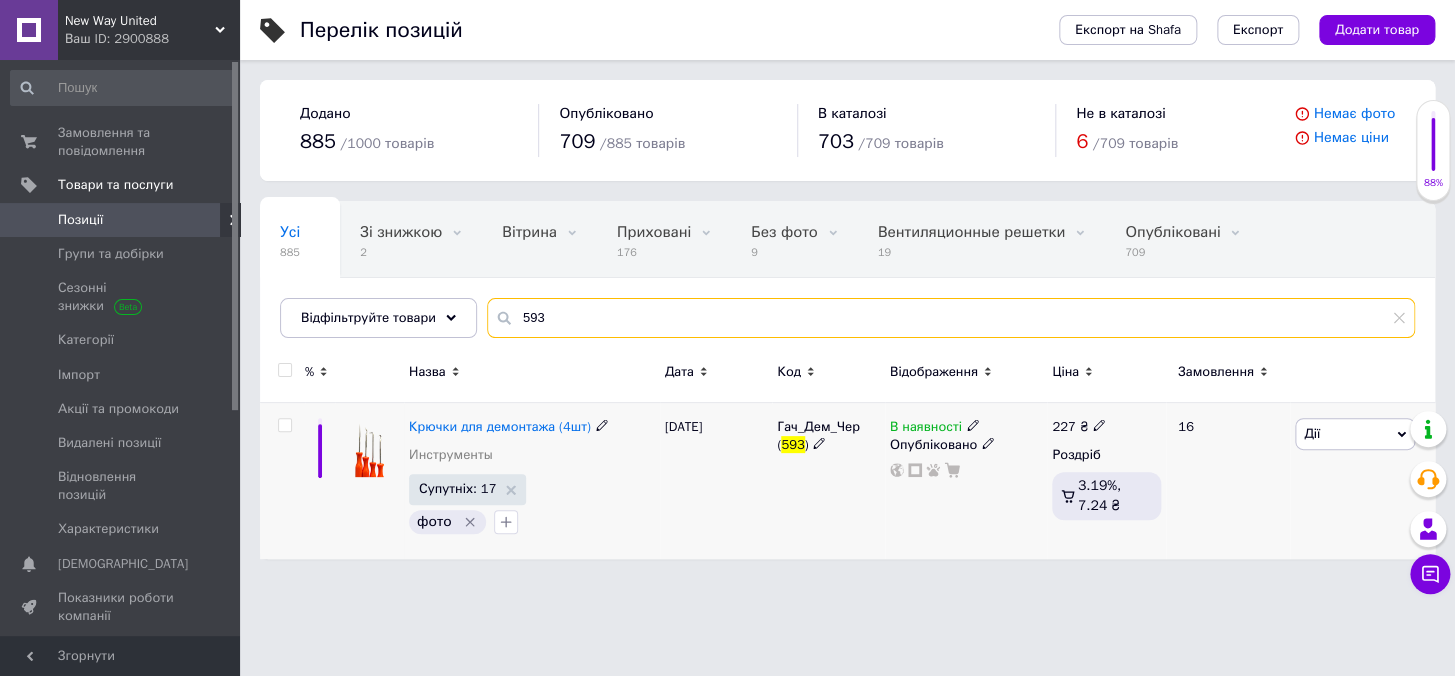 type on "593" 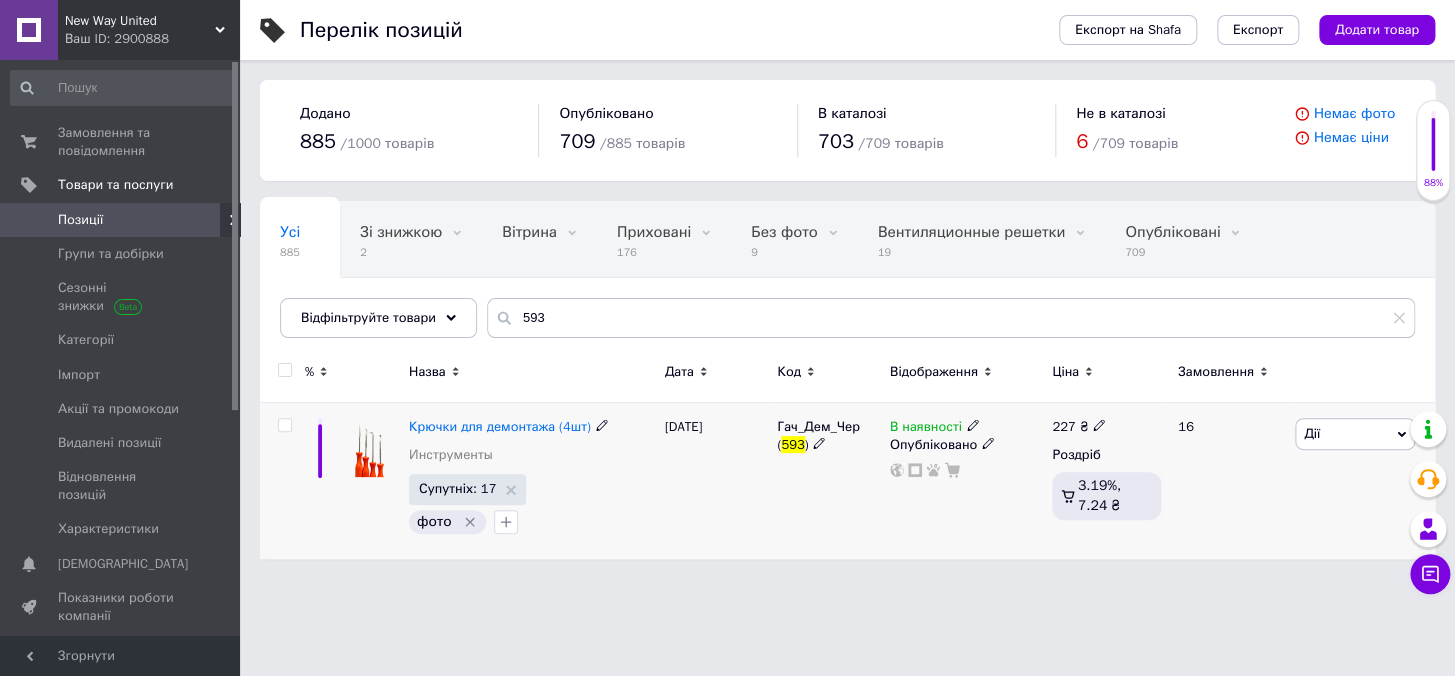 click on "Крючки для демонтажа (4шт) Инструменты  Супутніх: 17 фото" at bounding box center (532, 481) 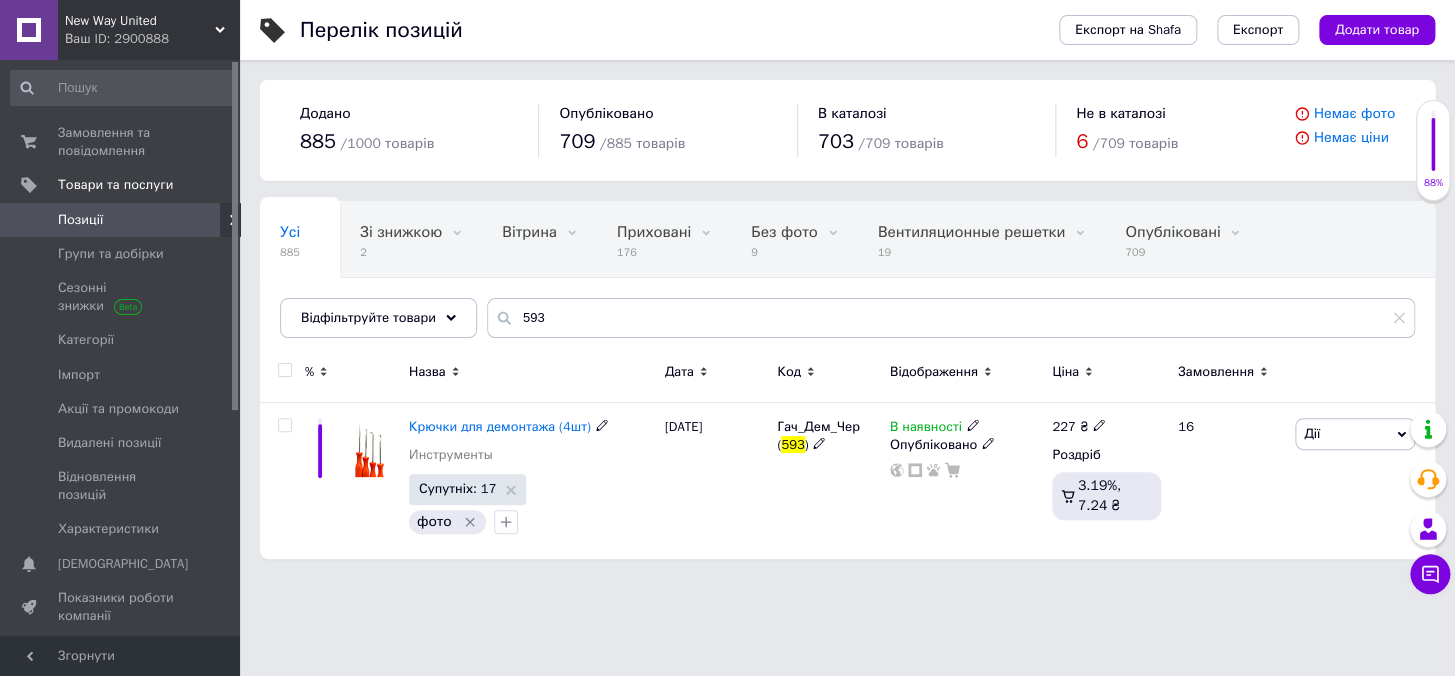 drag, startPoint x: 469, startPoint y: 418, endPoint x: 478, endPoint y: 406, distance: 15 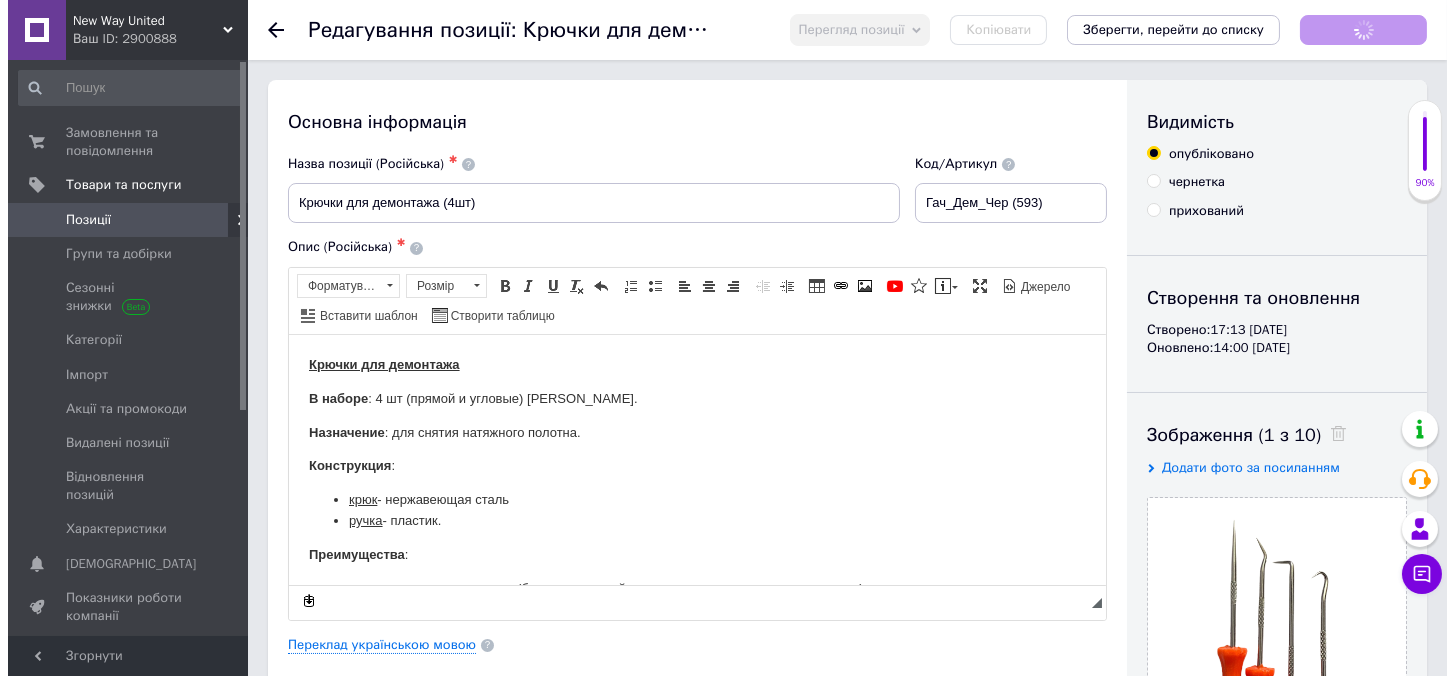 scroll, scrollTop: 0, scrollLeft: 0, axis: both 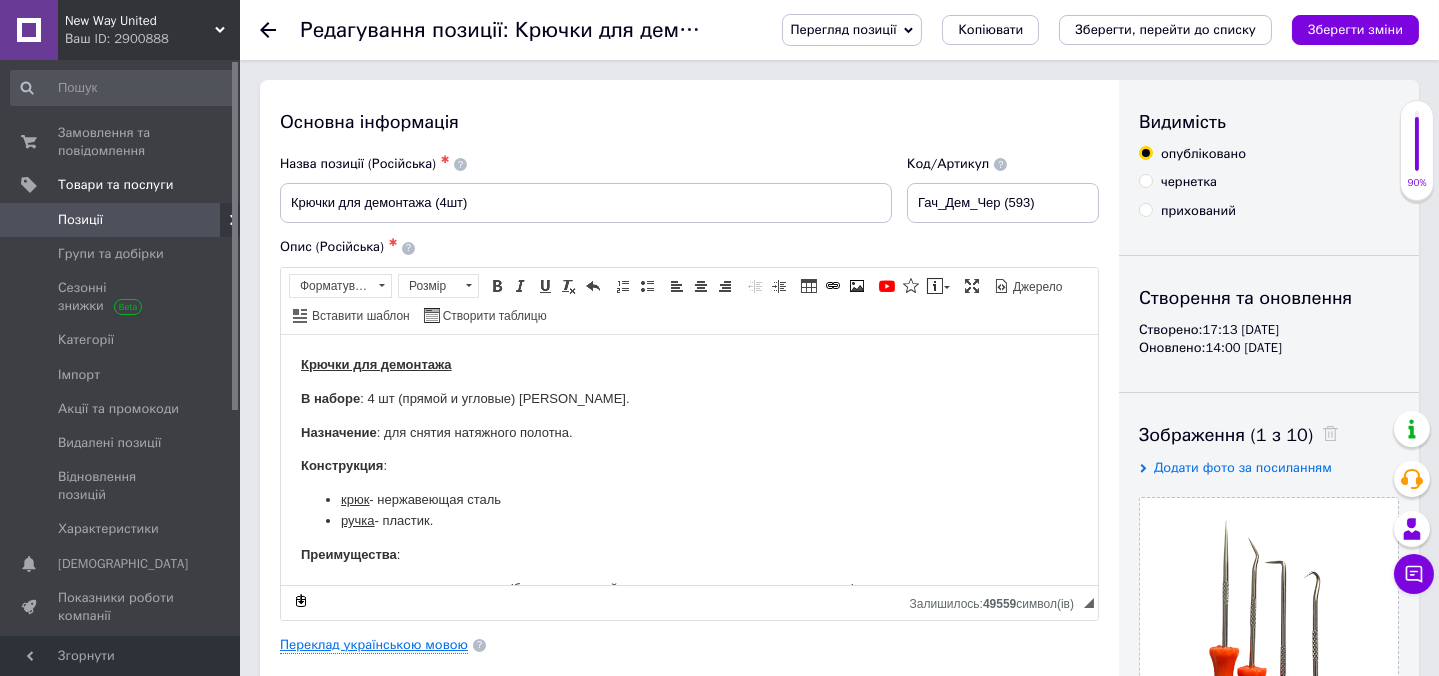 click on "Переклад українською мовою" at bounding box center [374, 645] 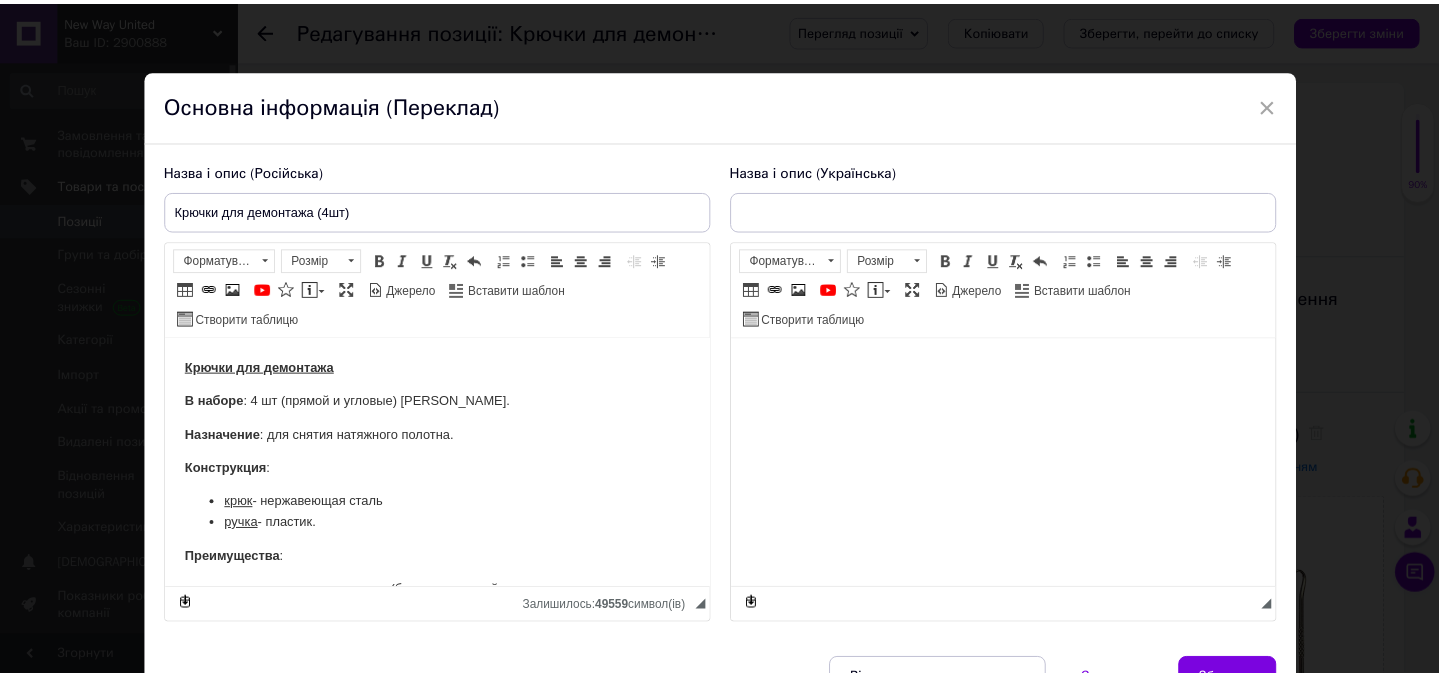 scroll, scrollTop: 0, scrollLeft: 0, axis: both 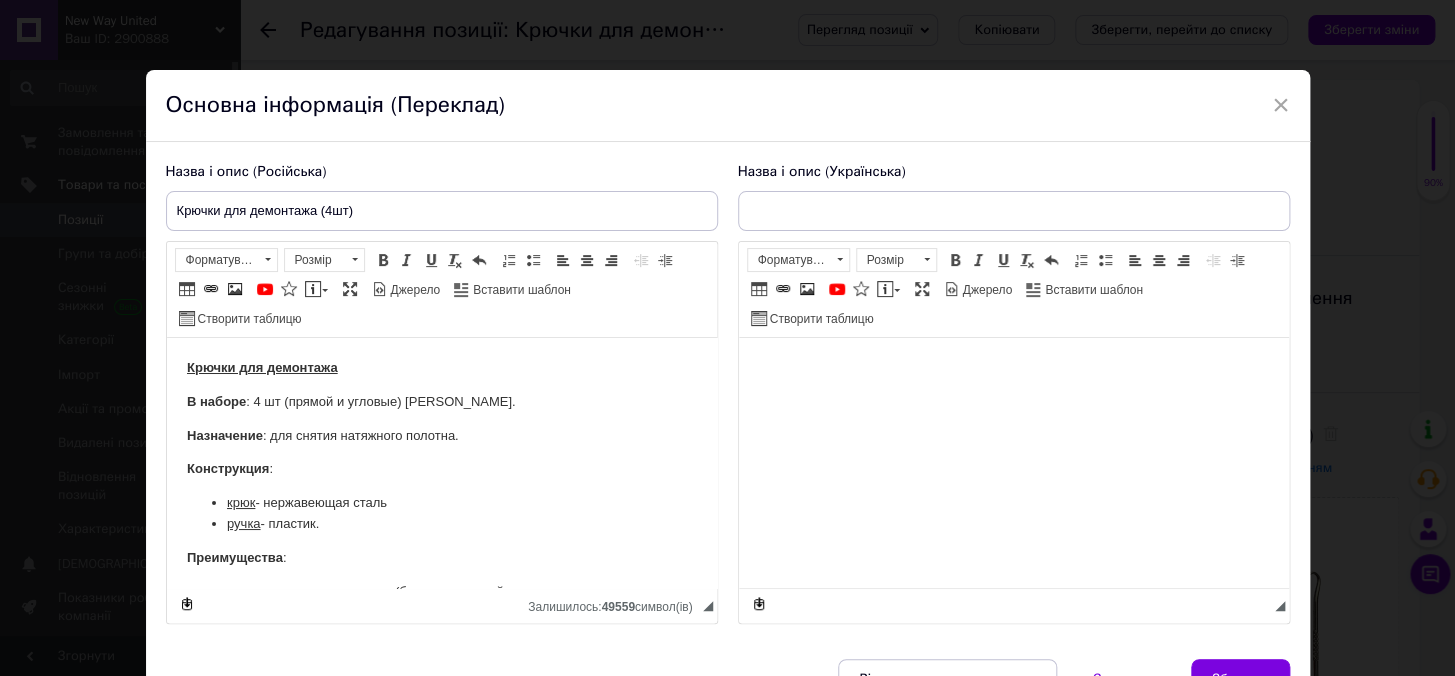 type on "Гачки для демонтажу (4шт)" 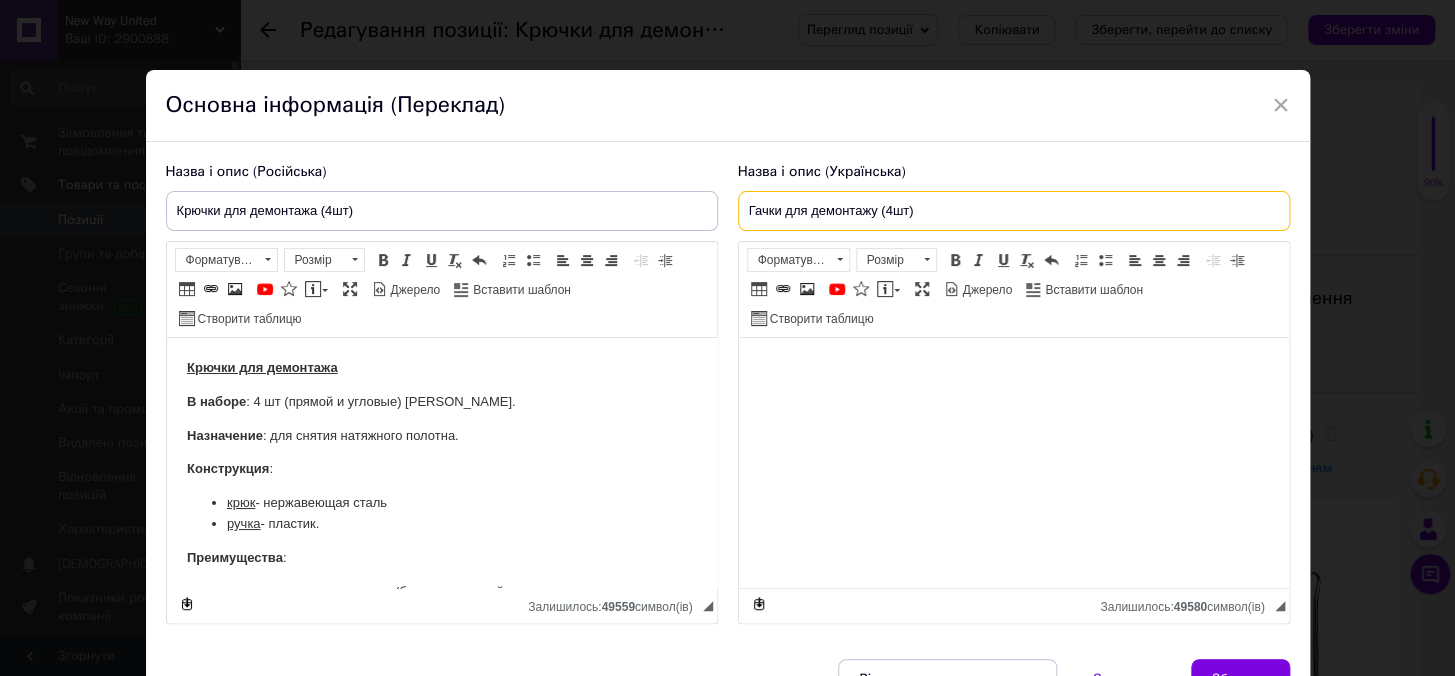 drag, startPoint x: 940, startPoint y: 217, endPoint x: 729, endPoint y: 238, distance: 212.04245 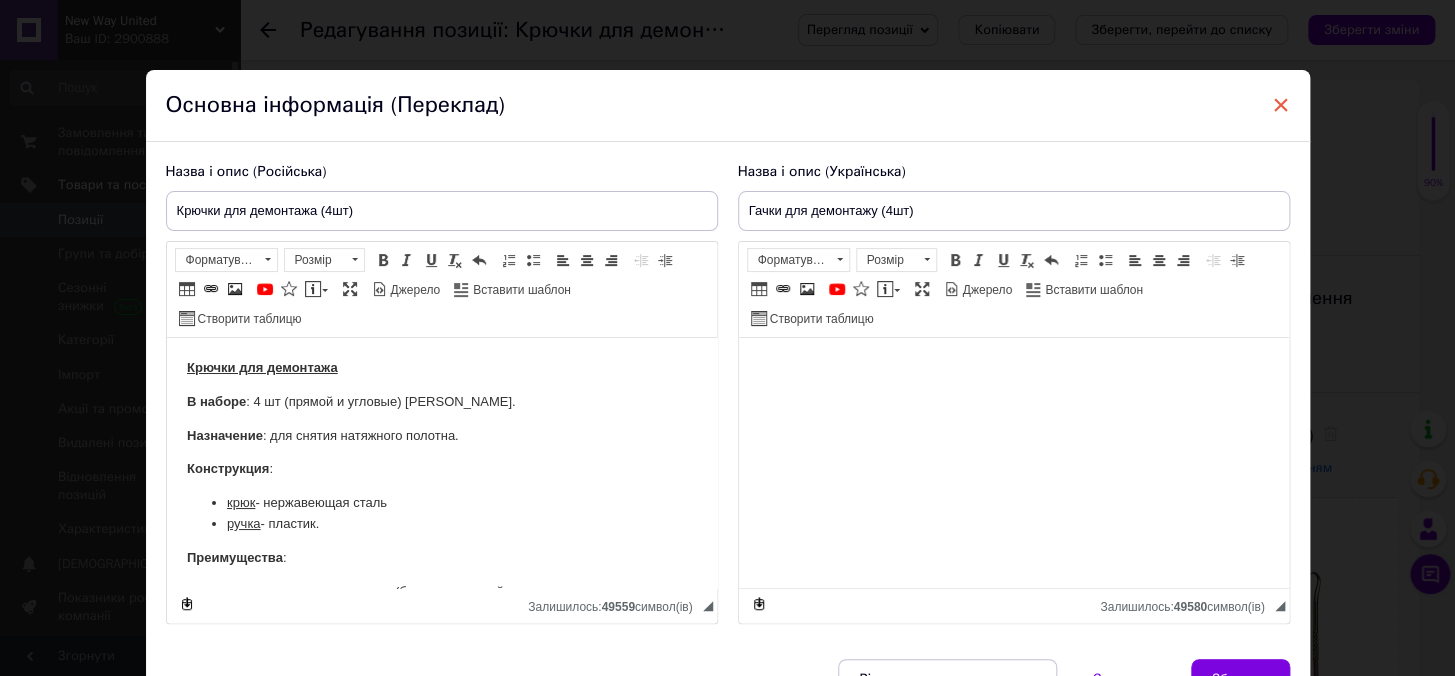 click on "×" at bounding box center [1281, 105] 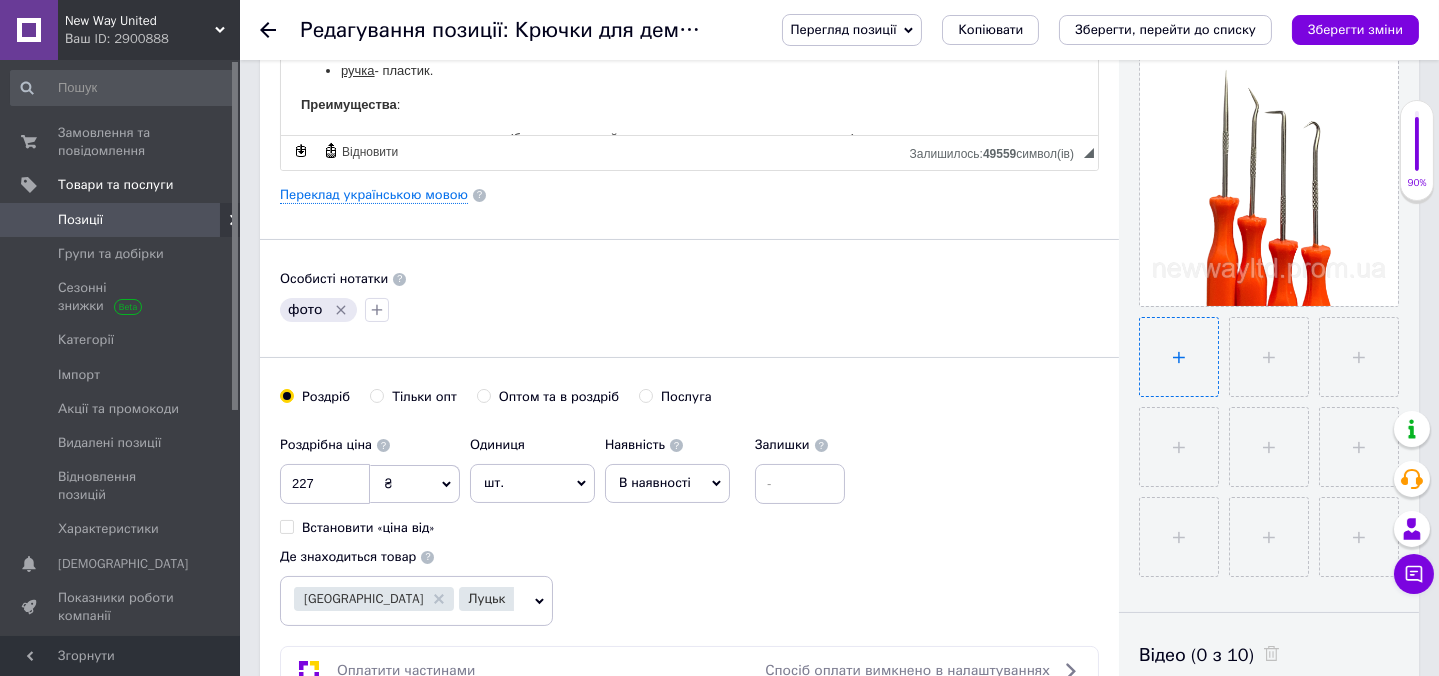 scroll, scrollTop: 454, scrollLeft: 0, axis: vertical 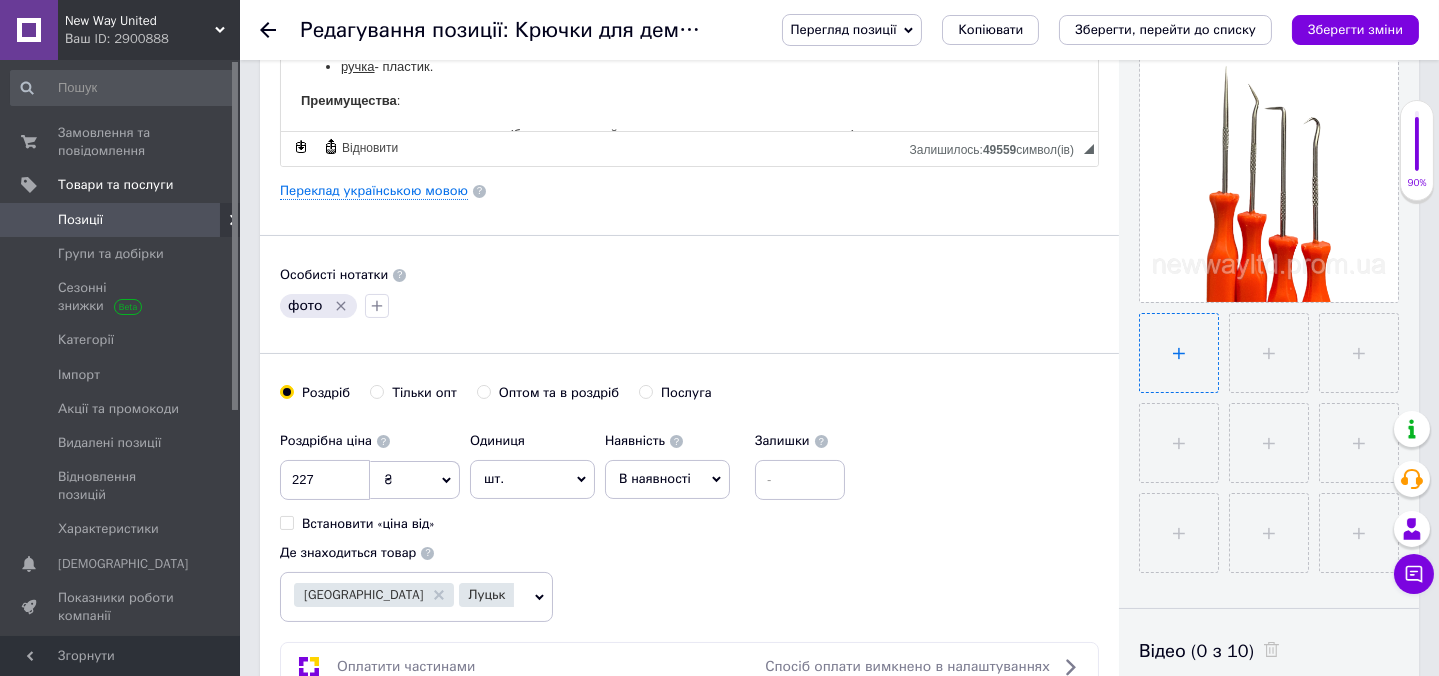 click at bounding box center [1179, 353] 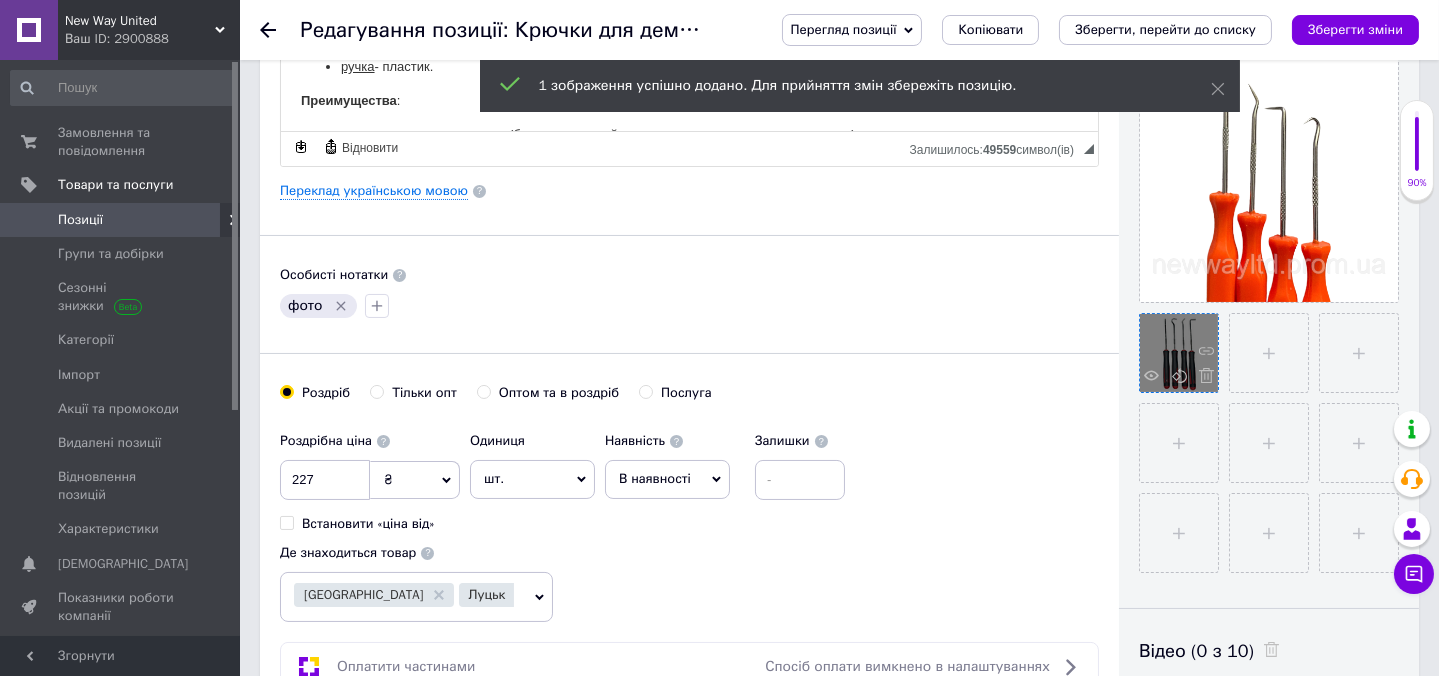 click at bounding box center (1179, 353) 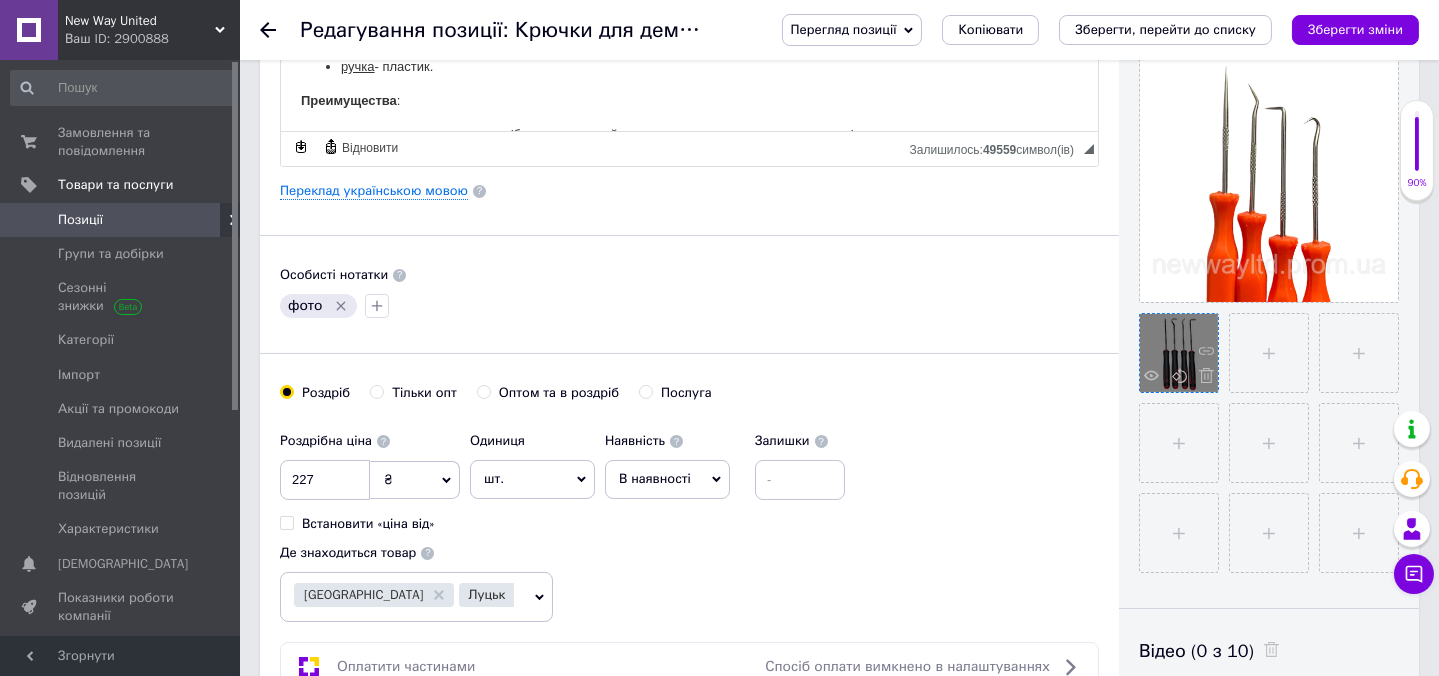 click at bounding box center [1179, 353] 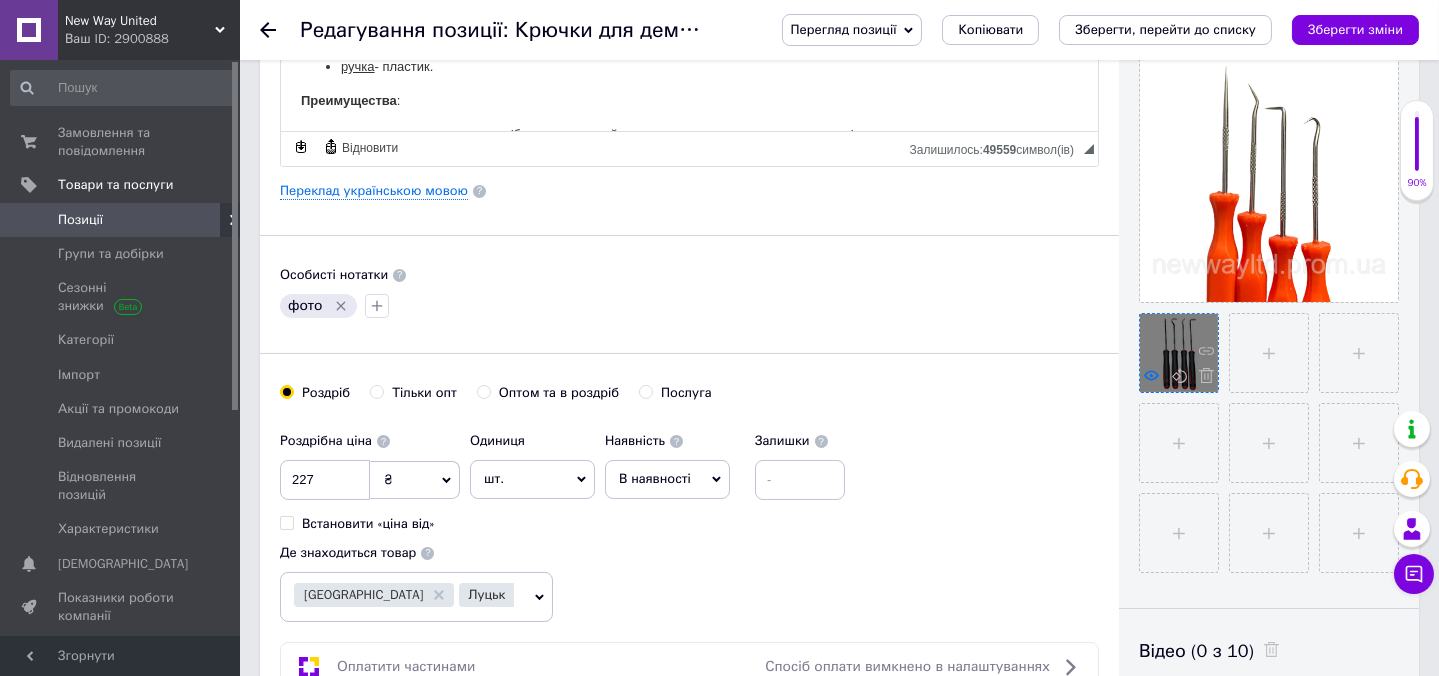 click 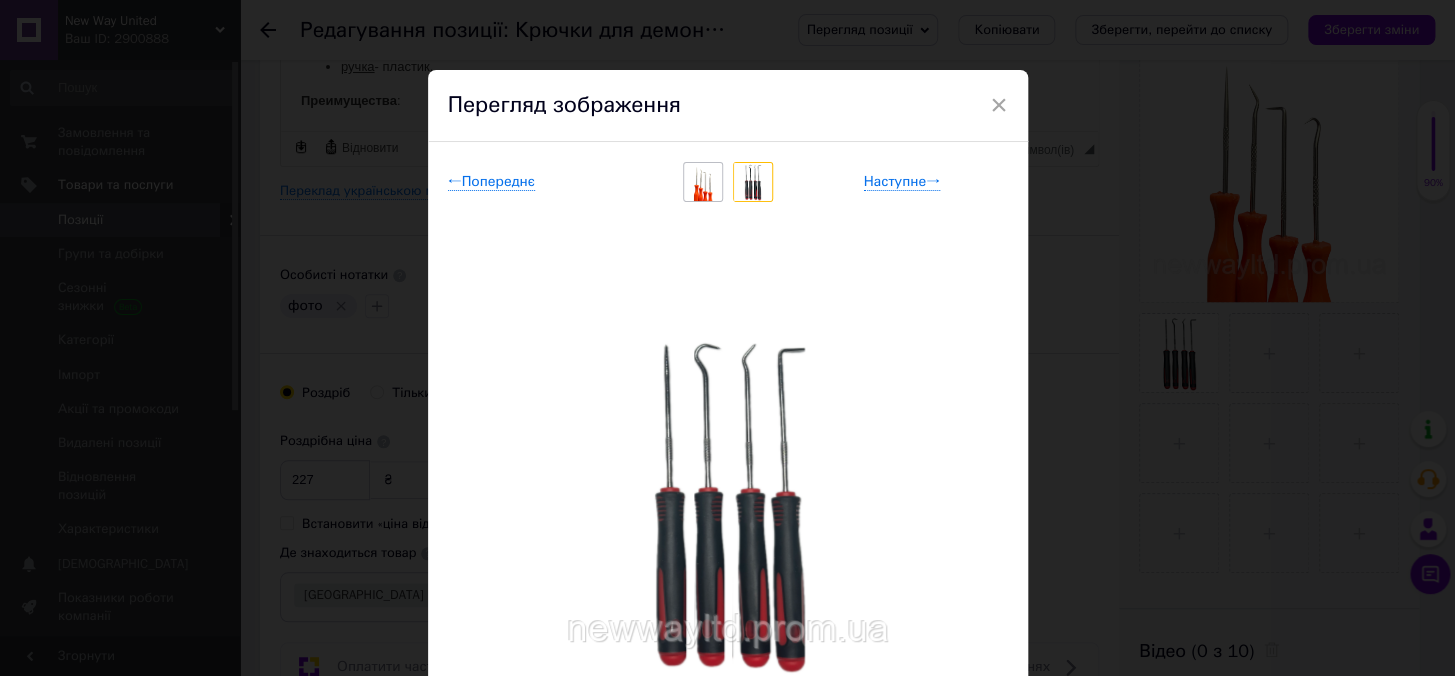 click on "× Перегляд зображення ← Попереднє Наступне → Видалити зображення Видалити всі зображення" at bounding box center [727, 338] 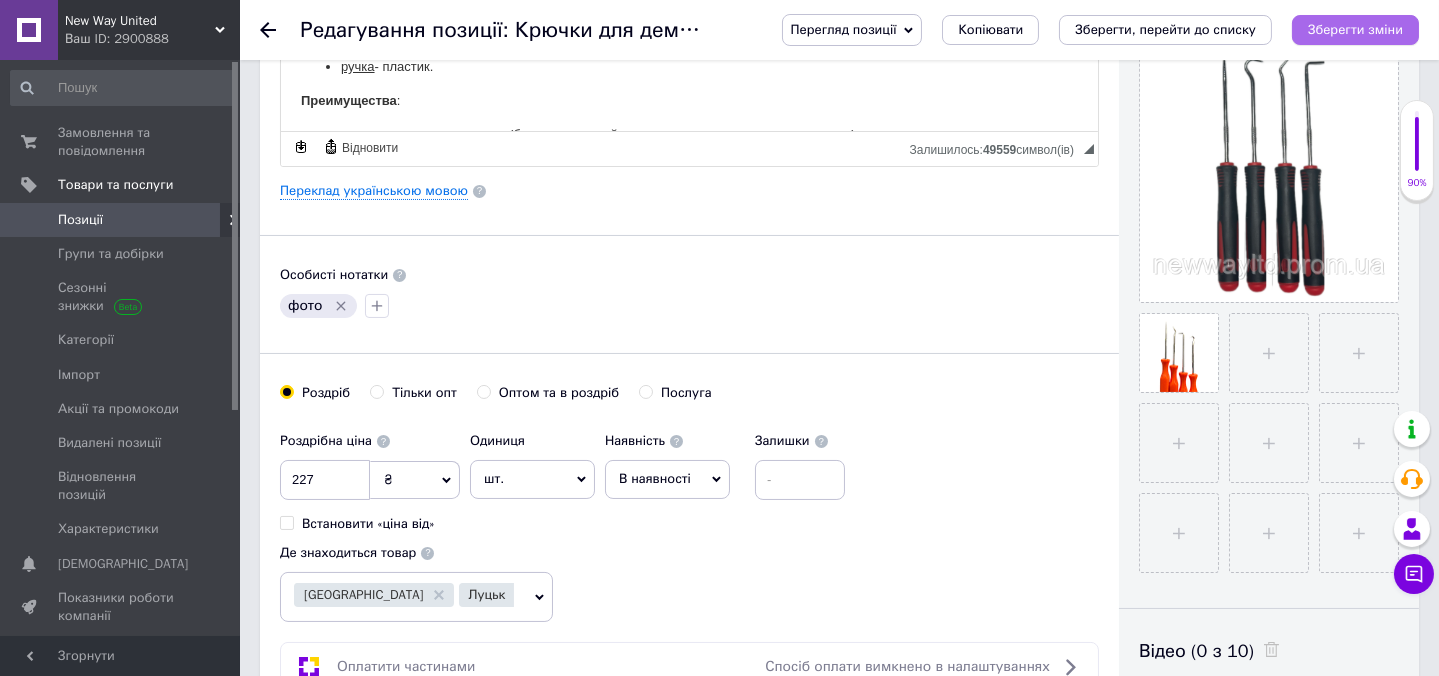 click on "Зберегти зміни" at bounding box center [1355, 29] 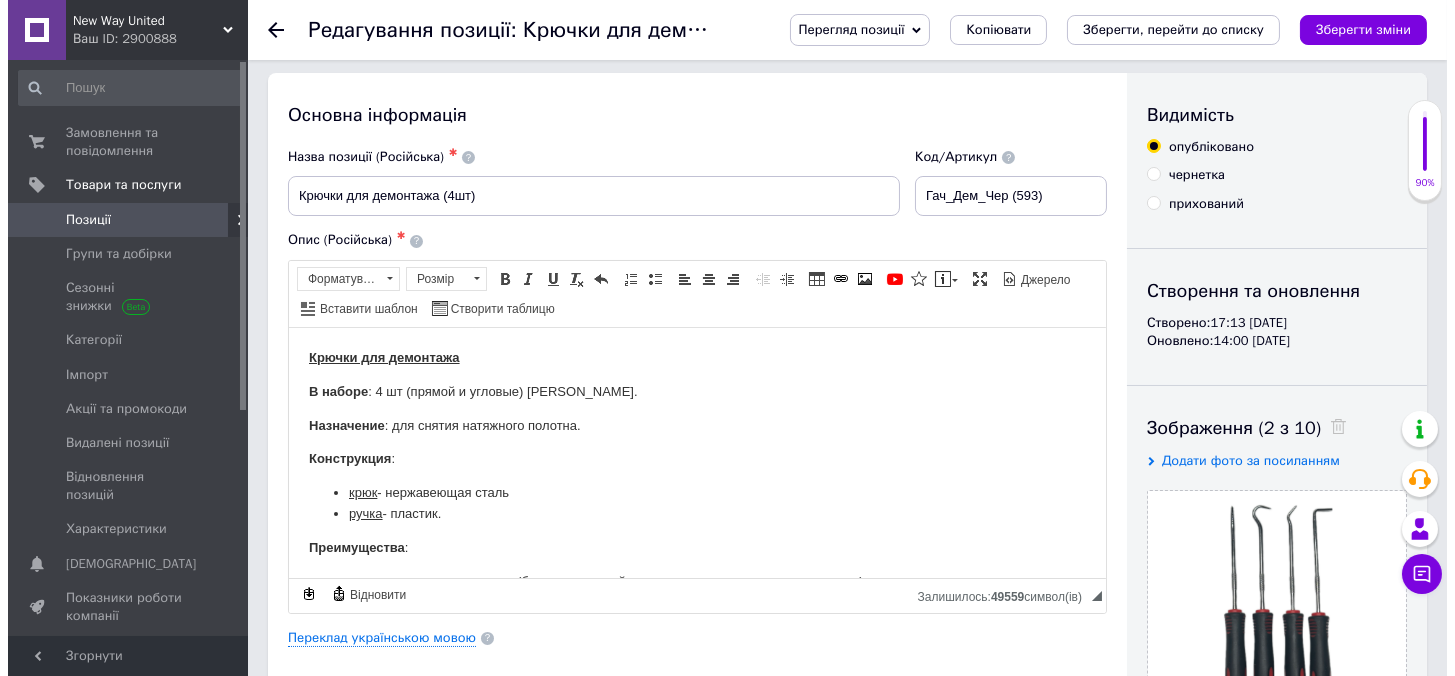 scroll, scrollTop: 0, scrollLeft: 0, axis: both 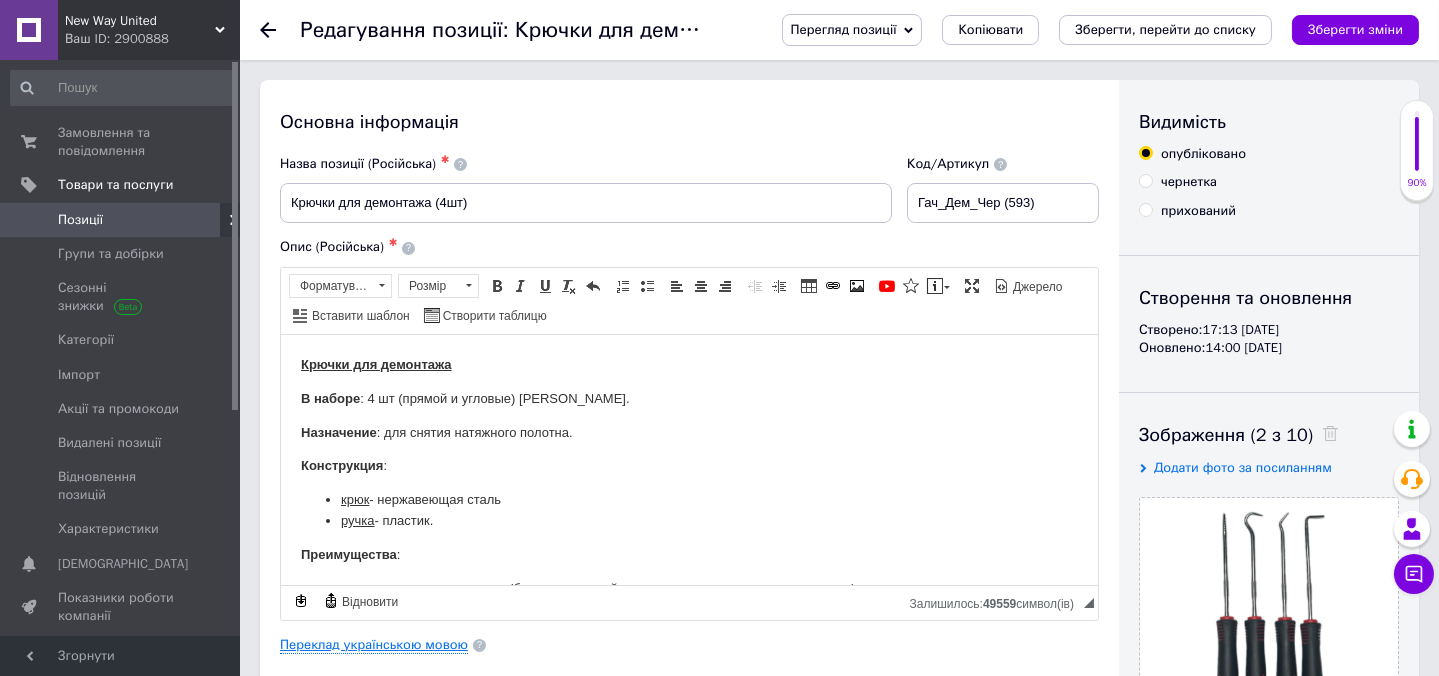click on "Переклад українською мовою" at bounding box center [374, 645] 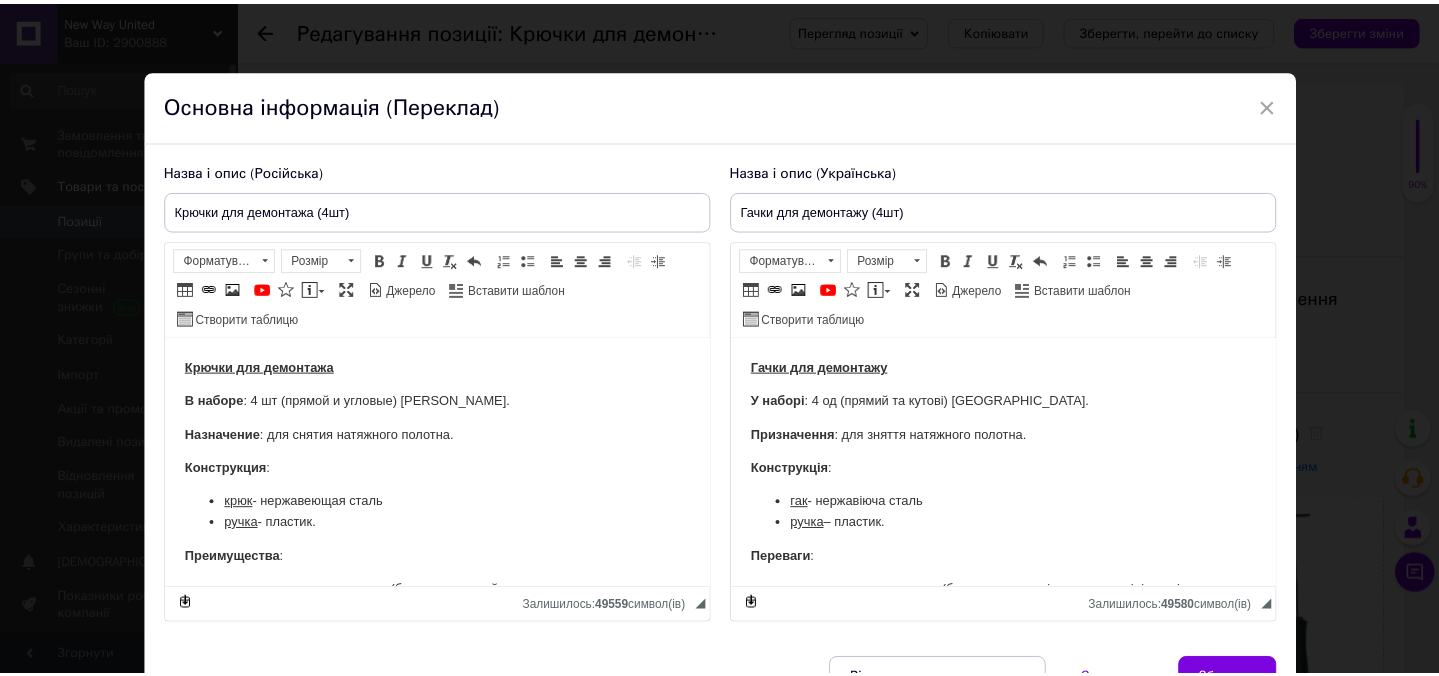 scroll, scrollTop: 0, scrollLeft: 0, axis: both 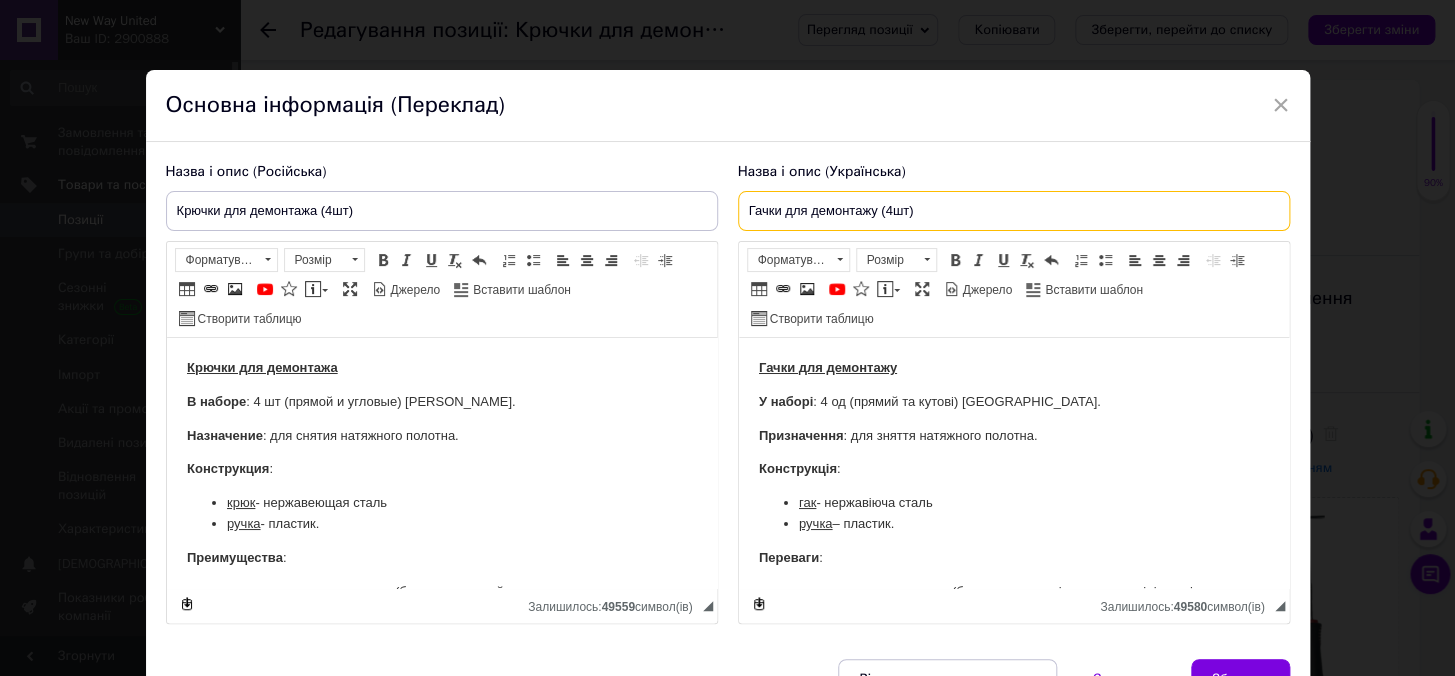 drag, startPoint x: 744, startPoint y: 205, endPoint x: 872, endPoint y: 196, distance: 128.31601 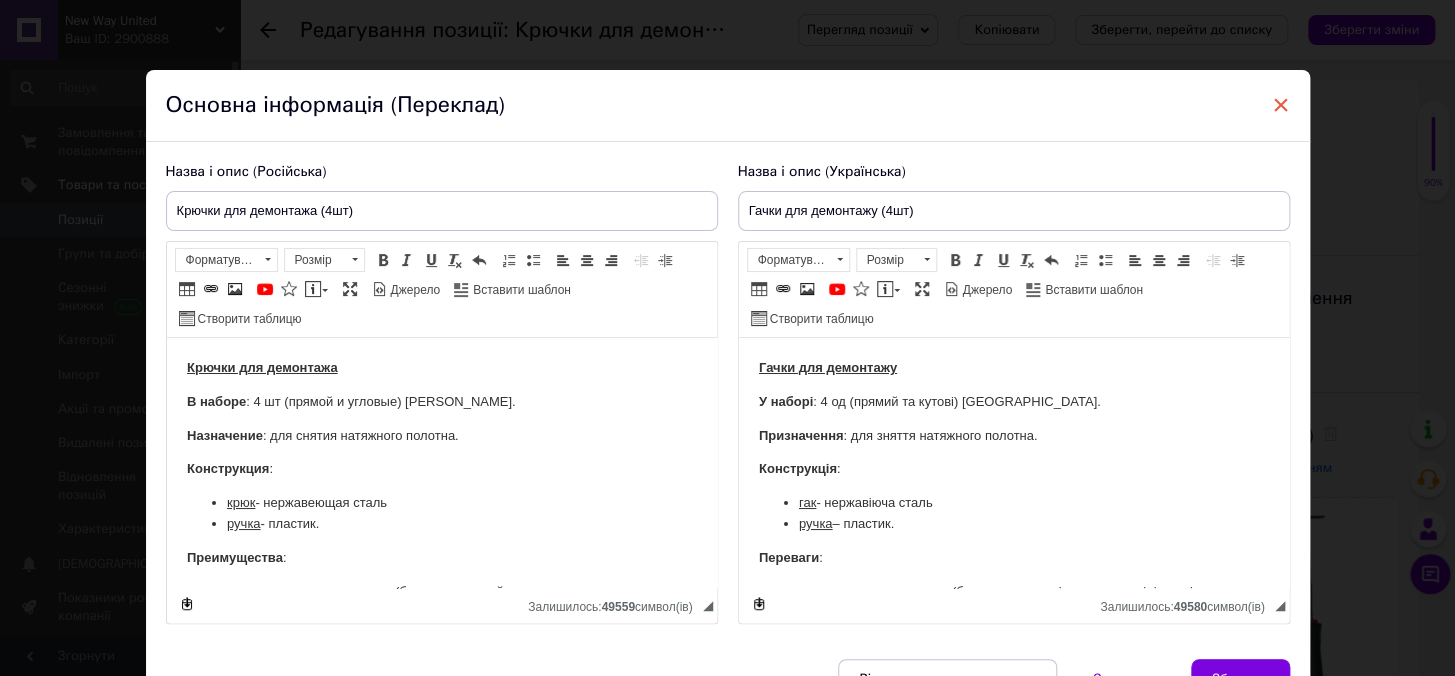 click on "×" at bounding box center [1281, 105] 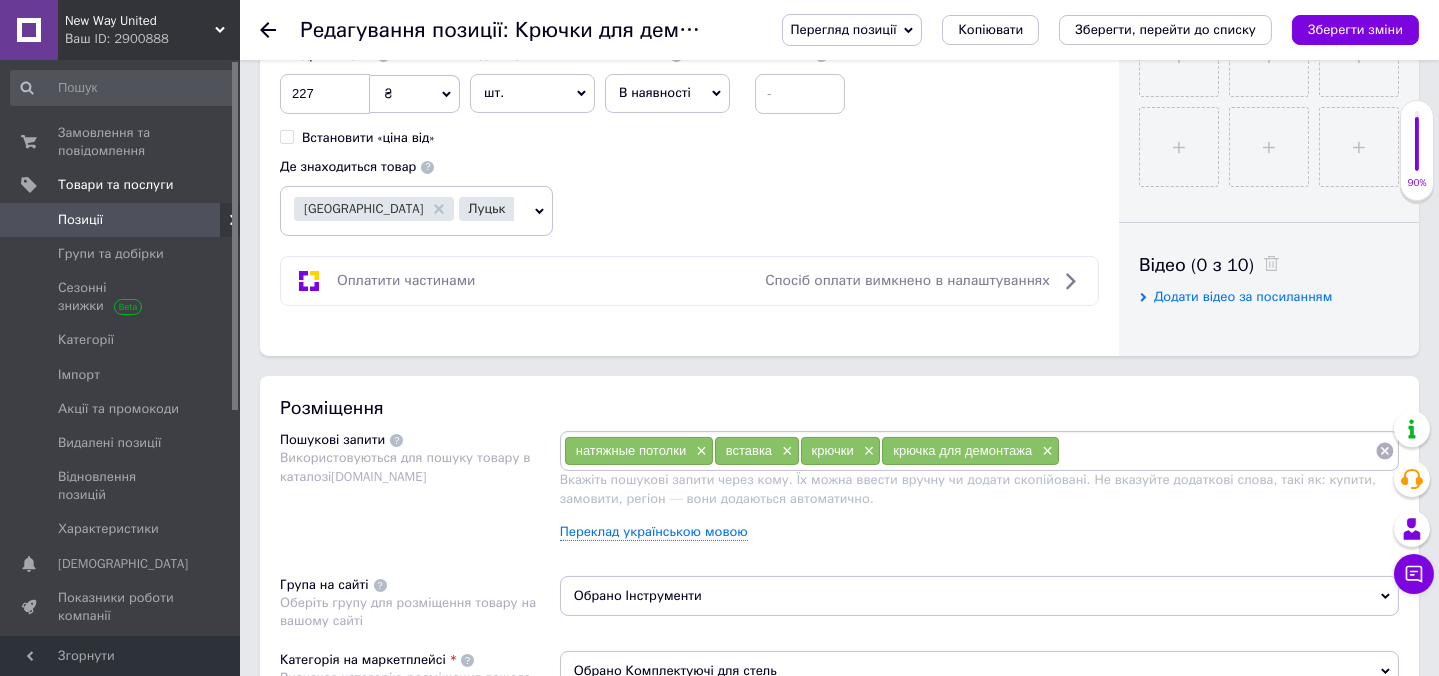 scroll, scrollTop: 909, scrollLeft: 0, axis: vertical 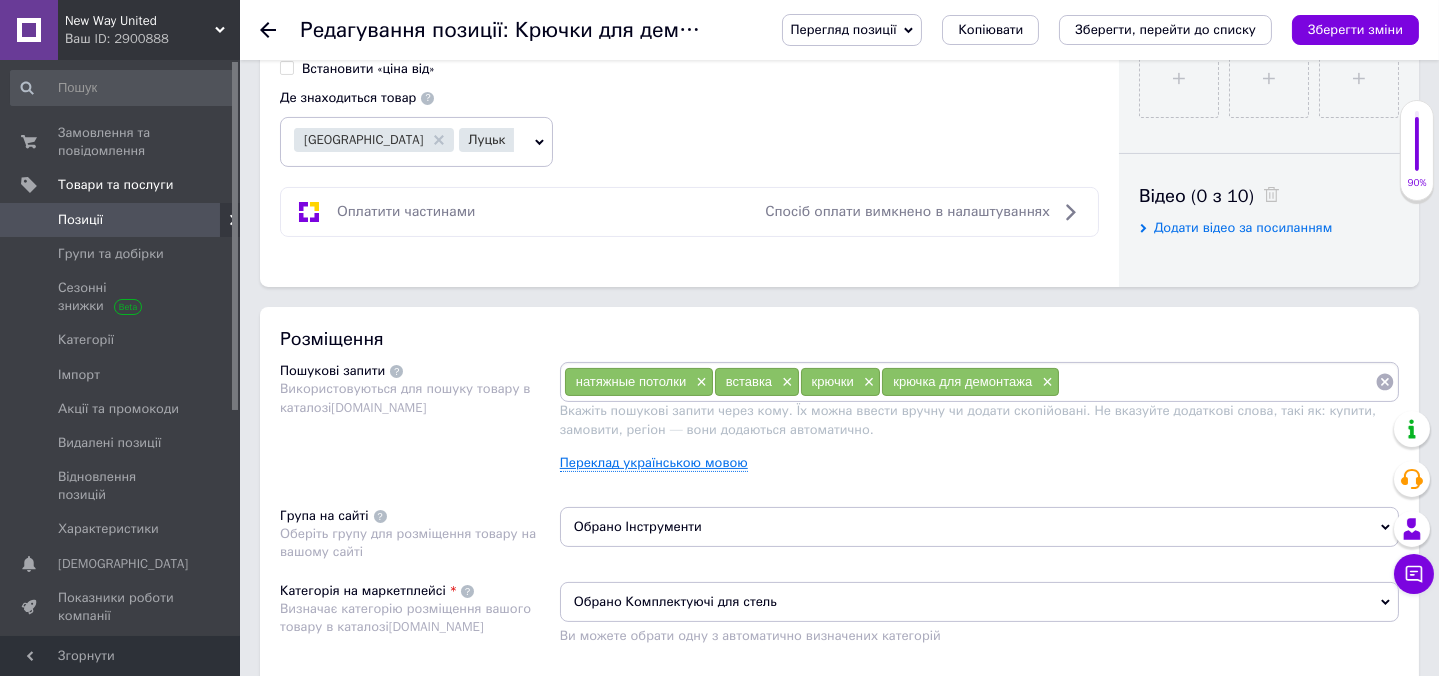 click on "Переклад українською мовою" at bounding box center (654, 463) 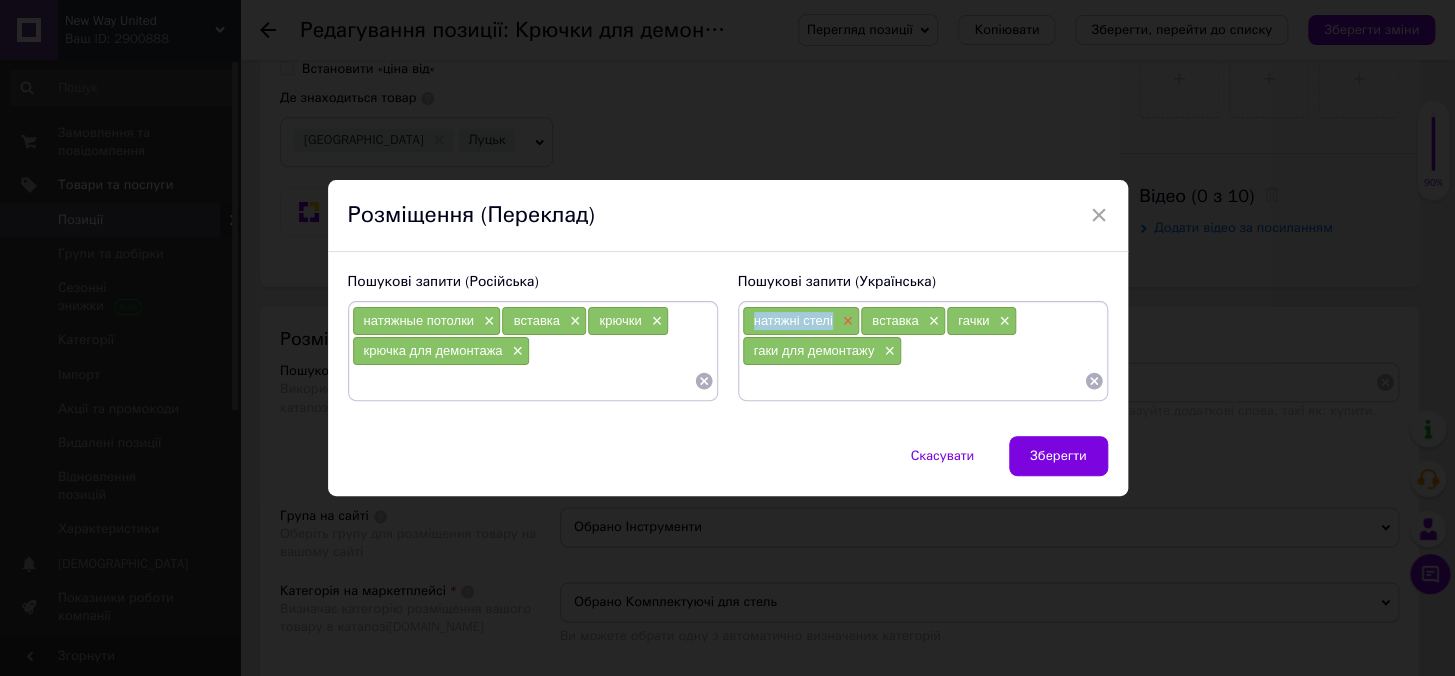 drag, startPoint x: 747, startPoint y: 322, endPoint x: 835, endPoint y: 325, distance: 88.051125 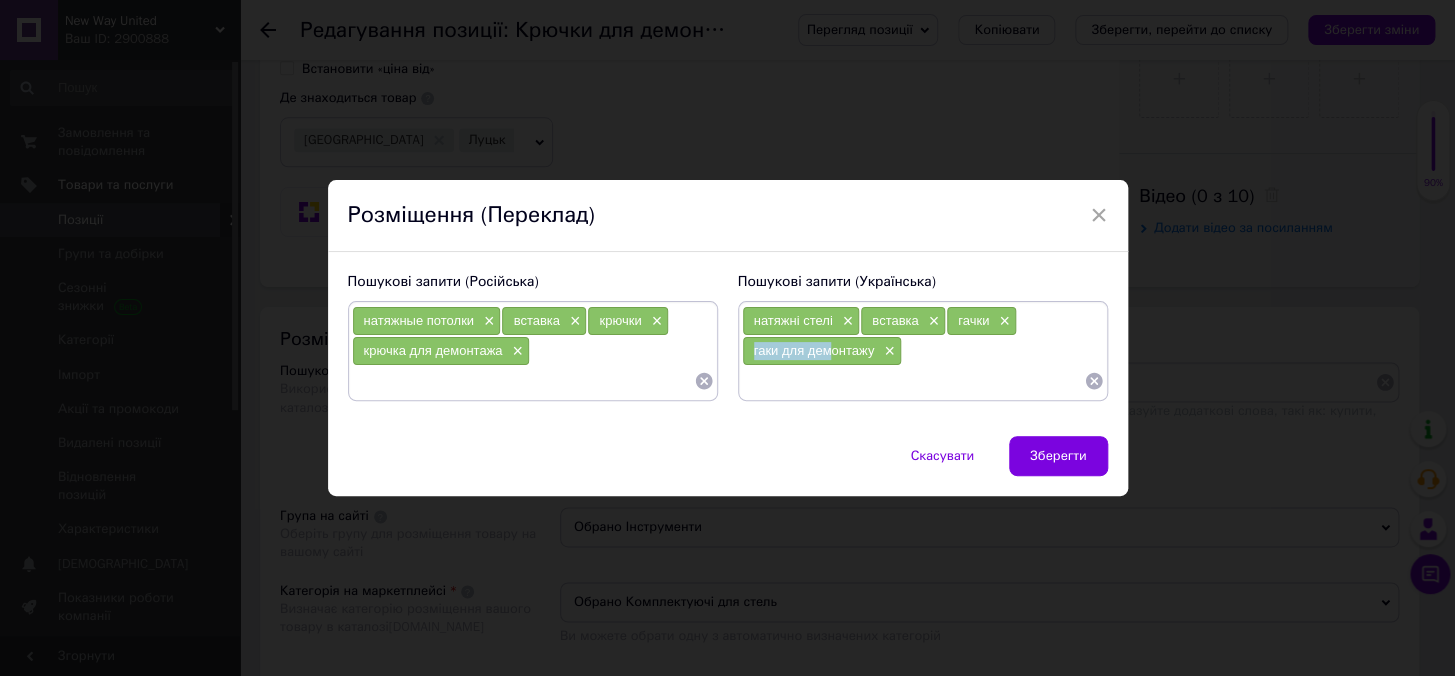 drag, startPoint x: 747, startPoint y: 348, endPoint x: 825, endPoint y: 357, distance: 78.51752 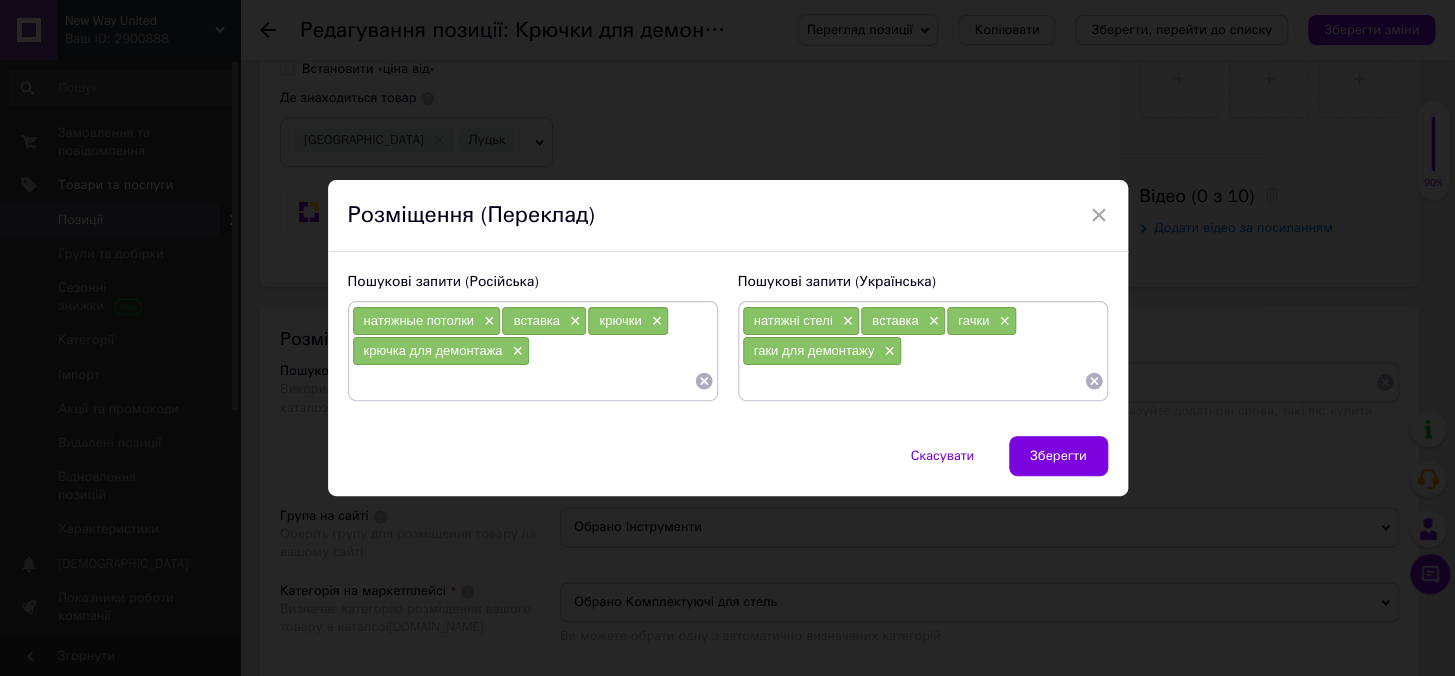 click on "натяжні стелі × вставка × гачки × гаки для демонтажу ×" at bounding box center (923, 351) 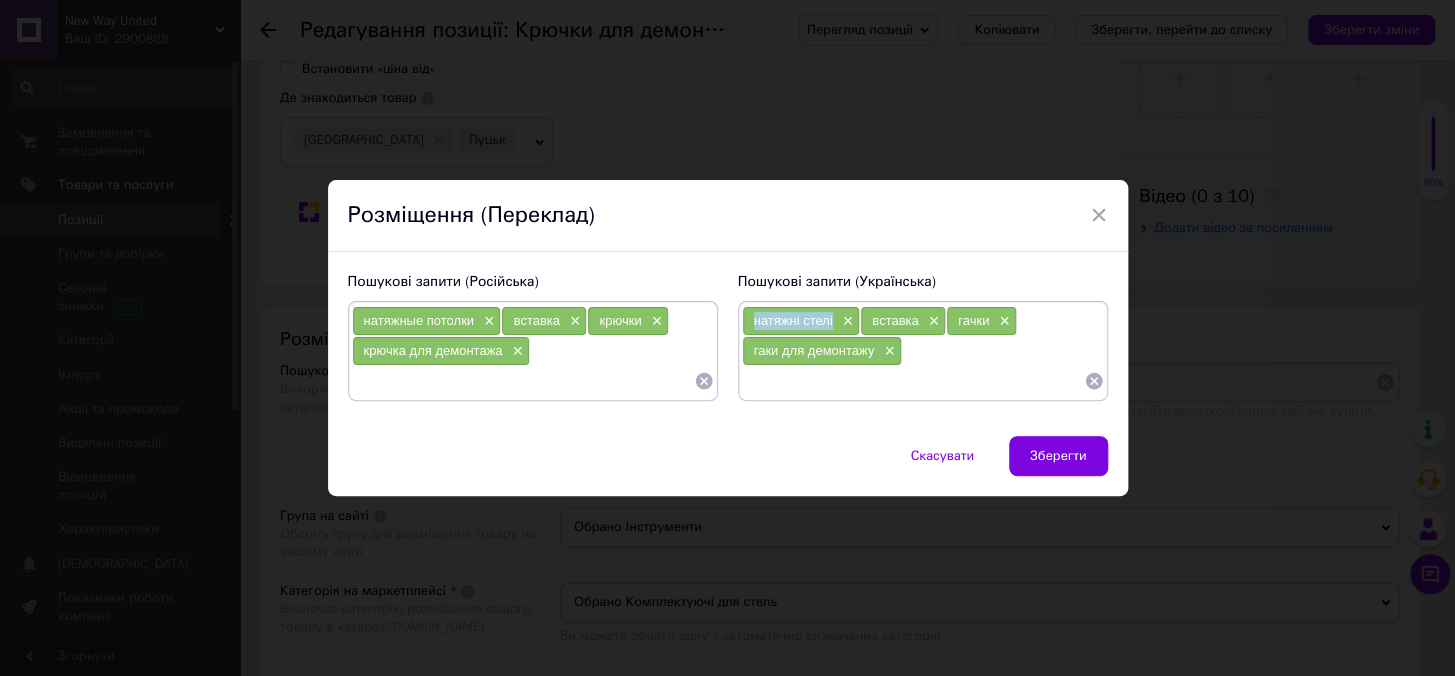 drag, startPoint x: 749, startPoint y: 318, endPoint x: 832, endPoint y: 326, distance: 83.38465 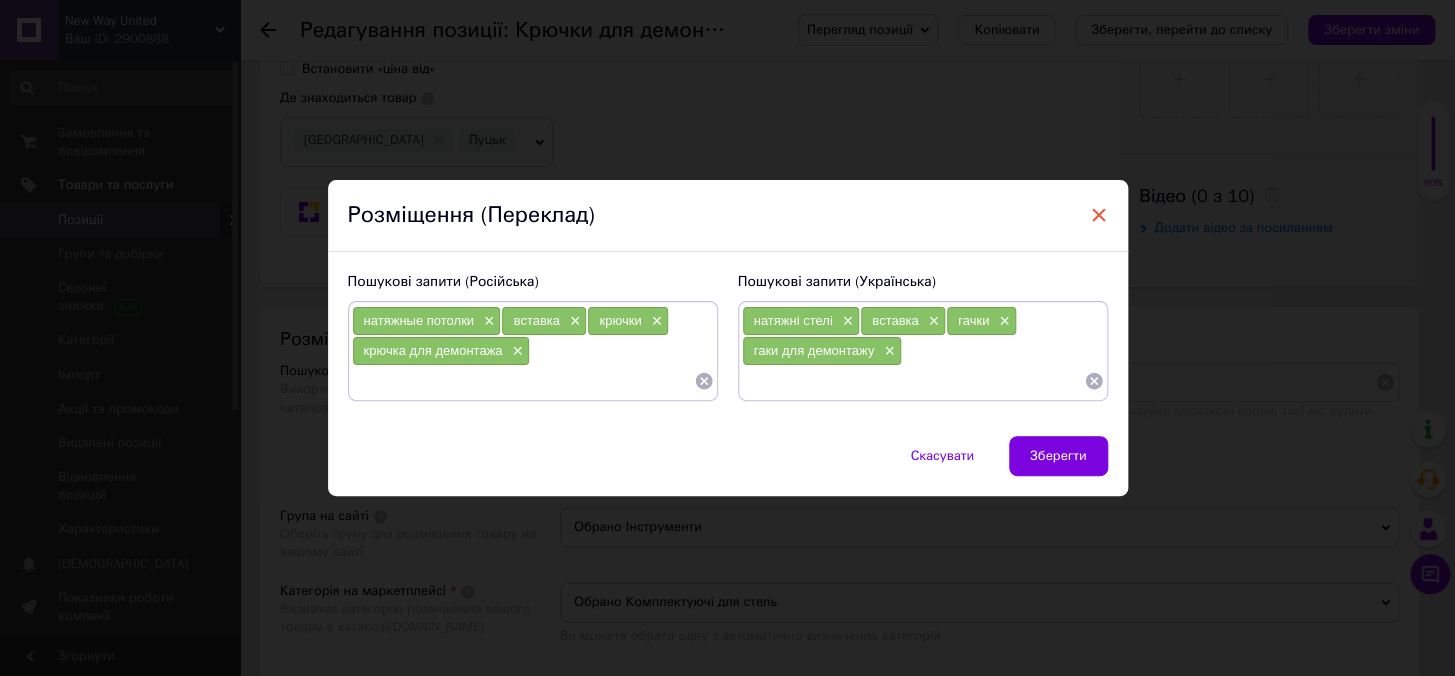 click on "×" at bounding box center [1099, 215] 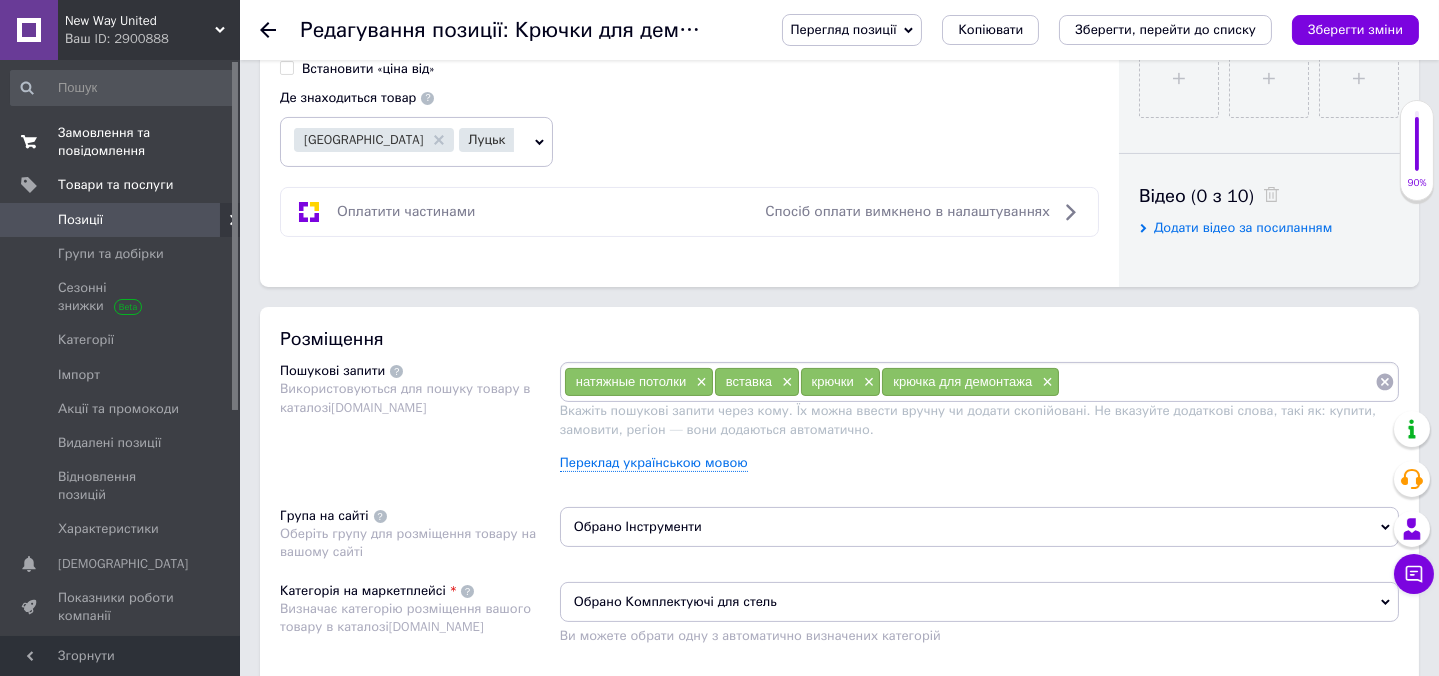 drag, startPoint x: 112, startPoint y: 131, endPoint x: 129, endPoint y: 149, distance: 24.758837 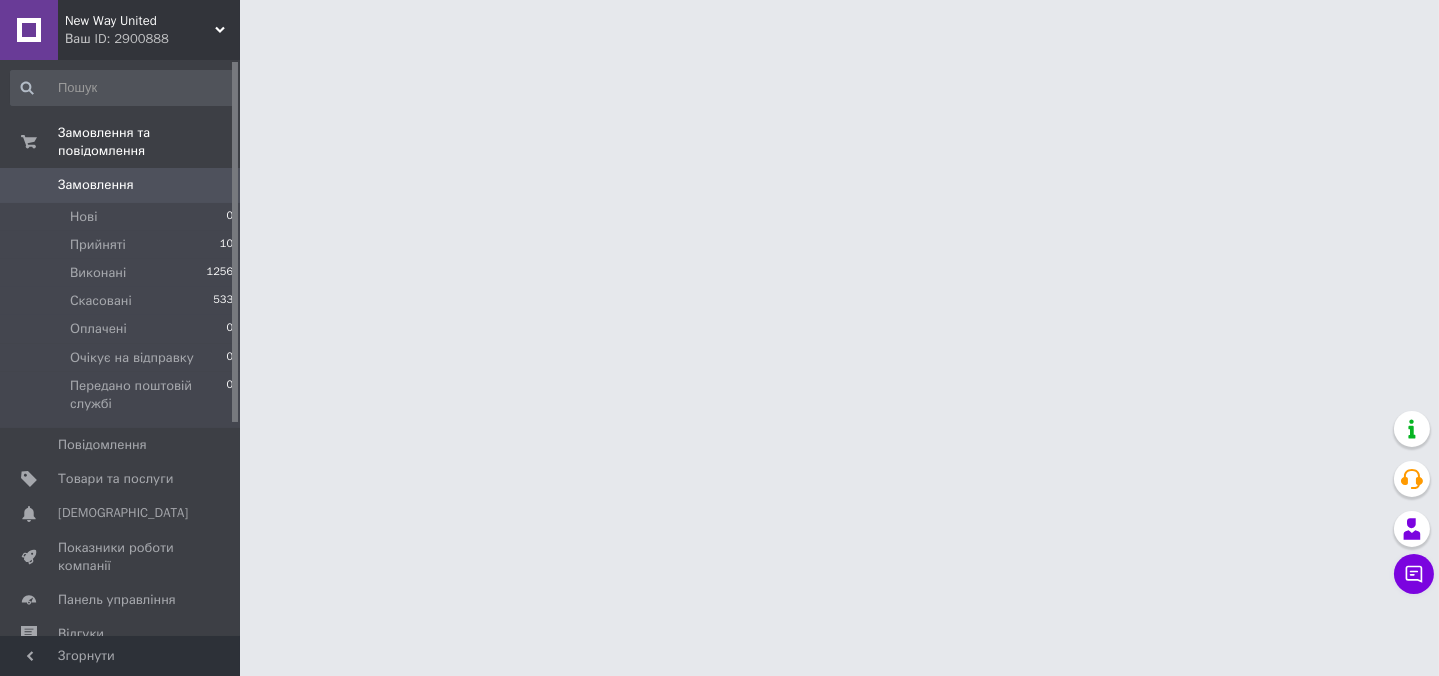 scroll, scrollTop: 0, scrollLeft: 0, axis: both 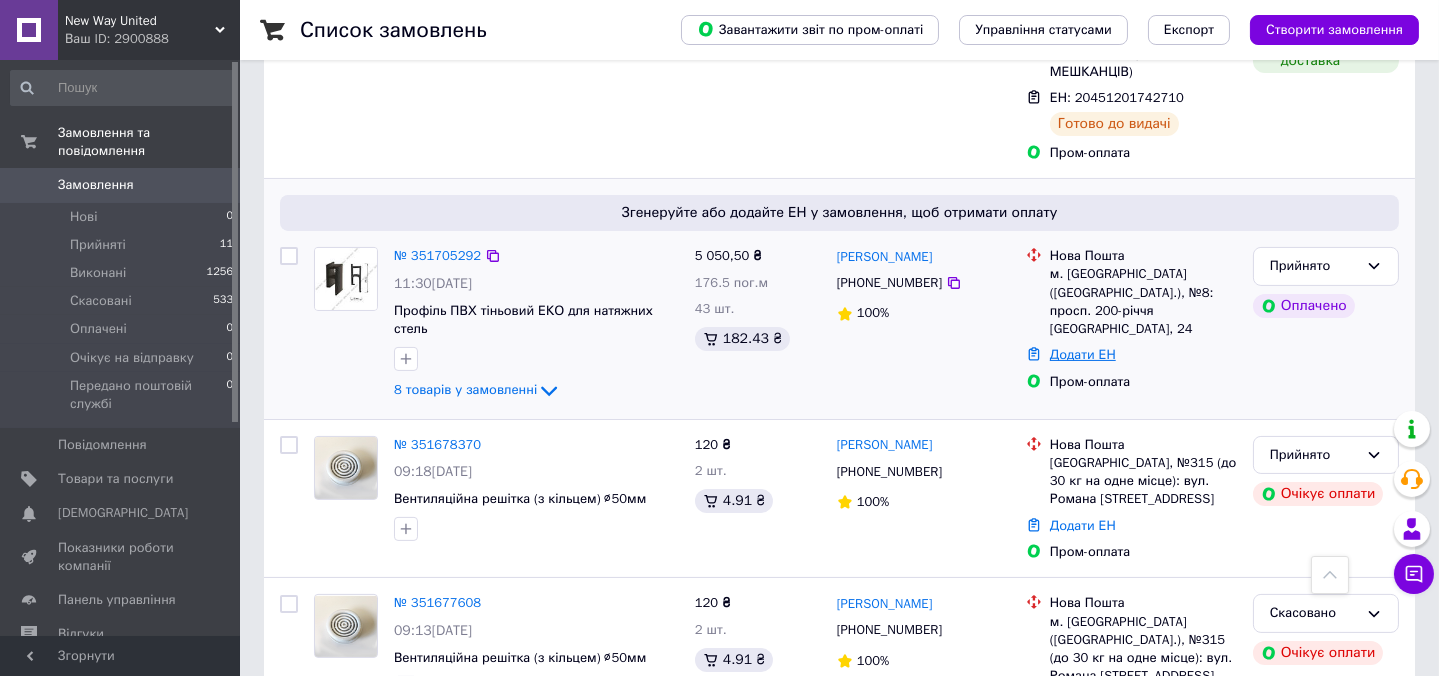 click on "Додати ЕН" at bounding box center [1083, 354] 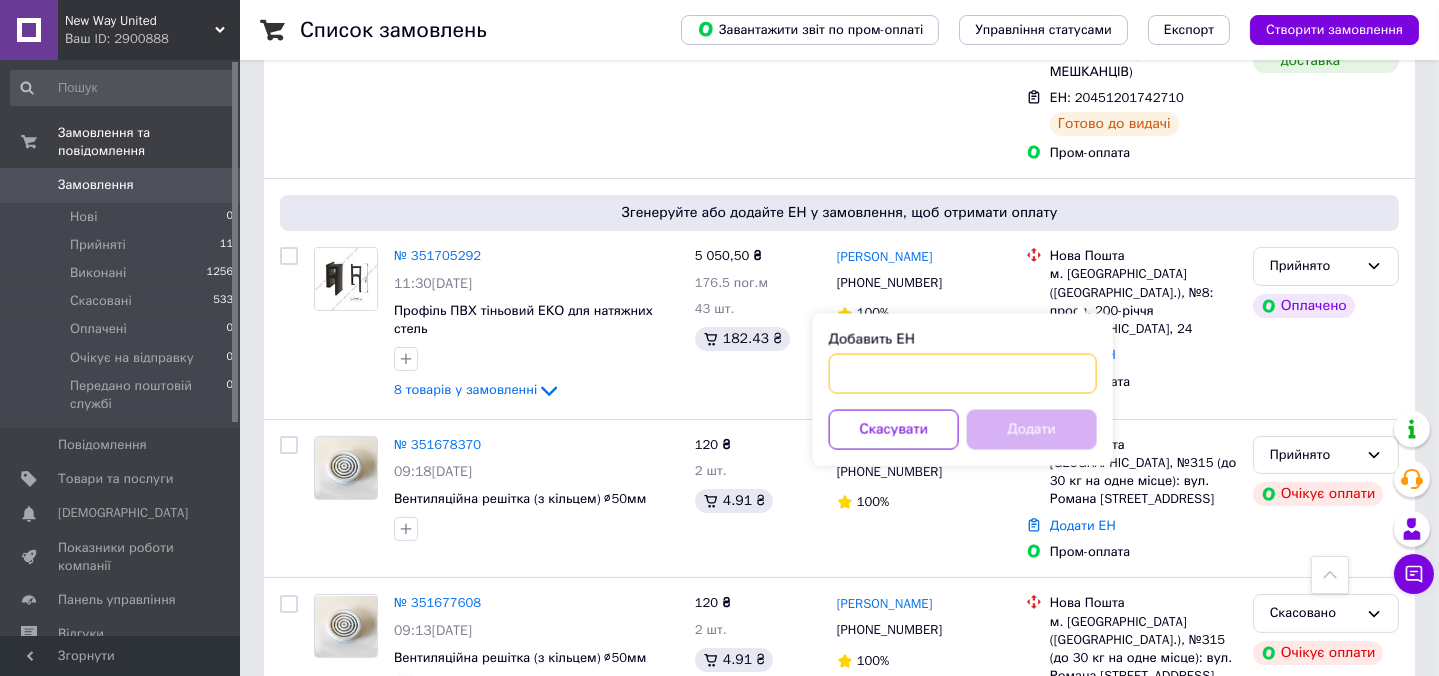 click on "Добавить ЕН" at bounding box center (963, 374) 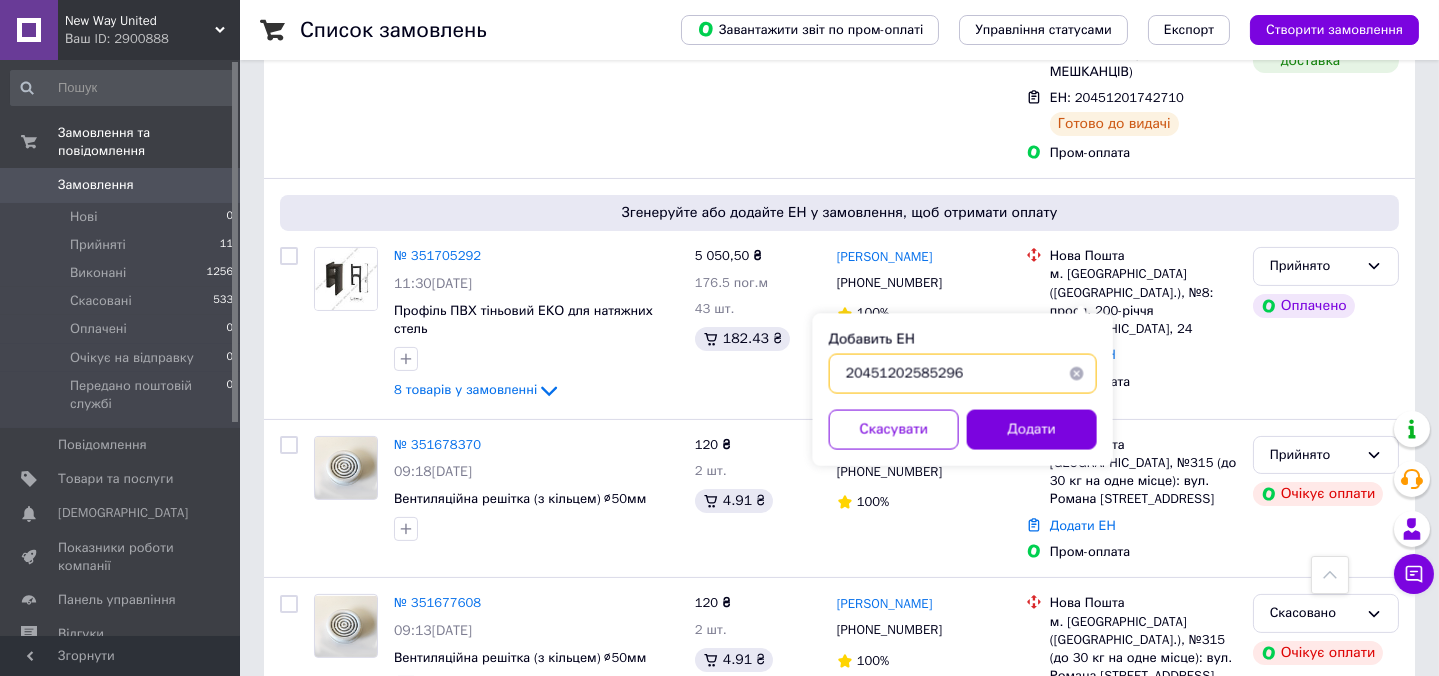 drag, startPoint x: 951, startPoint y: 375, endPoint x: 923, endPoint y: 373, distance: 28.071337 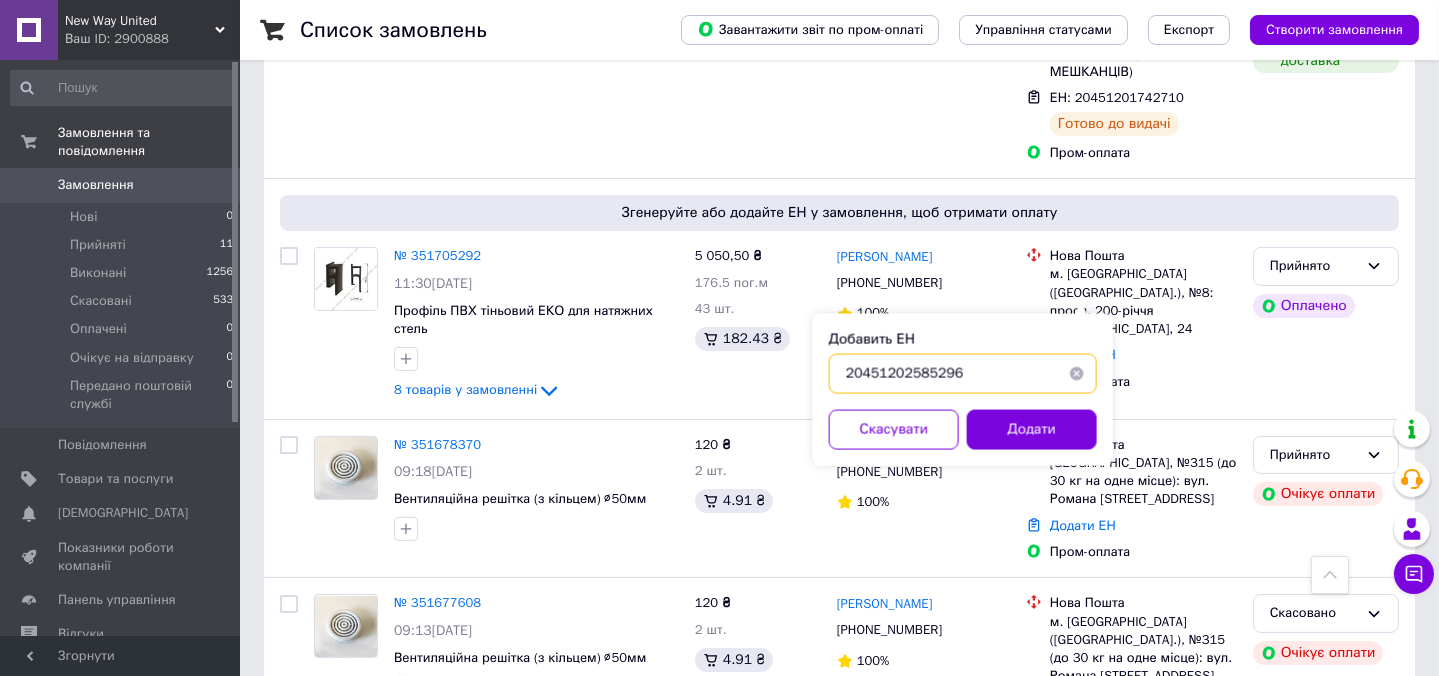 type on "20451202585296" 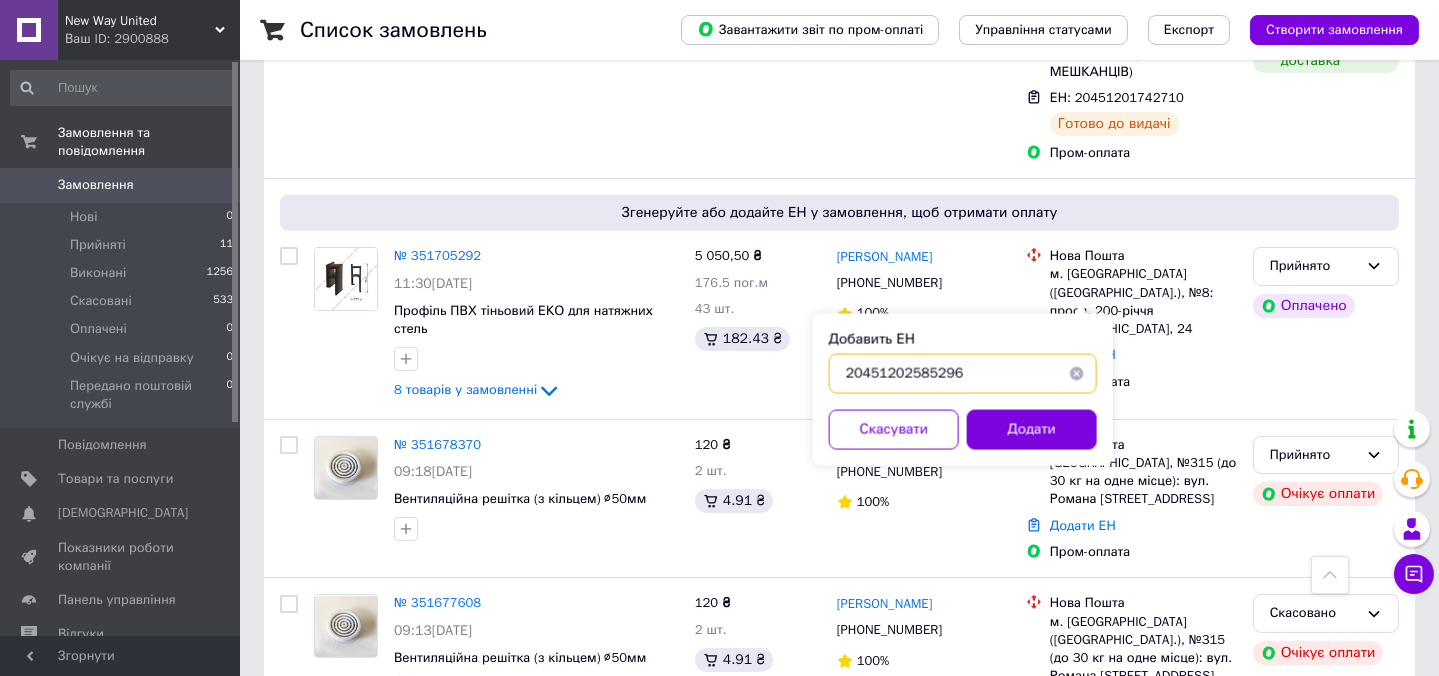 click on "20451202585296" at bounding box center (963, 374) 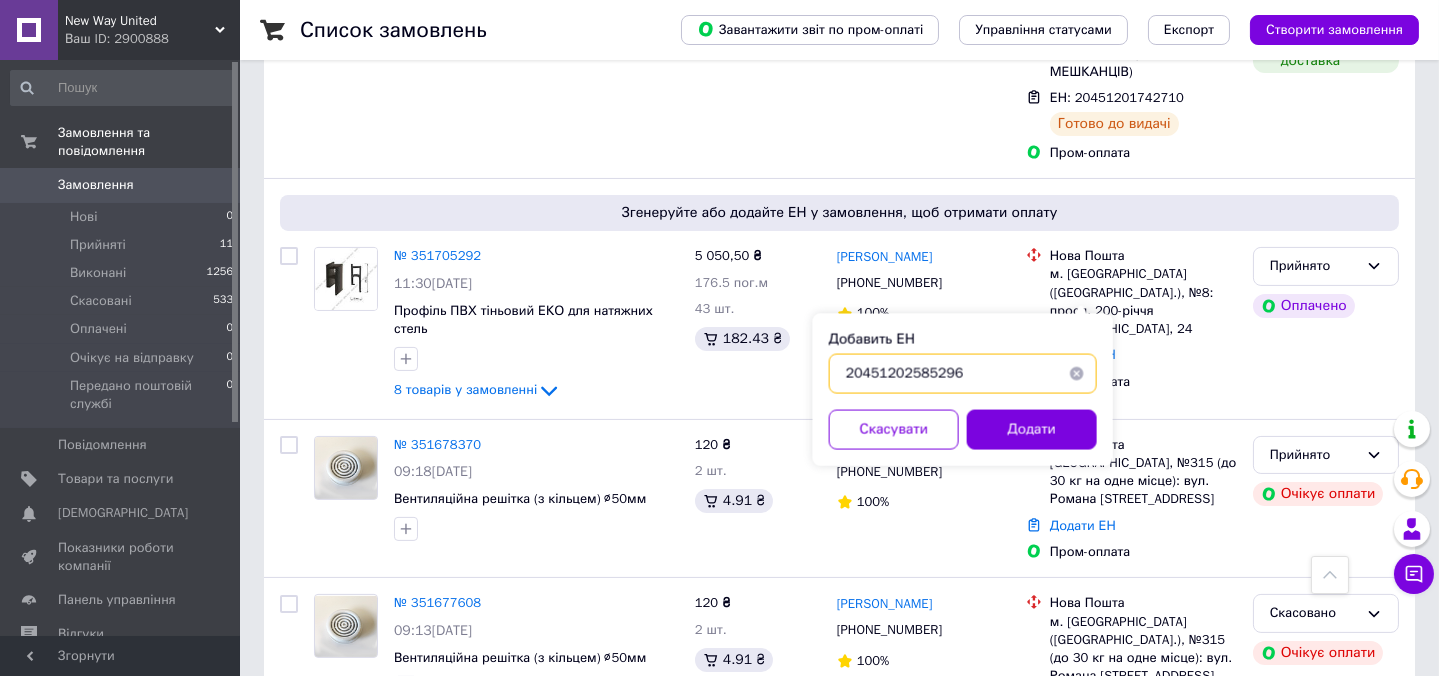 drag, startPoint x: 873, startPoint y: 376, endPoint x: 844, endPoint y: 370, distance: 29.614185 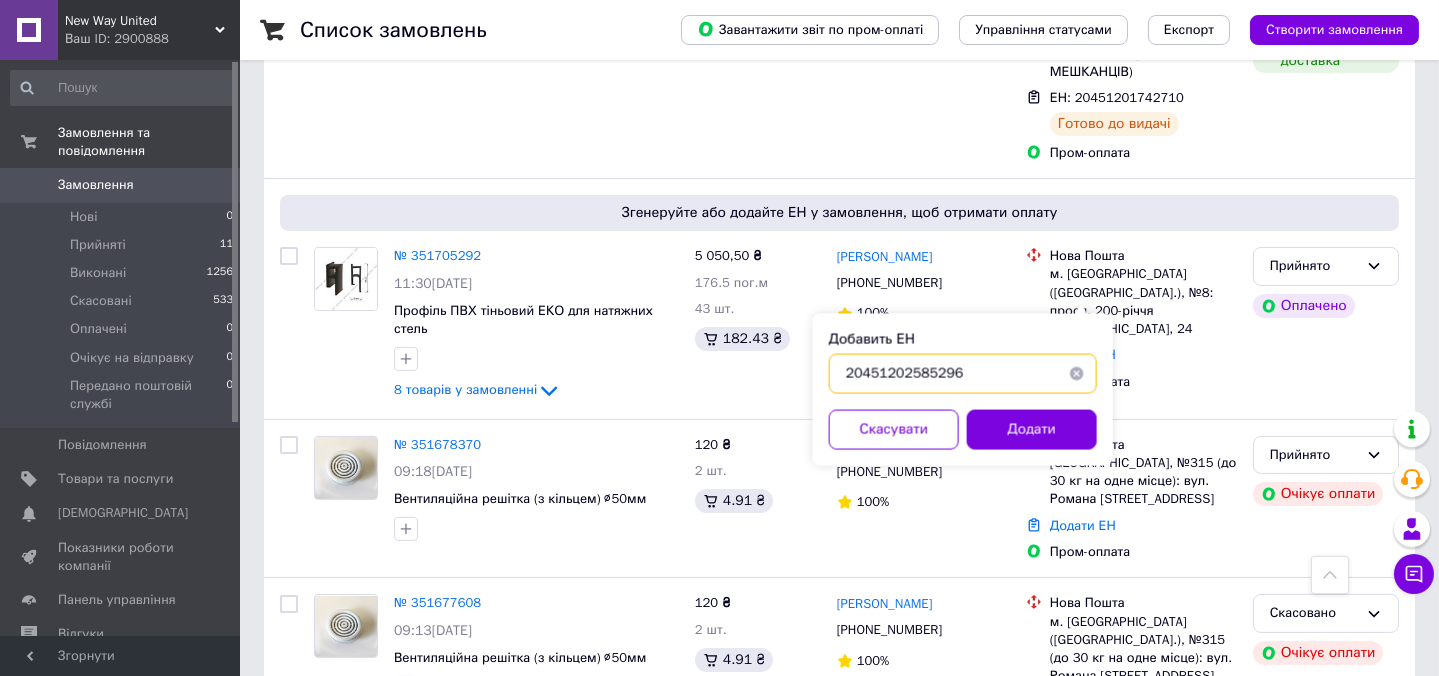 click on "20451202585296" at bounding box center (963, 374) 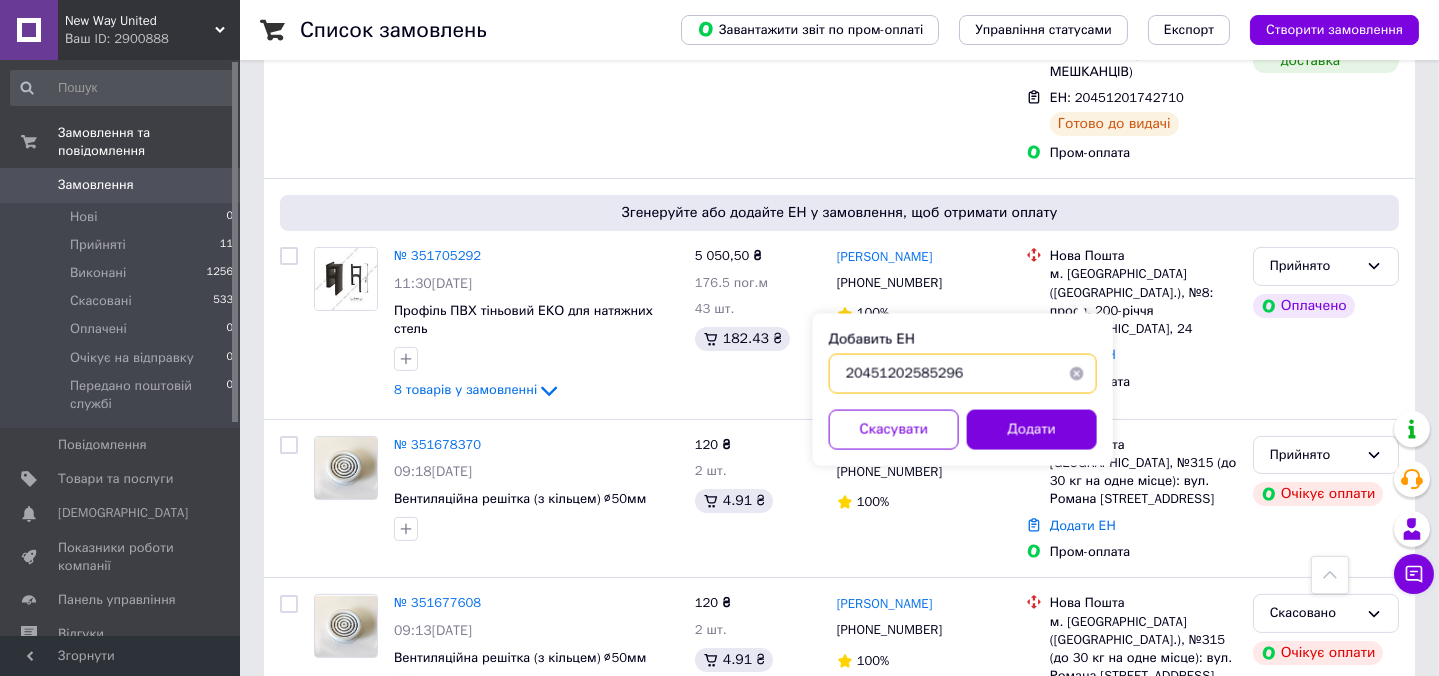 click on "20451202585296" at bounding box center [963, 374] 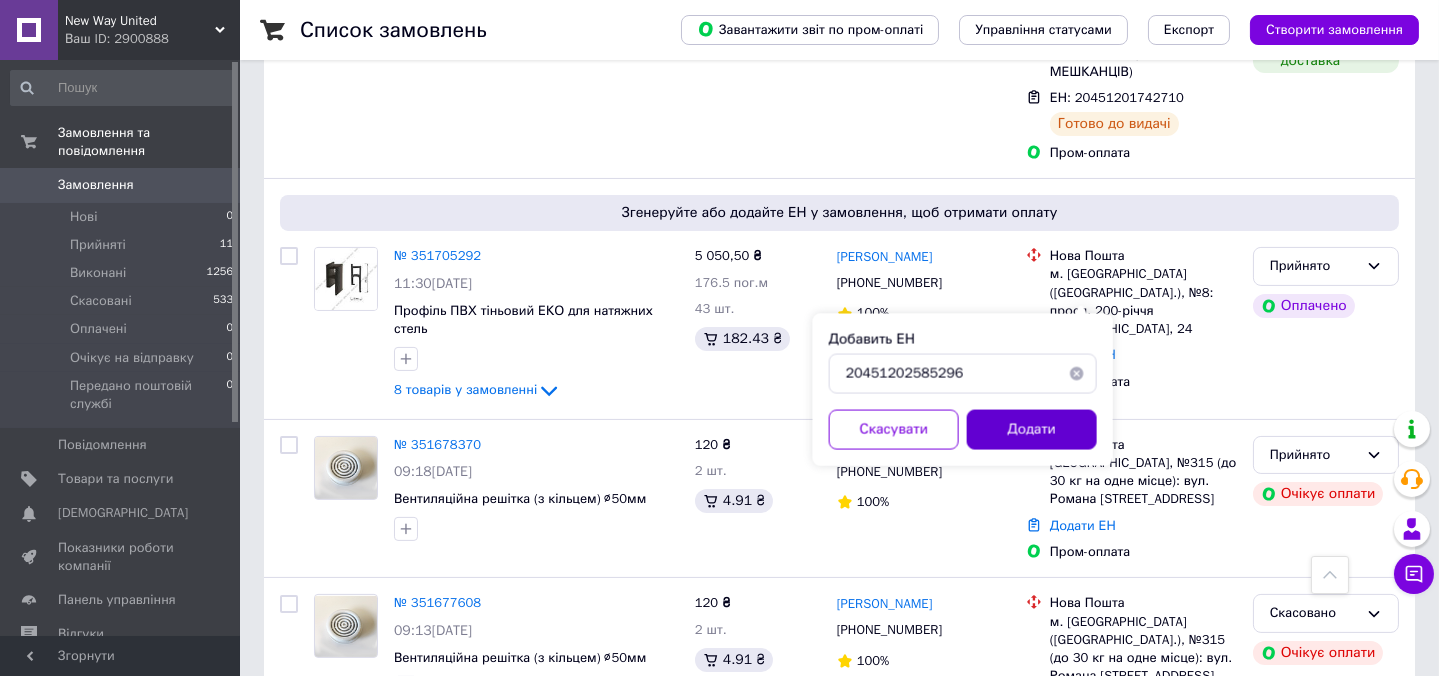 click on "Додати" at bounding box center [1032, 430] 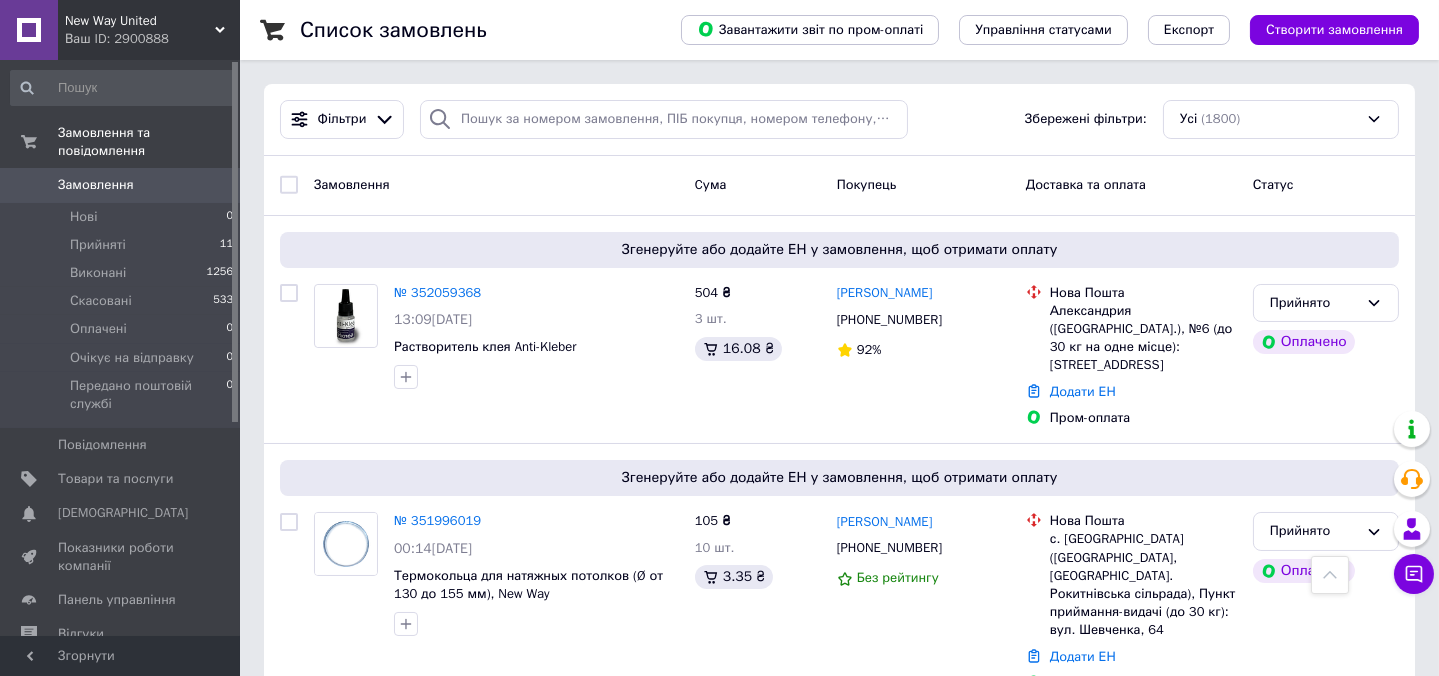 scroll, scrollTop: 0, scrollLeft: 0, axis: both 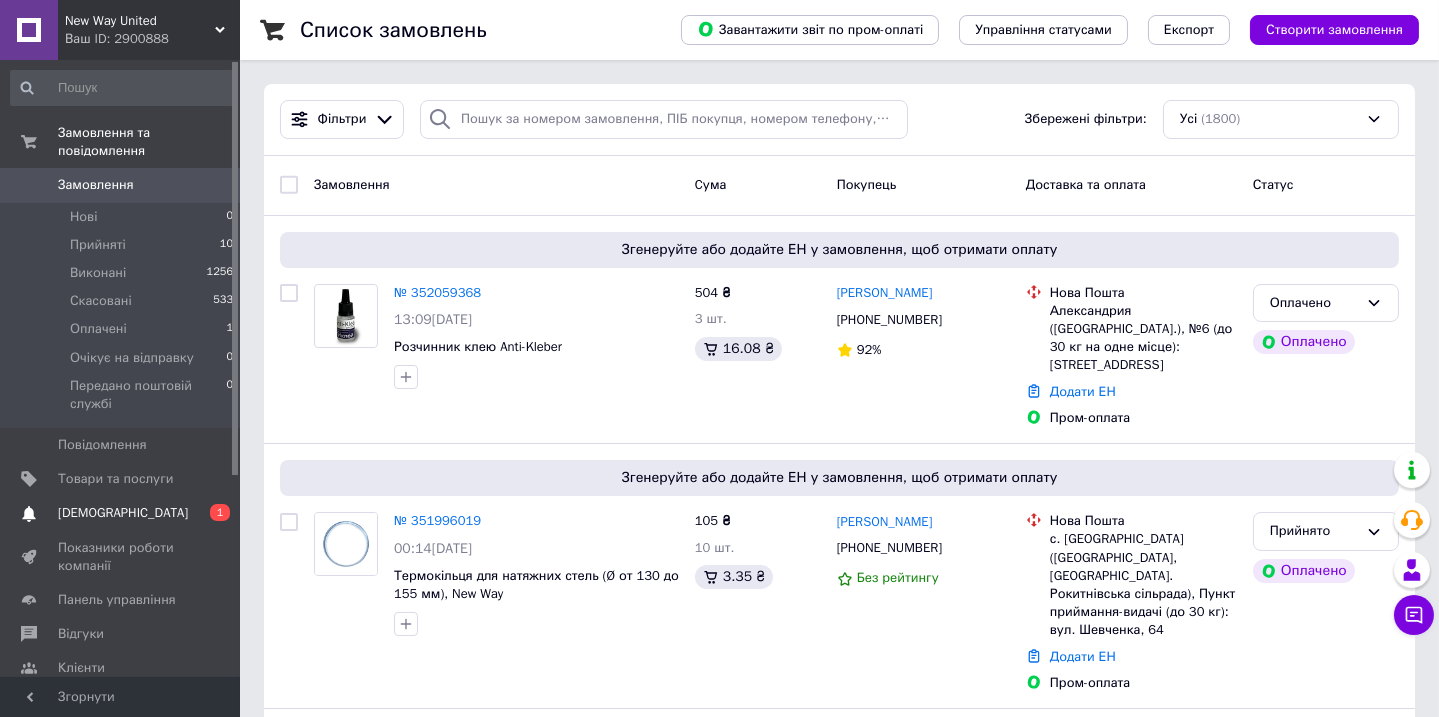 click on "[DEMOGRAPHIC_DATA]" at bounding box center (123, 513) 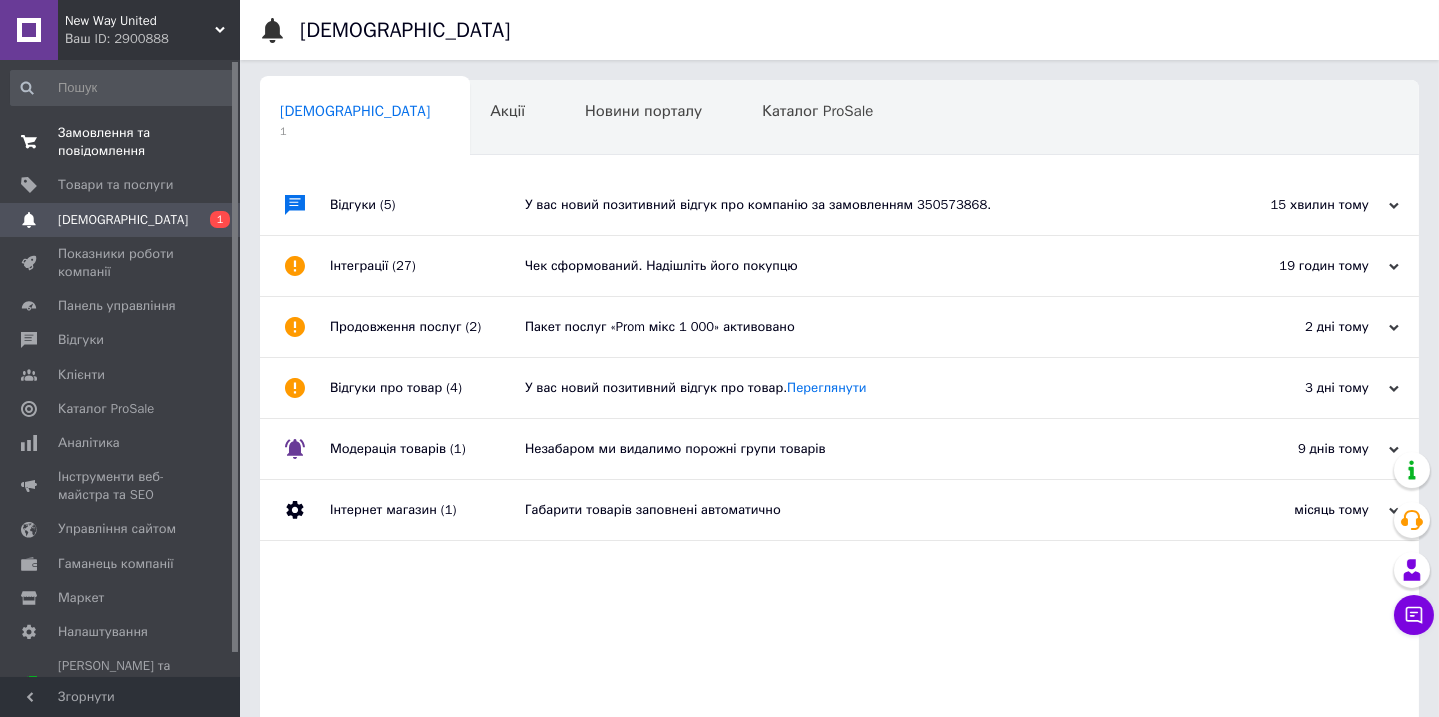 click on "Замовлення та повідомлення" at bounding box center (121, 142) 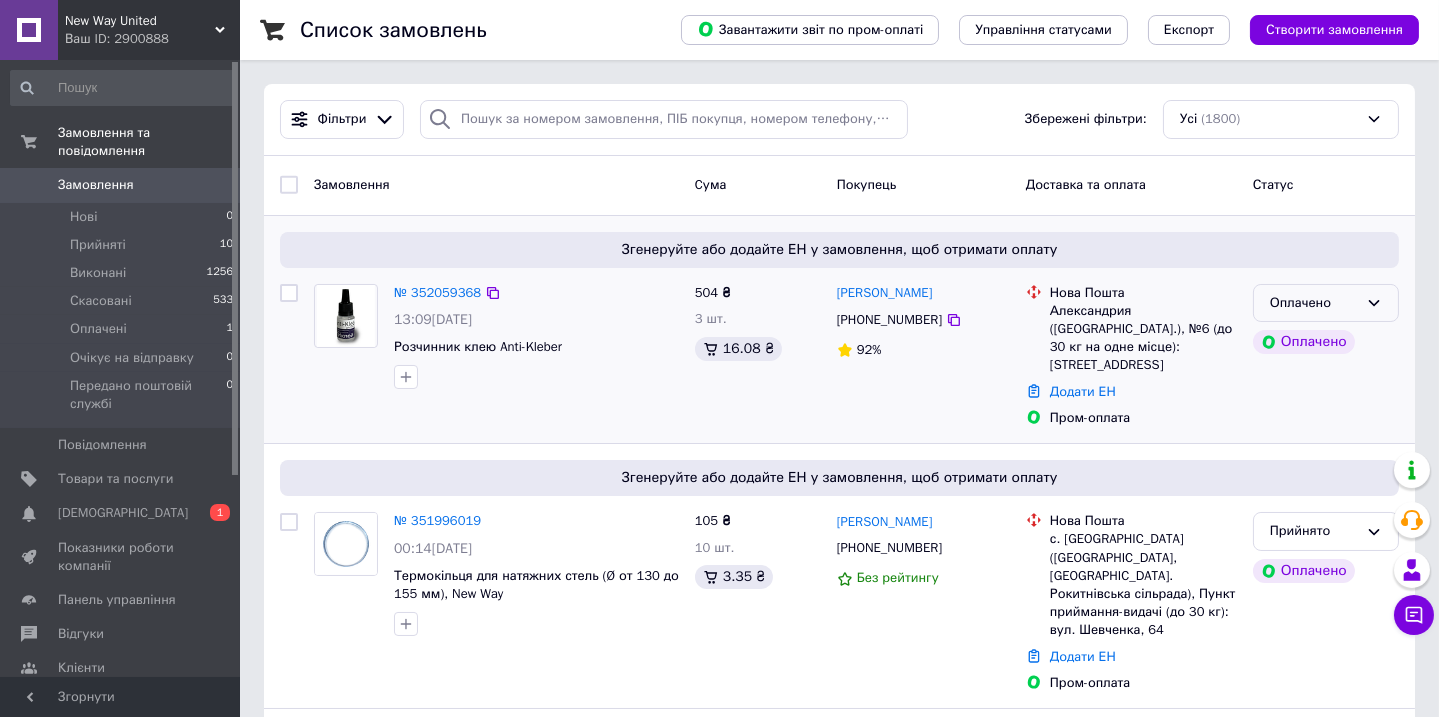click on "Оплачено" at bounding box center [1314, 303] 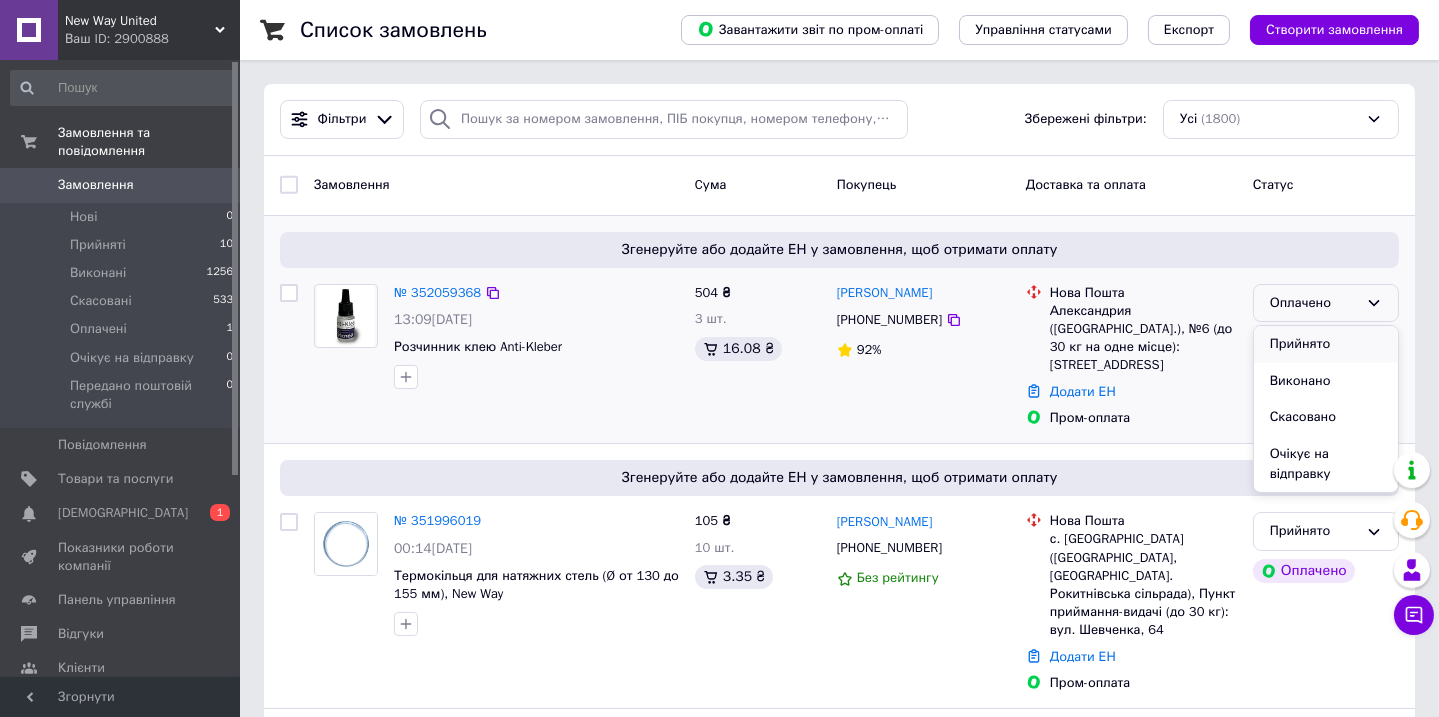 click on "Прийнято" at bounding box center [1326, 344] 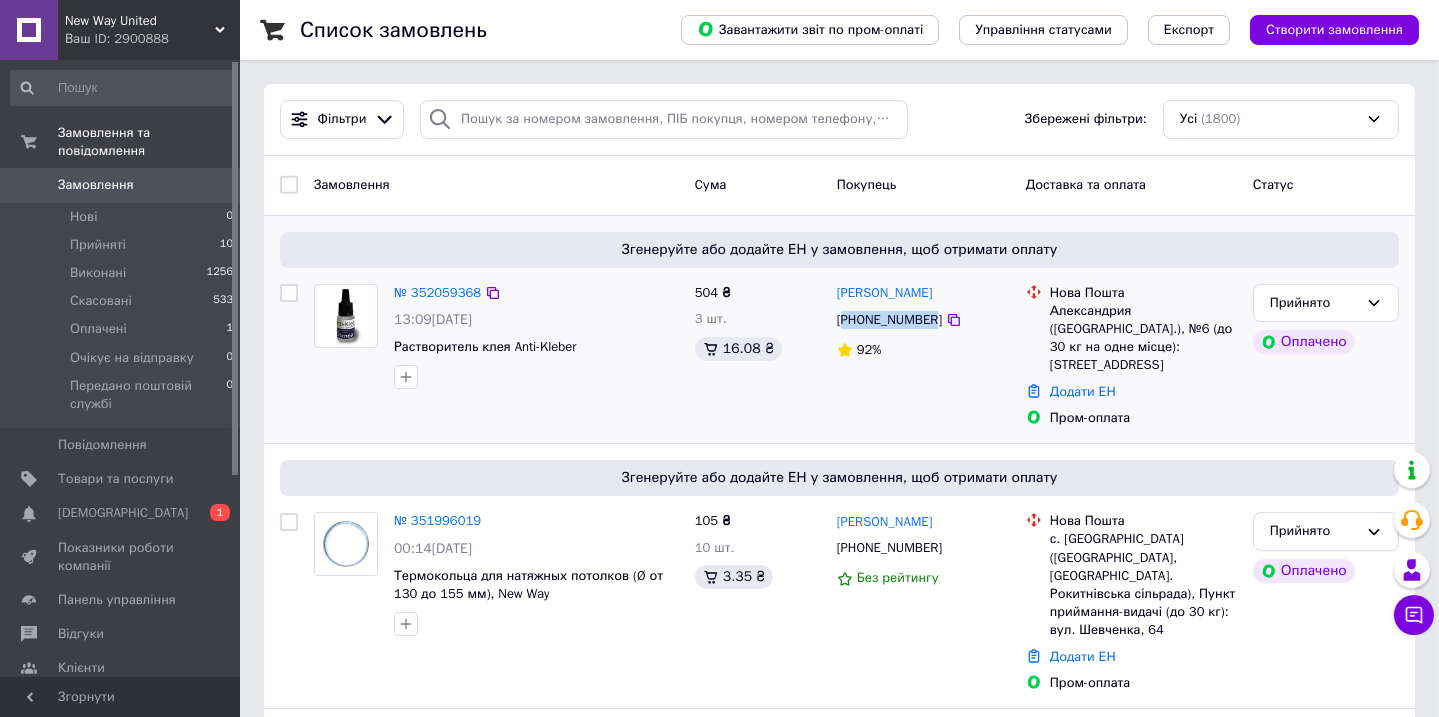 drag, startPoint x: 928, startPoint y: 319, endPoint x: 848, endPoint y: 307, distance: 80.895 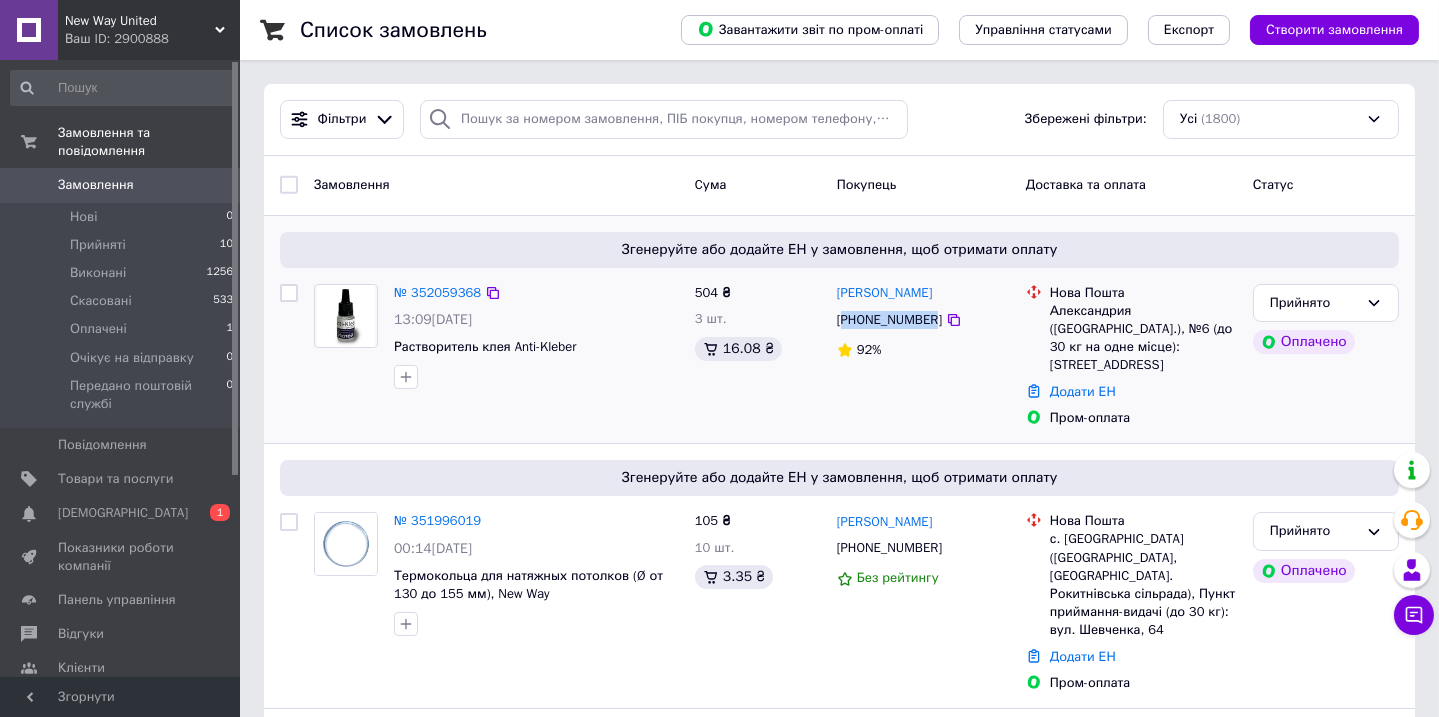 copy on "380500236648" 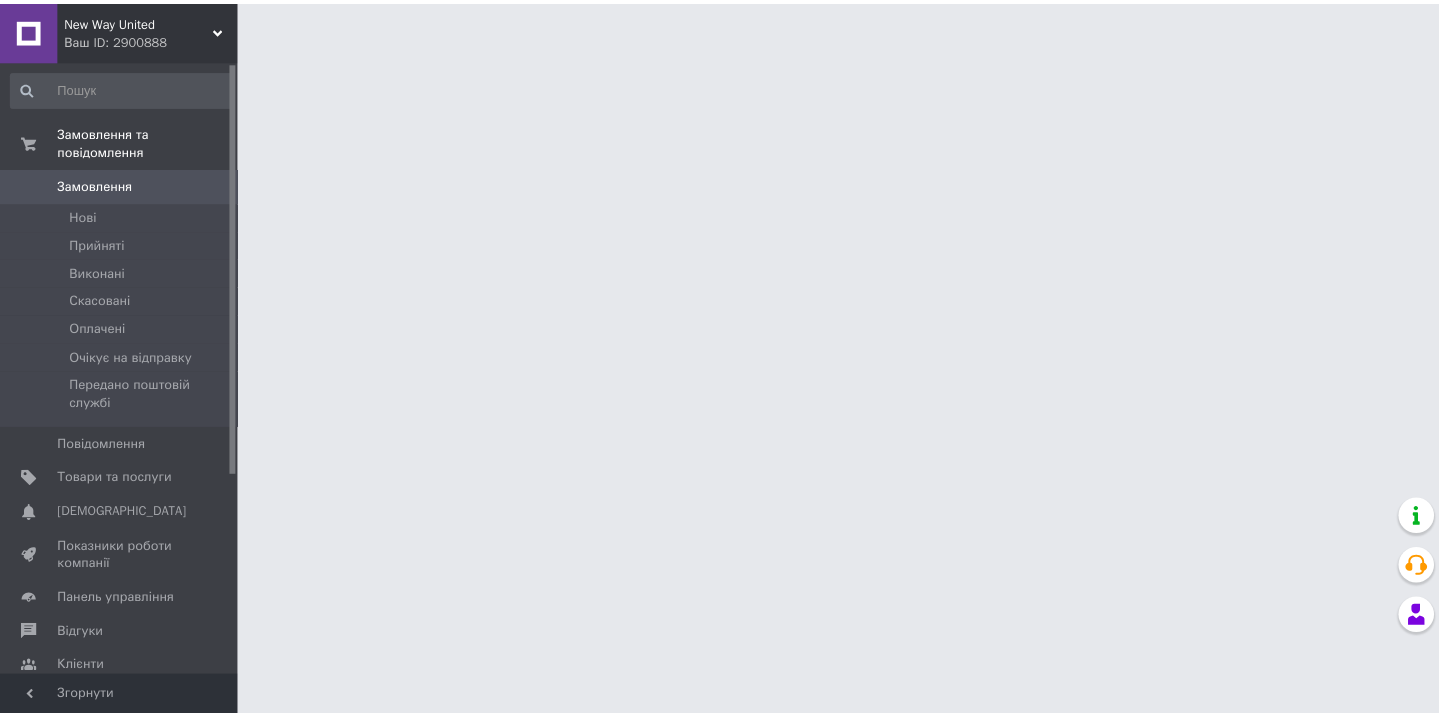 scroll, scrollTop: 0, scrollLeft: 0, axis: both 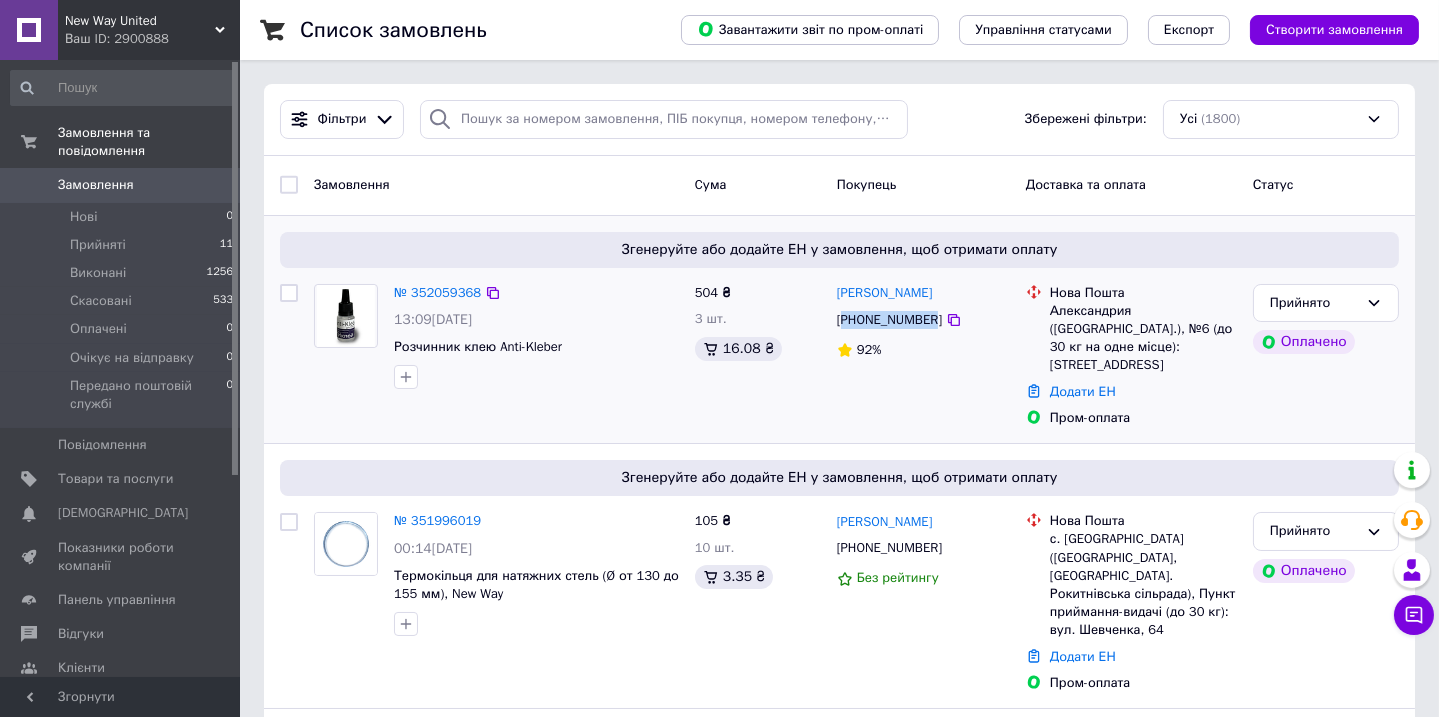 drag, startPoint x: 845, startPoint y: 320, endPoint x: 926, endPoint y: 313, distance: 81.3019 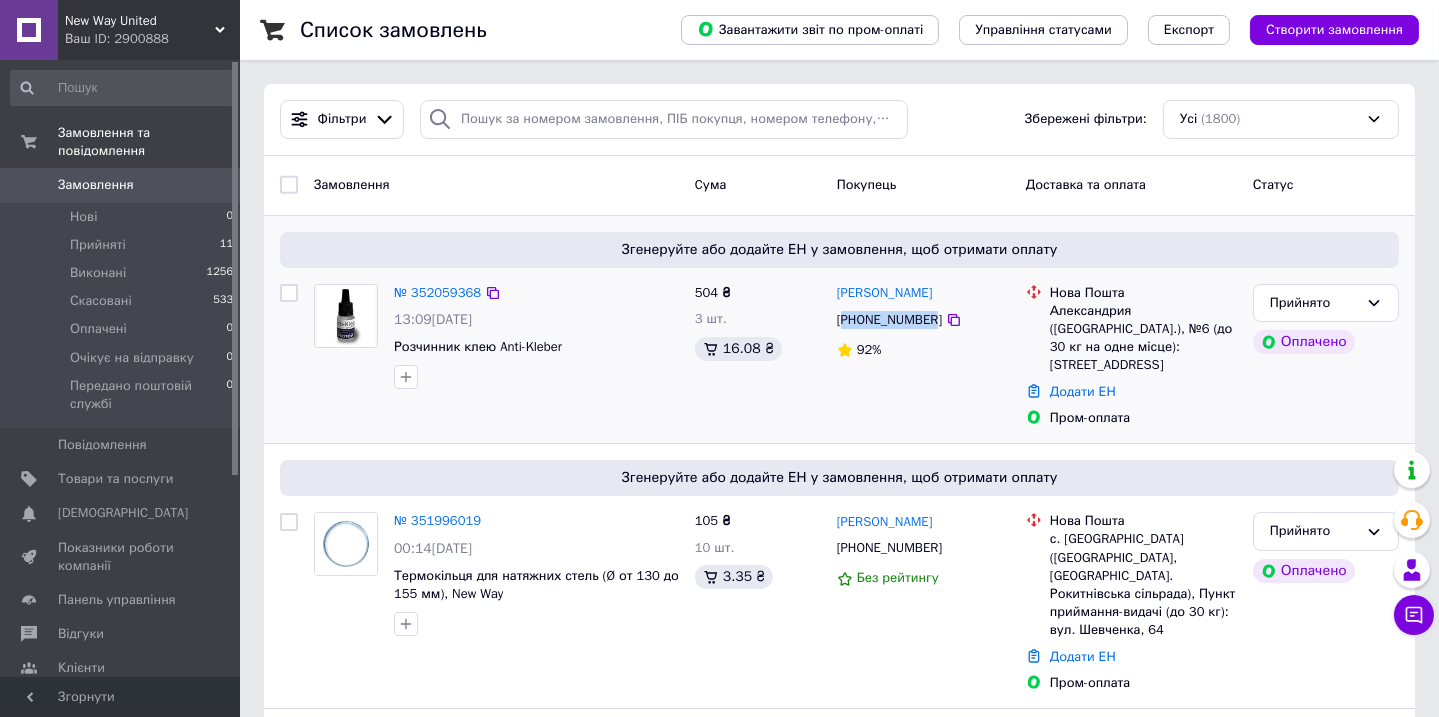 drag, startPoint x: 947, startPoint y: 291, endPoint x: 832, endPoint y: 298, distance: 115.212845 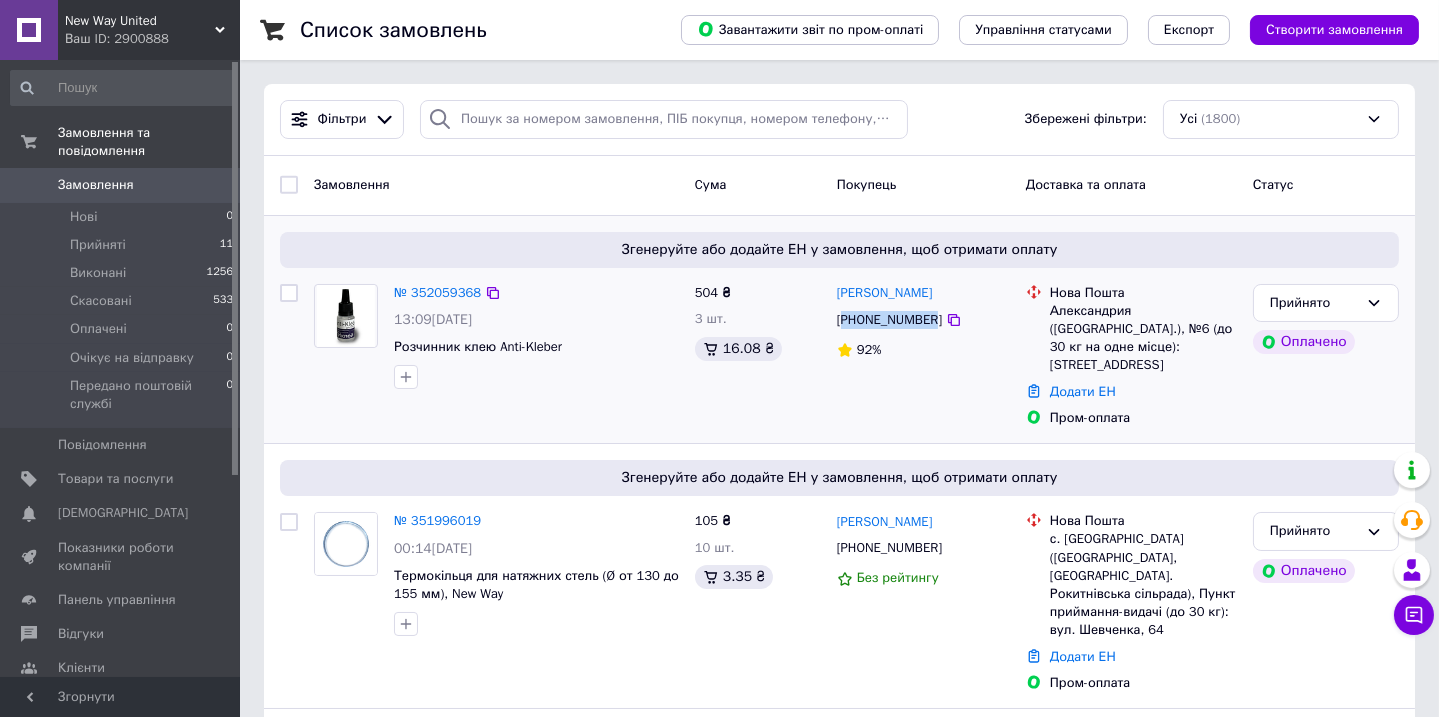 drag, startPoint x: 1050, startPoint y: 291, endPoint x: 1213, endPoint y: 346, distance: 172.02907 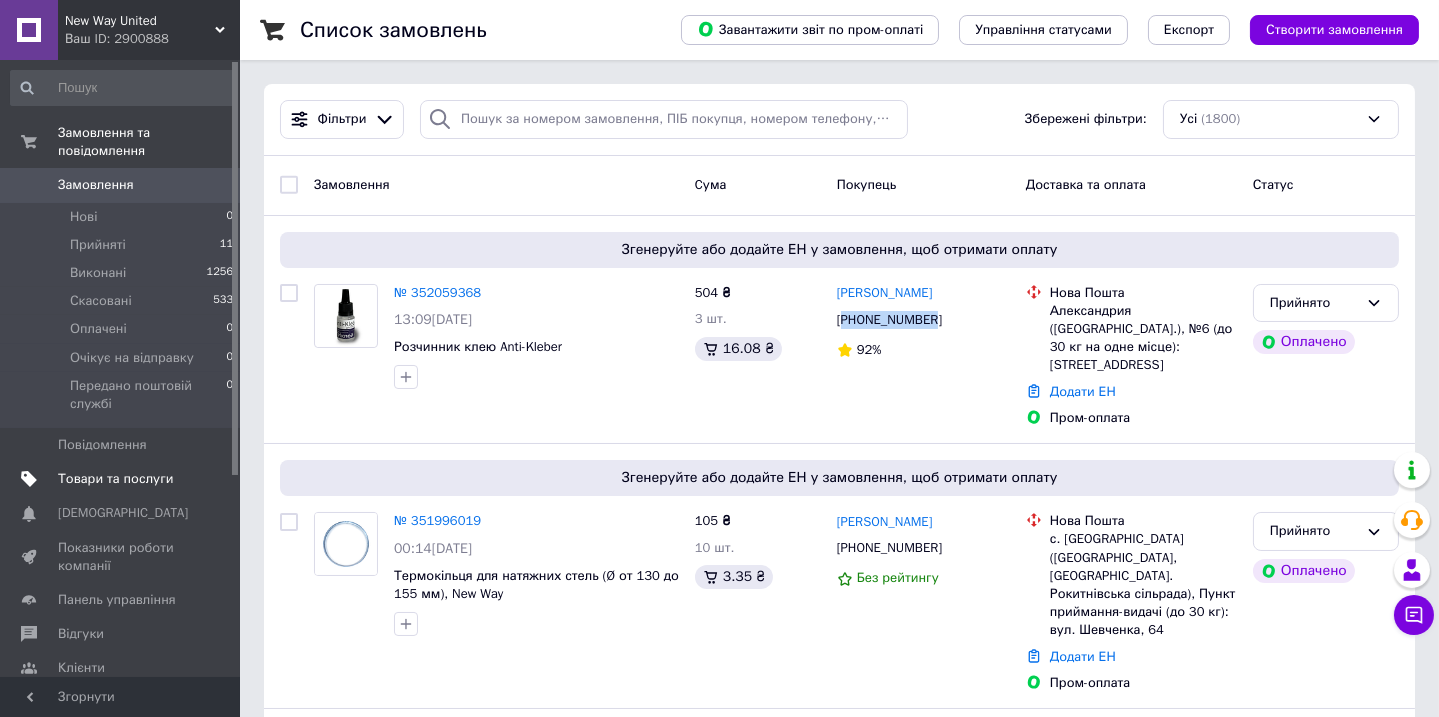 click on "Товари та послуги" at bounding box center (115, 479) 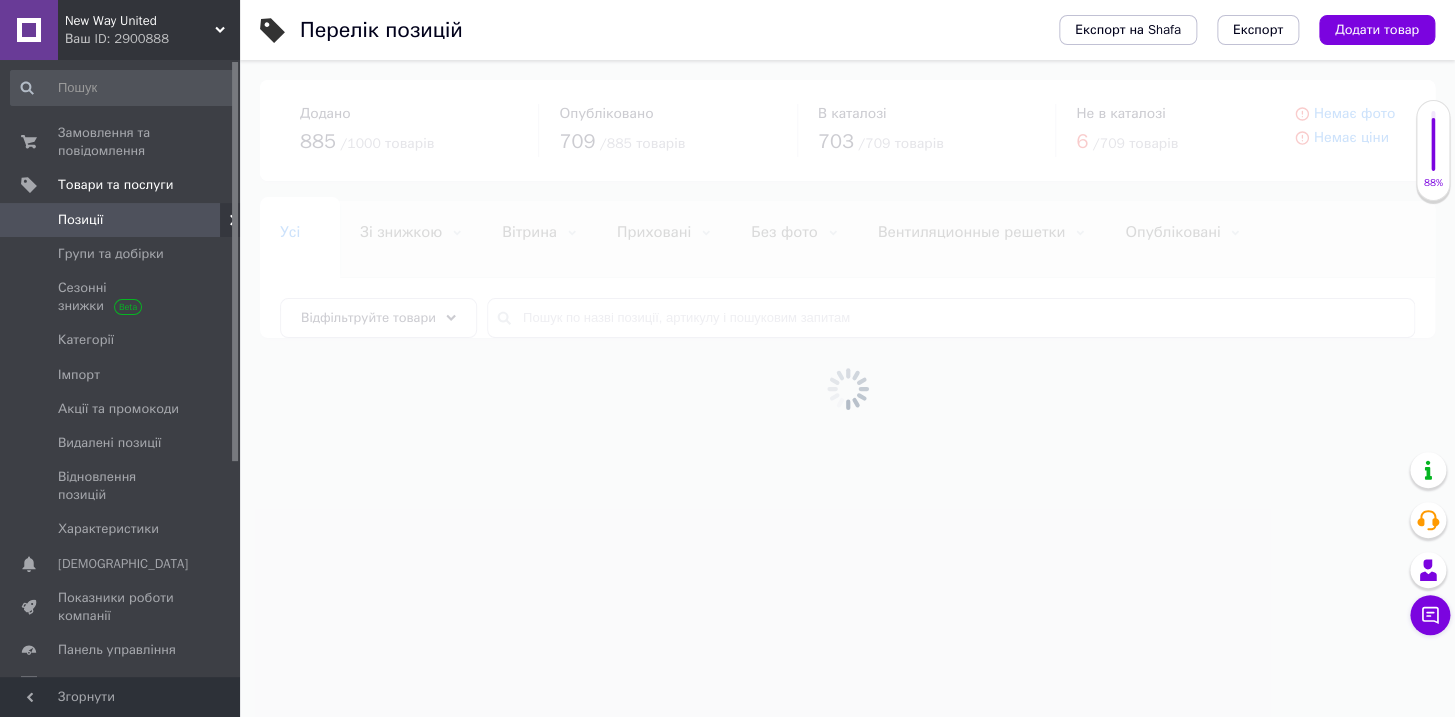 click at bounding box center (847, 388) 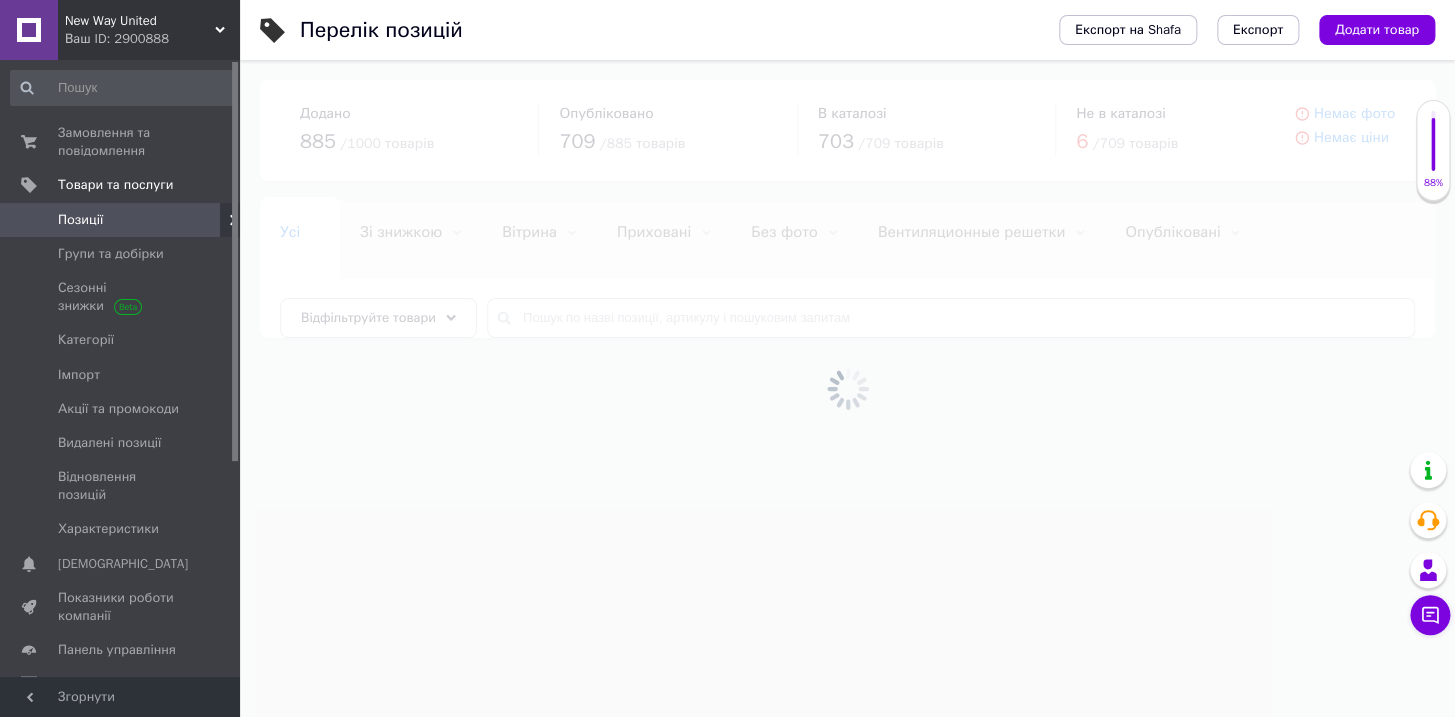 click at bounding box center [847, 388] 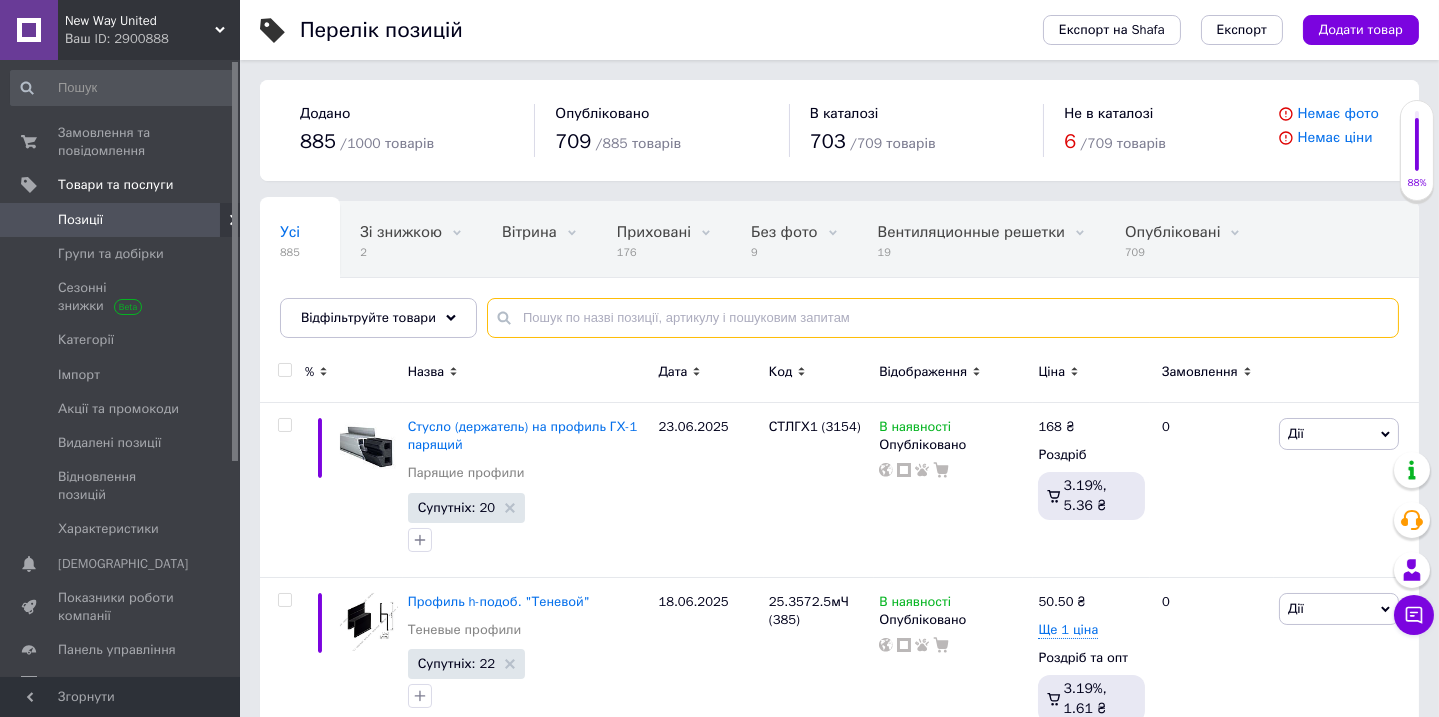 click at bounding box center (943, 318) 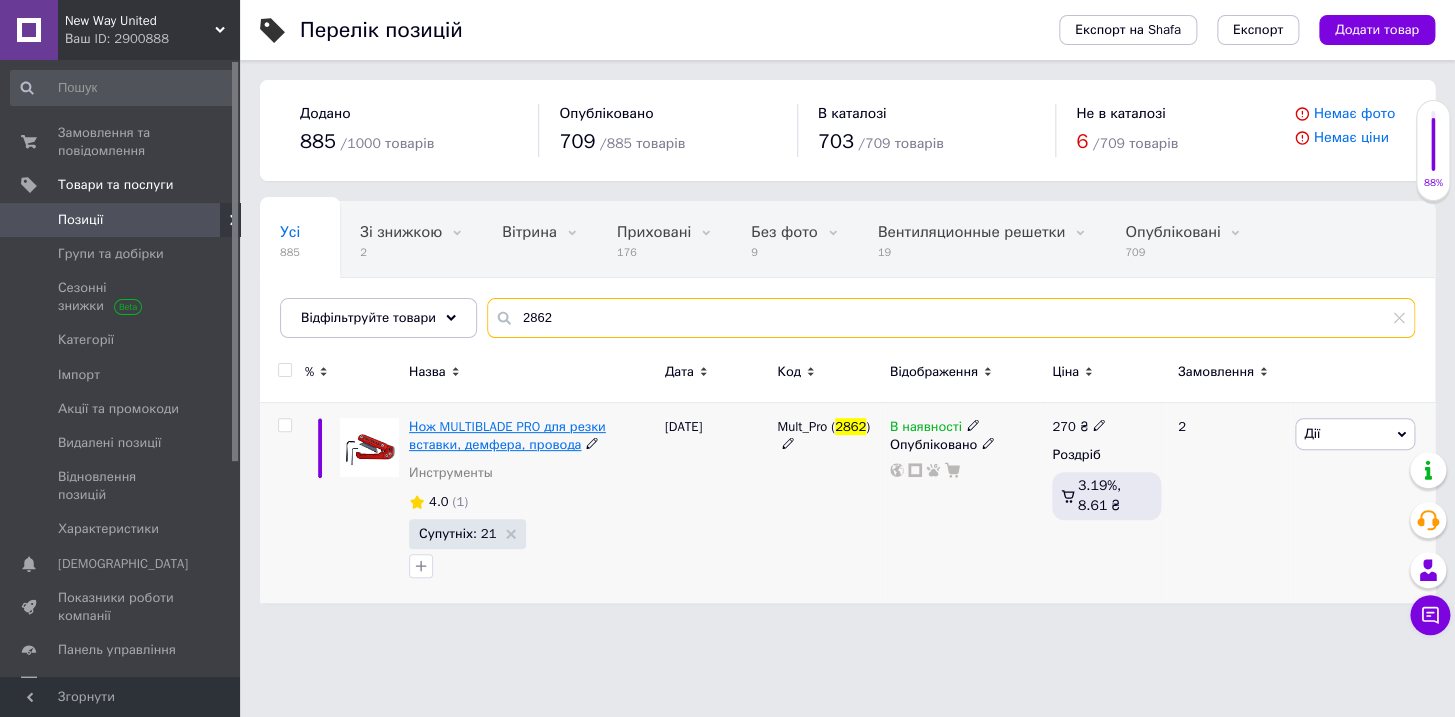 type on "2862" 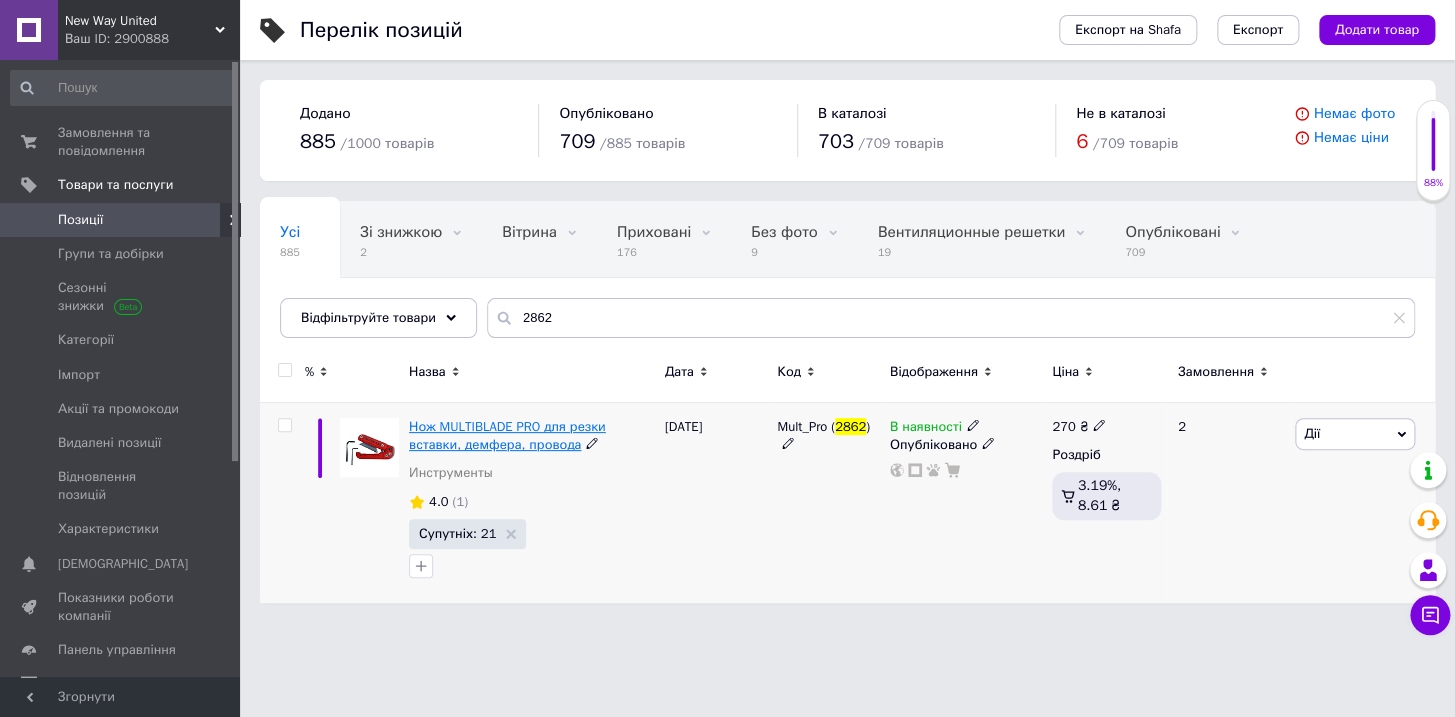 click on "Нож MULTIBLADE PRO для резки вставки, демфера, провода" at bounding box center [507, 435] 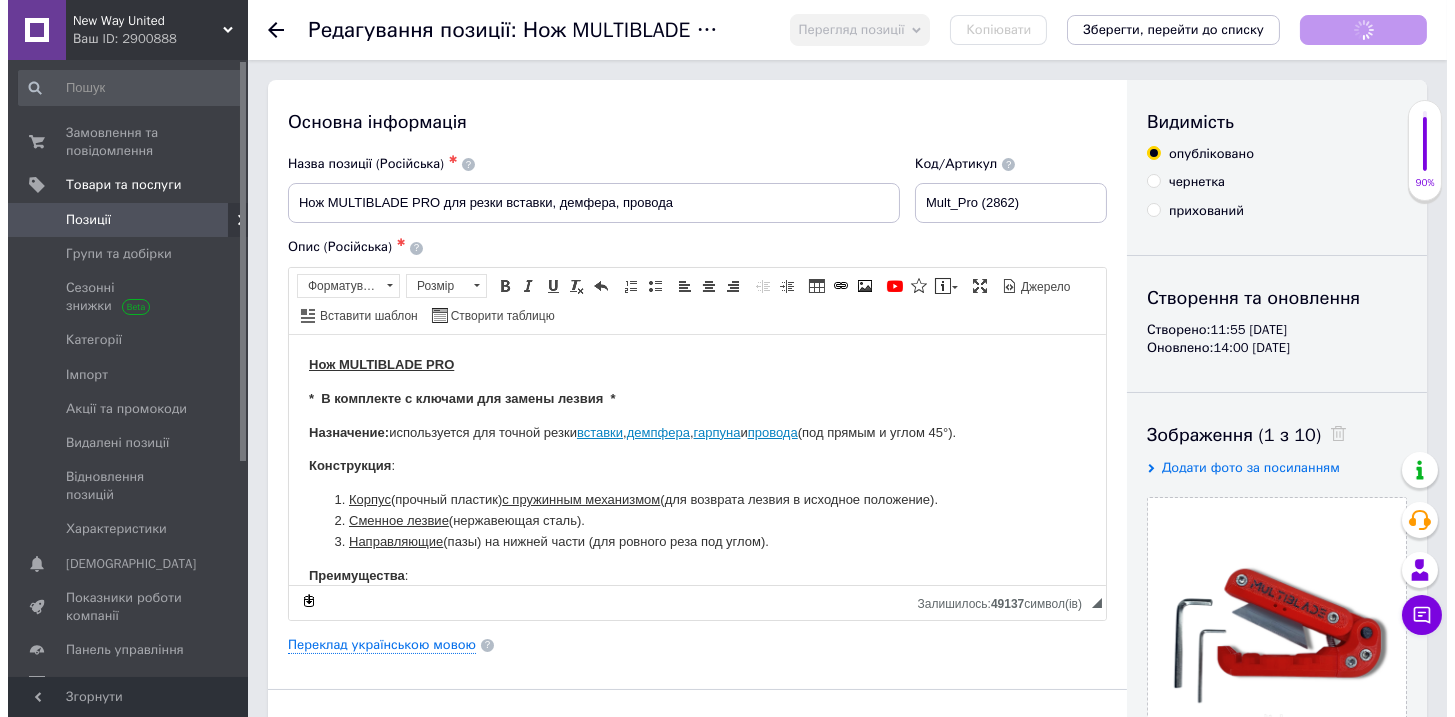 scroll, scrollTop: 0, scrollLeft: 0, axis: both 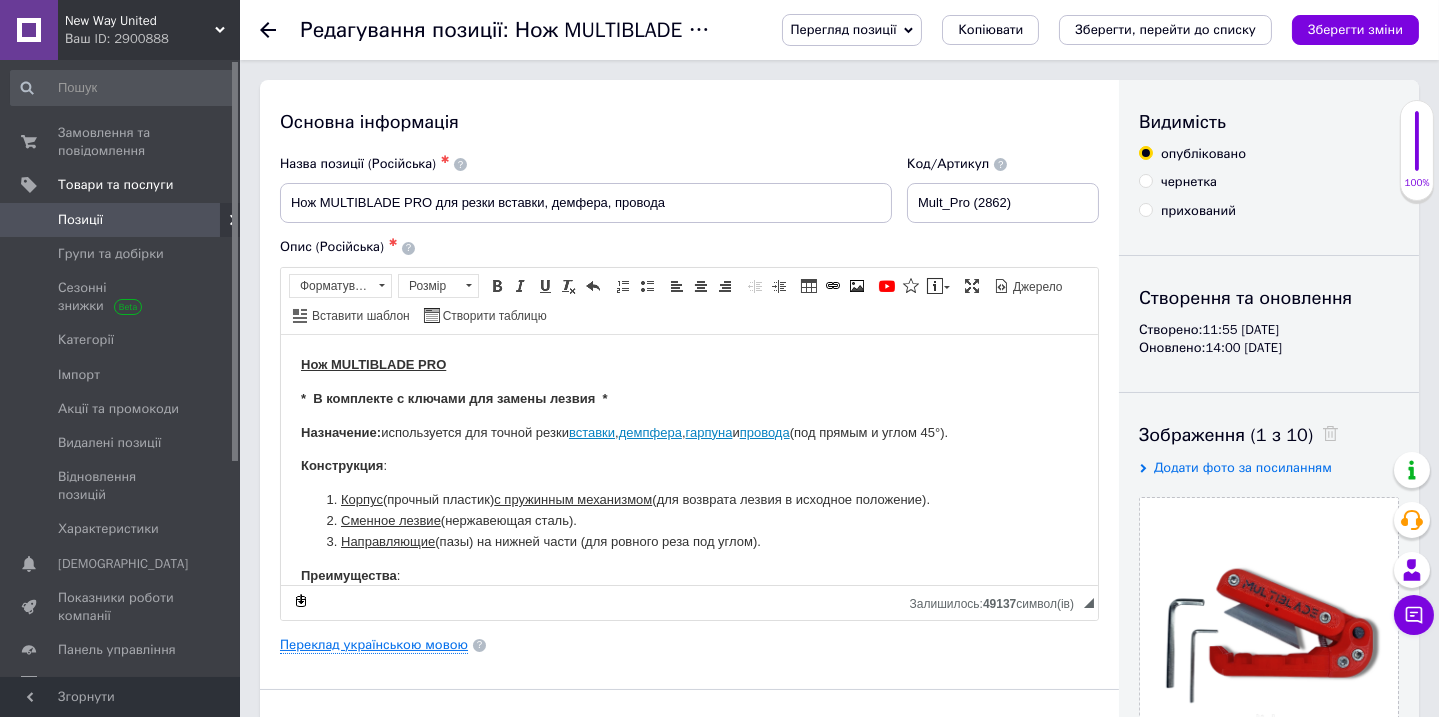 click on "Переклад українською мовою" at bounding box center (374, 645) 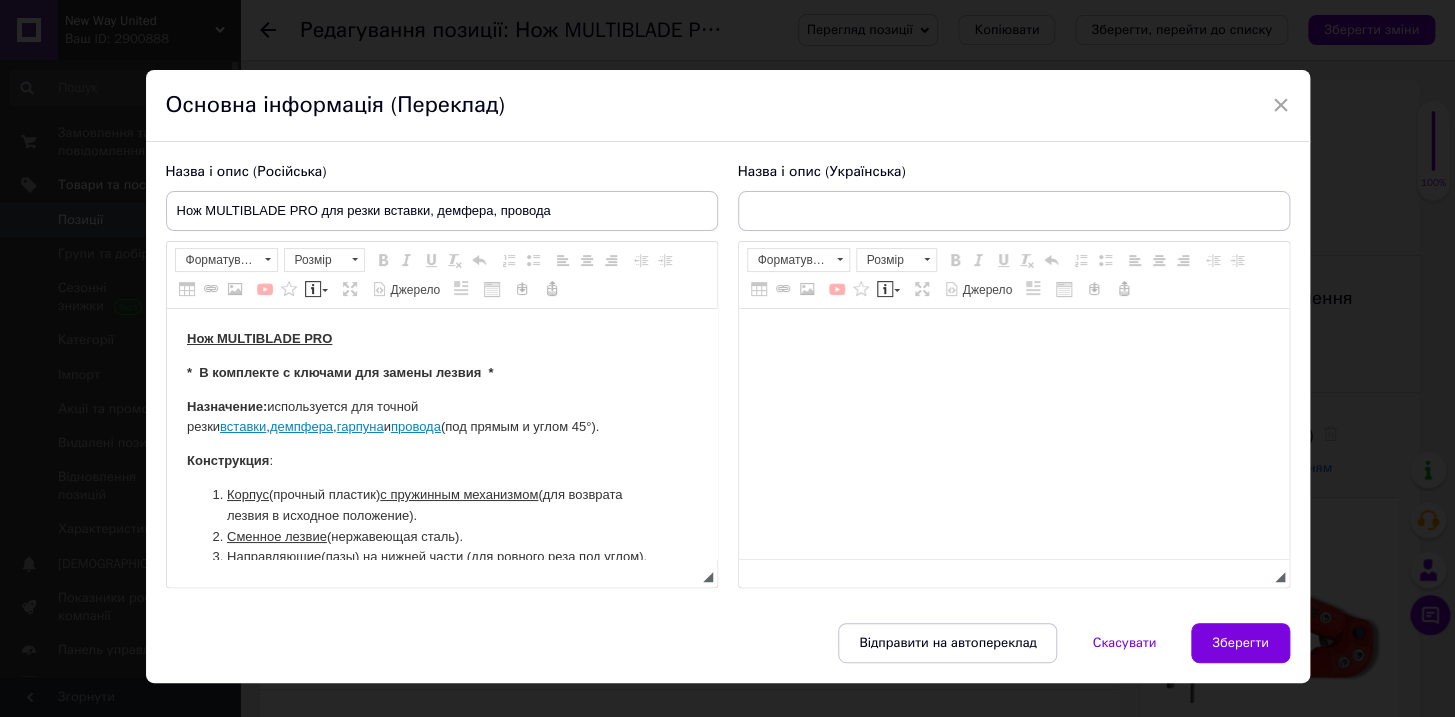scroll, scrollTop: 0, scrollLeft: 0, axis: both 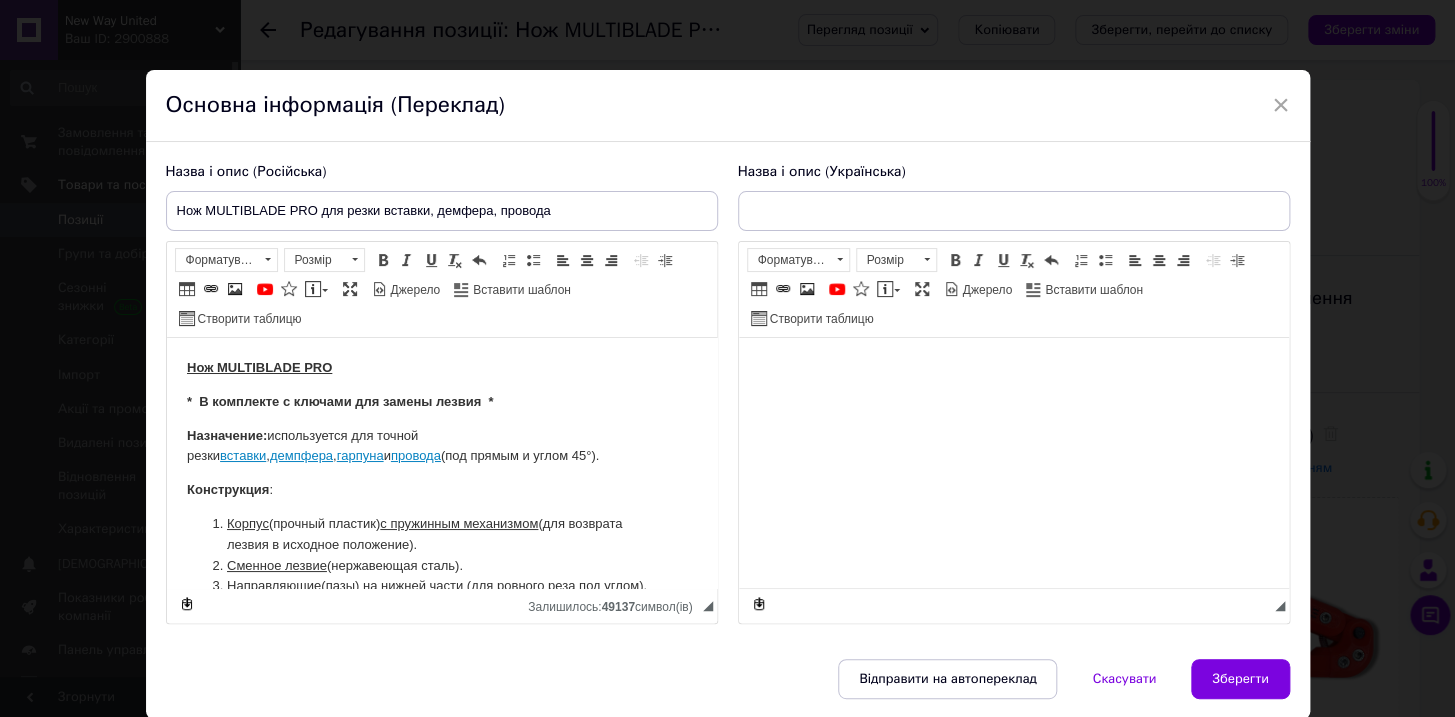type on "Нiж MULTIBLADE PRO для різання вставки, демфера, дроту" 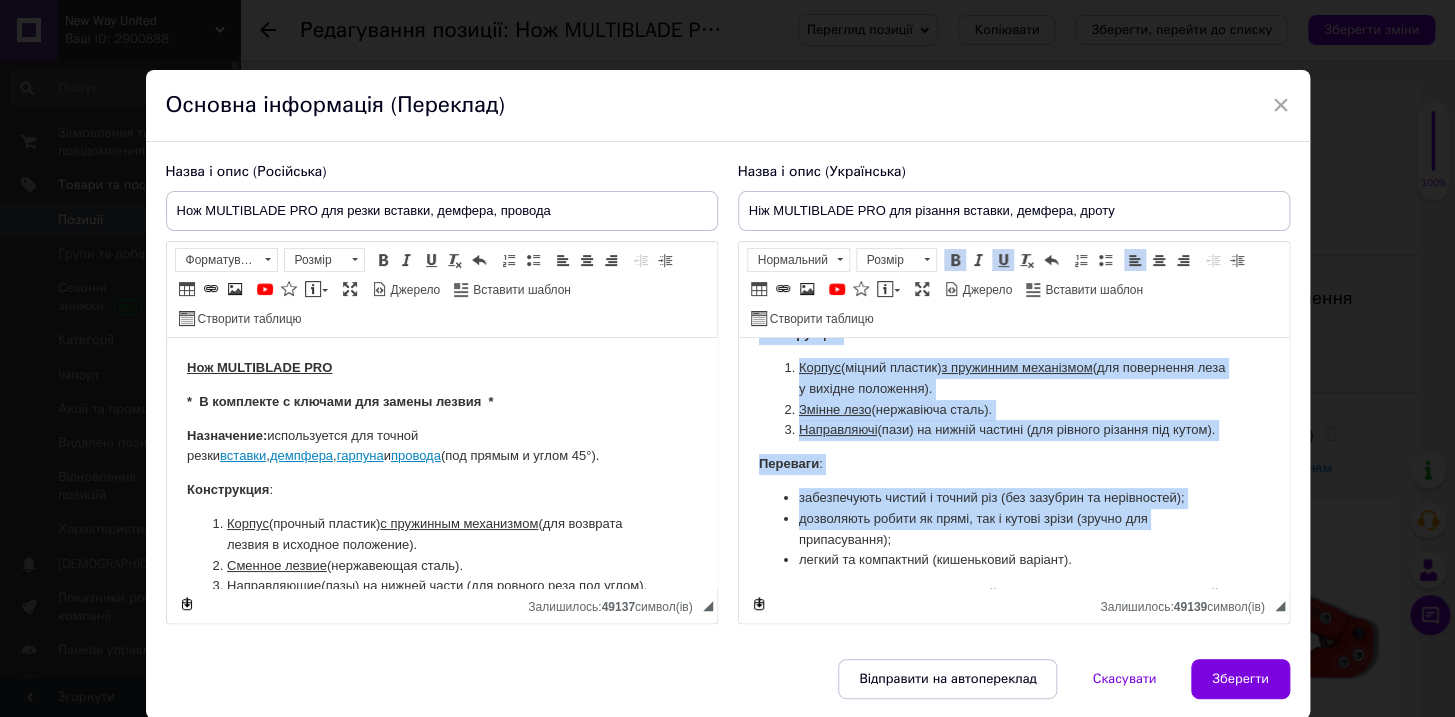 scroll, scrollTop: 310, scrollLeft: 0, axis: vertical 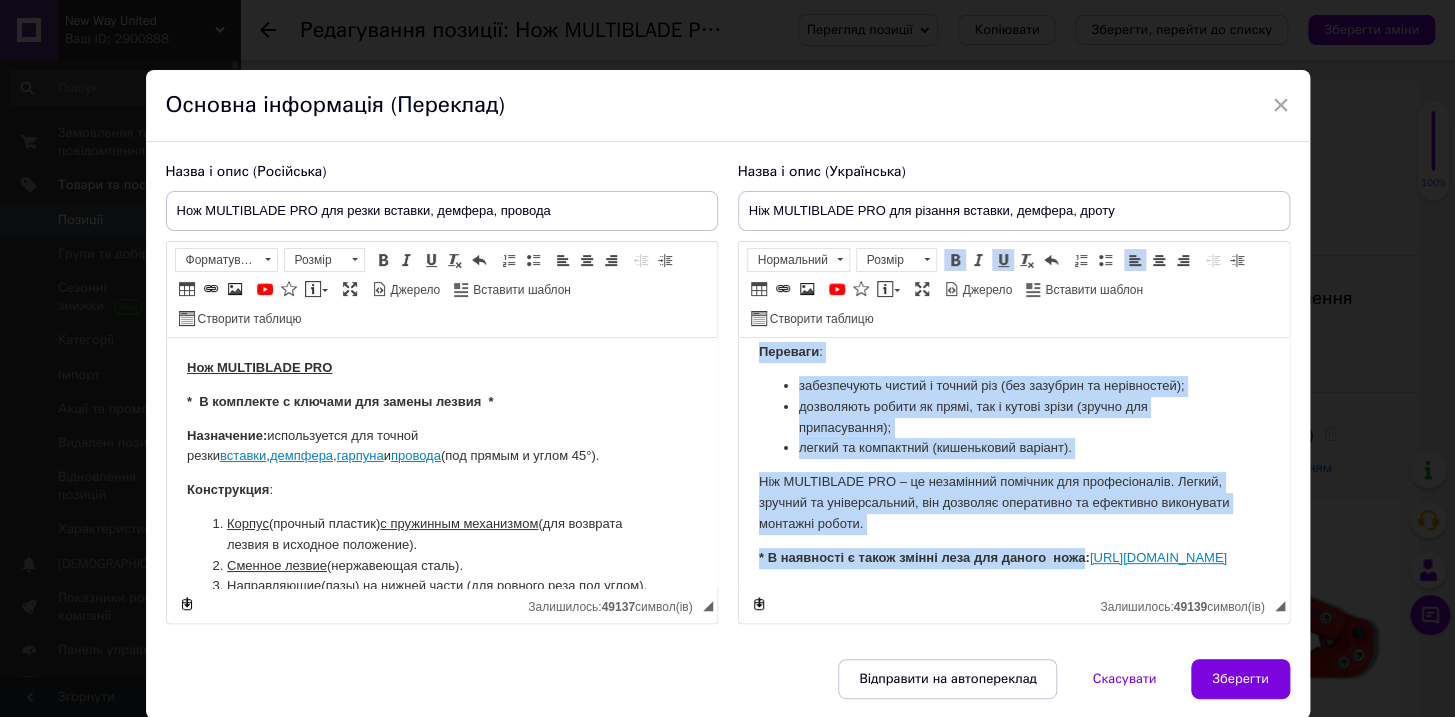 drag, startPoint x: 752, startPoint y: 357, endPoint x: 789, endPoint y: 554, distance: 200.4445 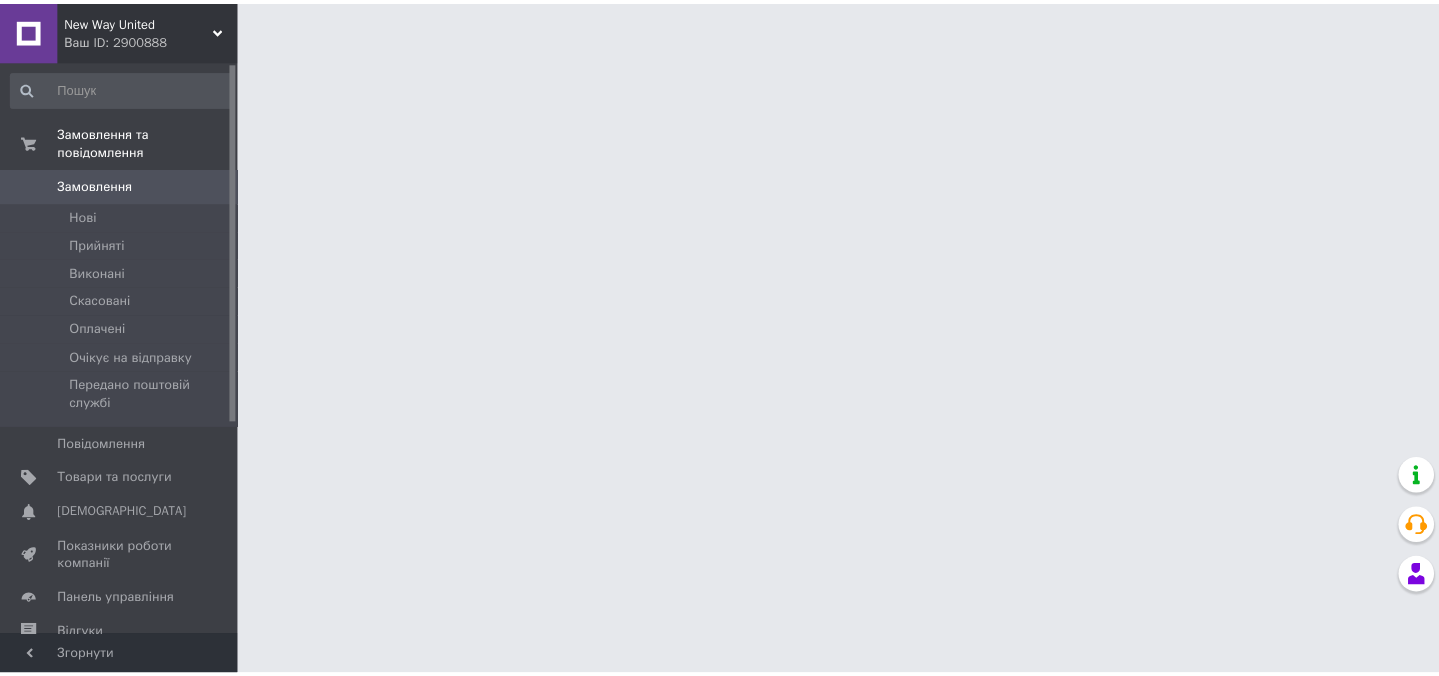scroll, scrollTop: 0, scrollLeft: 0, axis: both 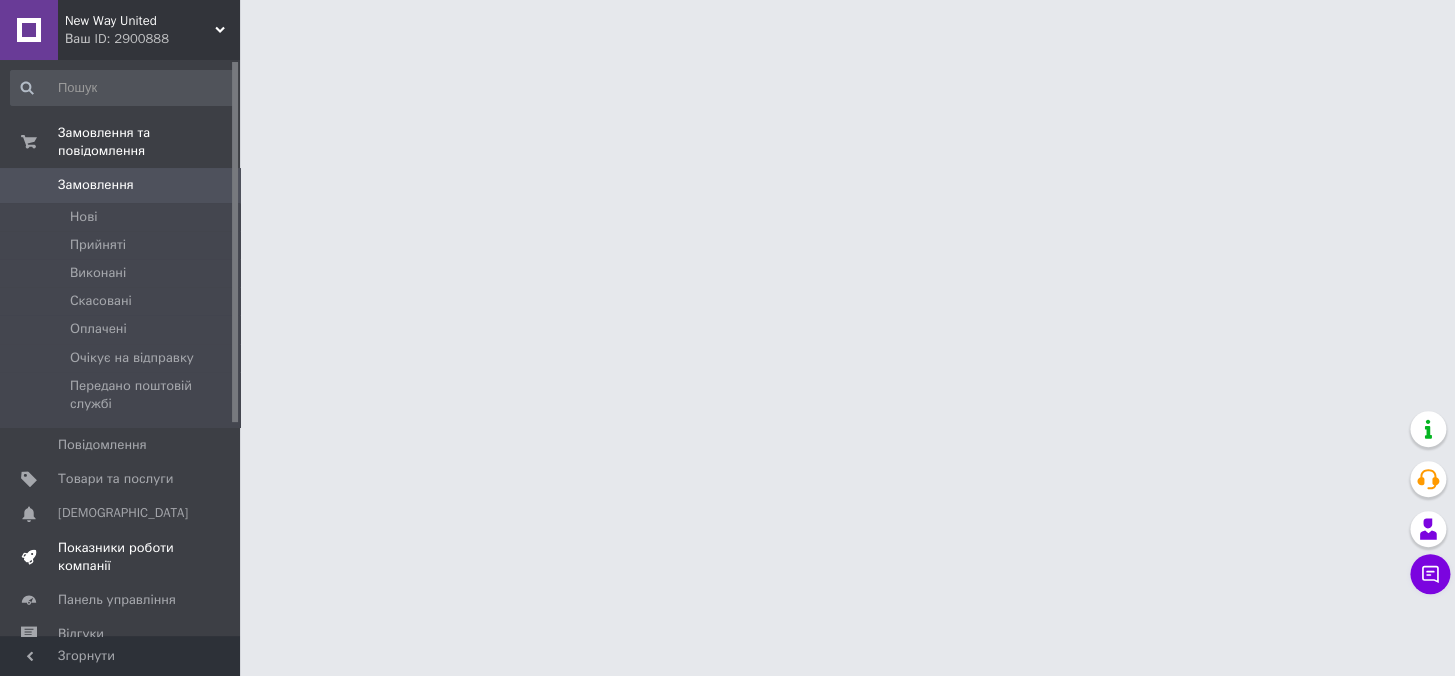 click on "Показники роботи компанії" at bounding box center [121, 557] 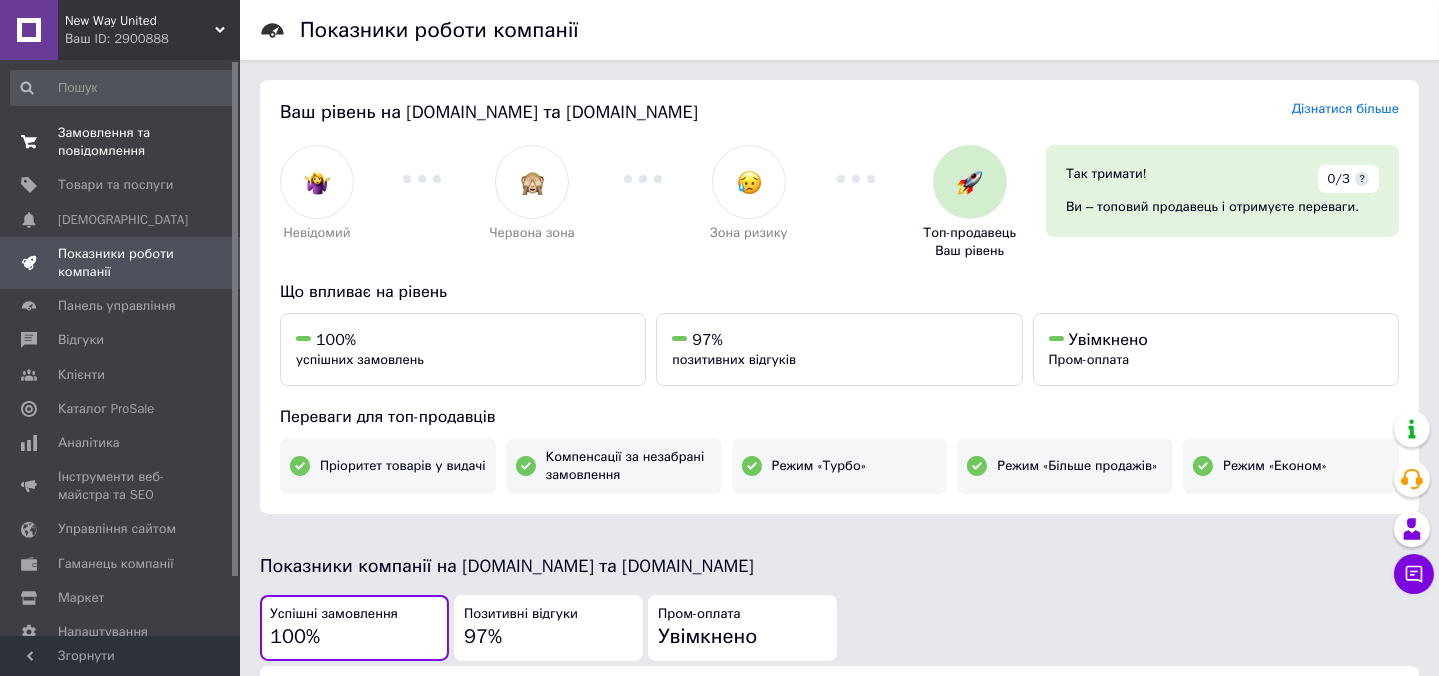 click on "Замовлення та повідомлення" at bounding box center (121, 142) 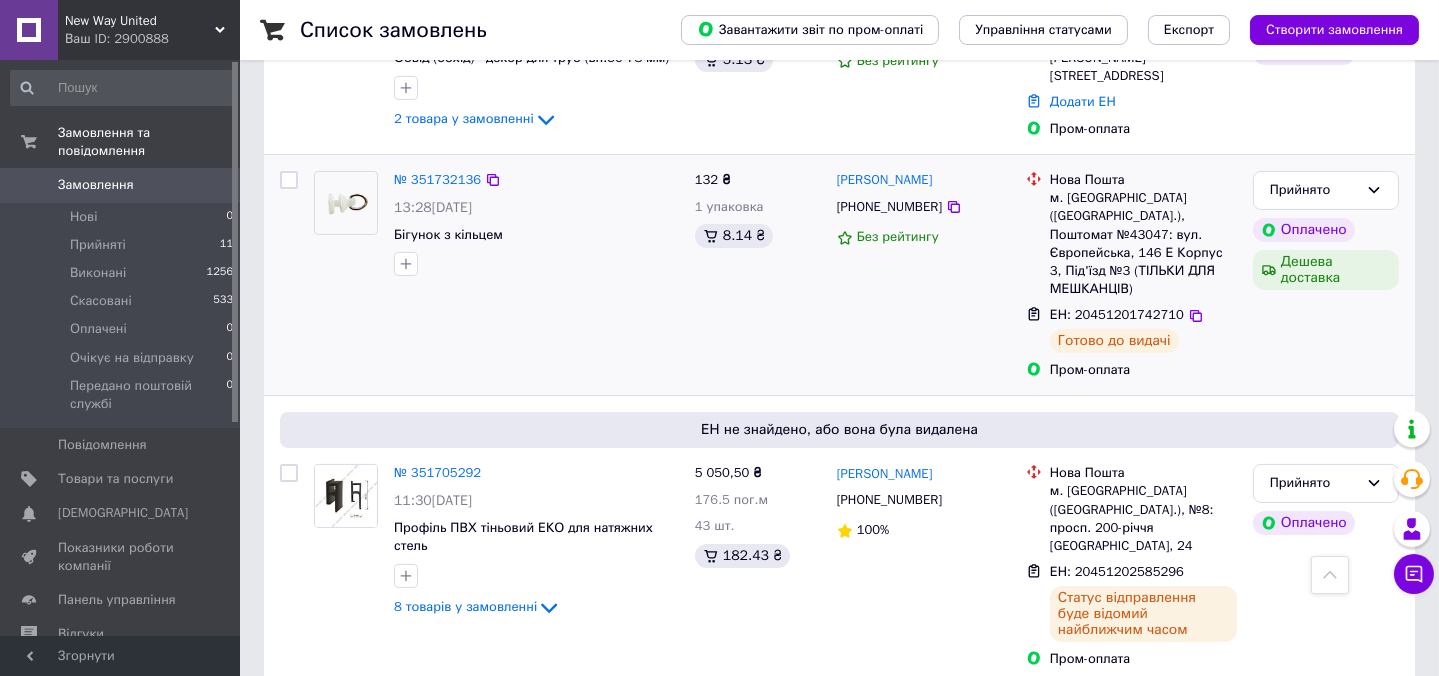 scroll, scrollTop: 818, scrollLeft: 0, axis: vertical 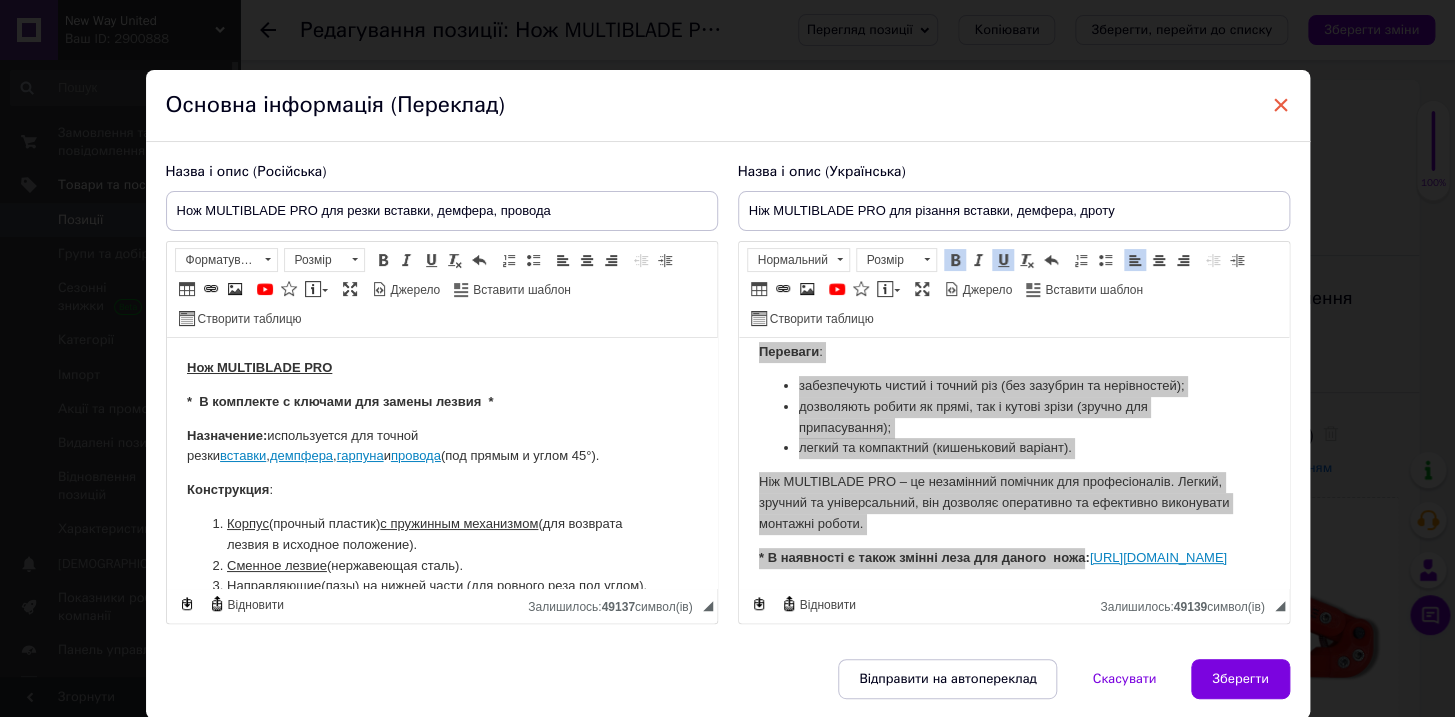 click on "×" at bounding box center [1281, 105] 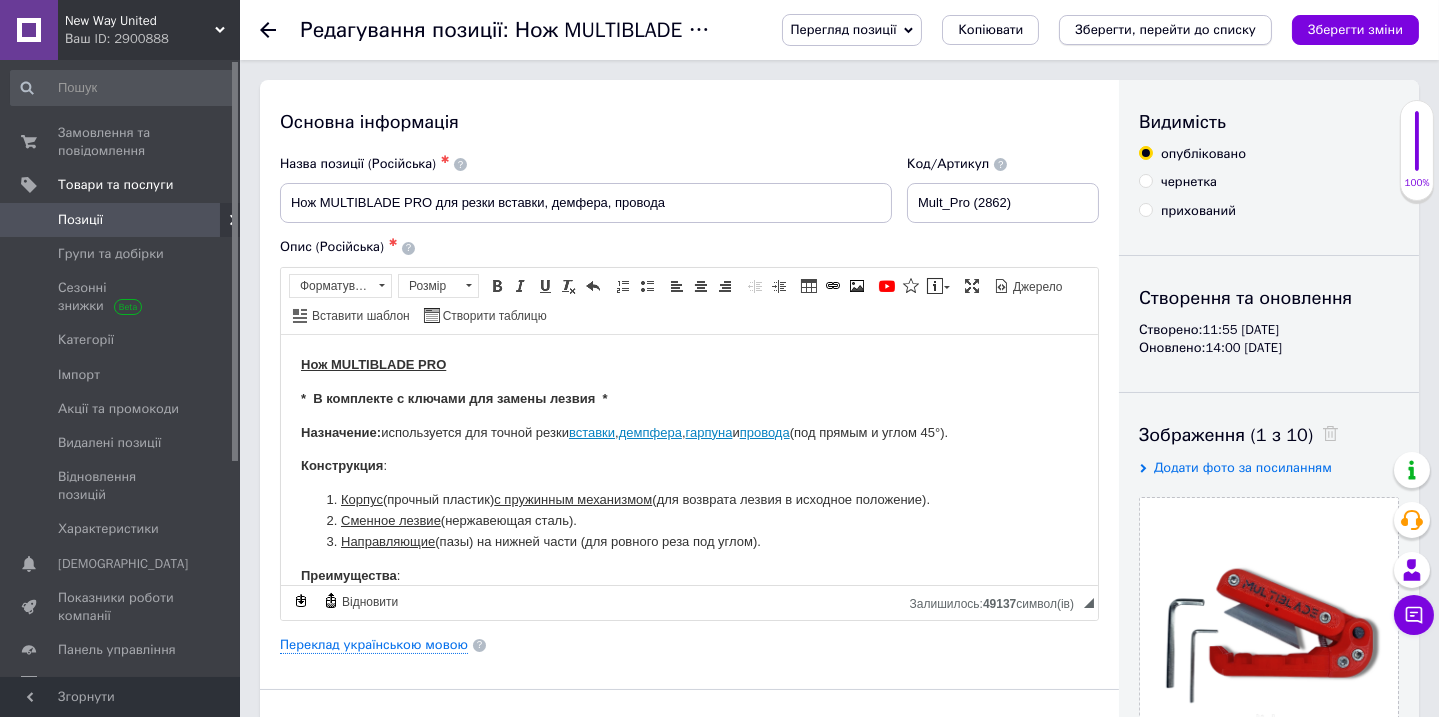 drag, startPoint x: 1187, startPoint y: 31, endPoint x: 949, endPoint y: 163, distance: 272.15436 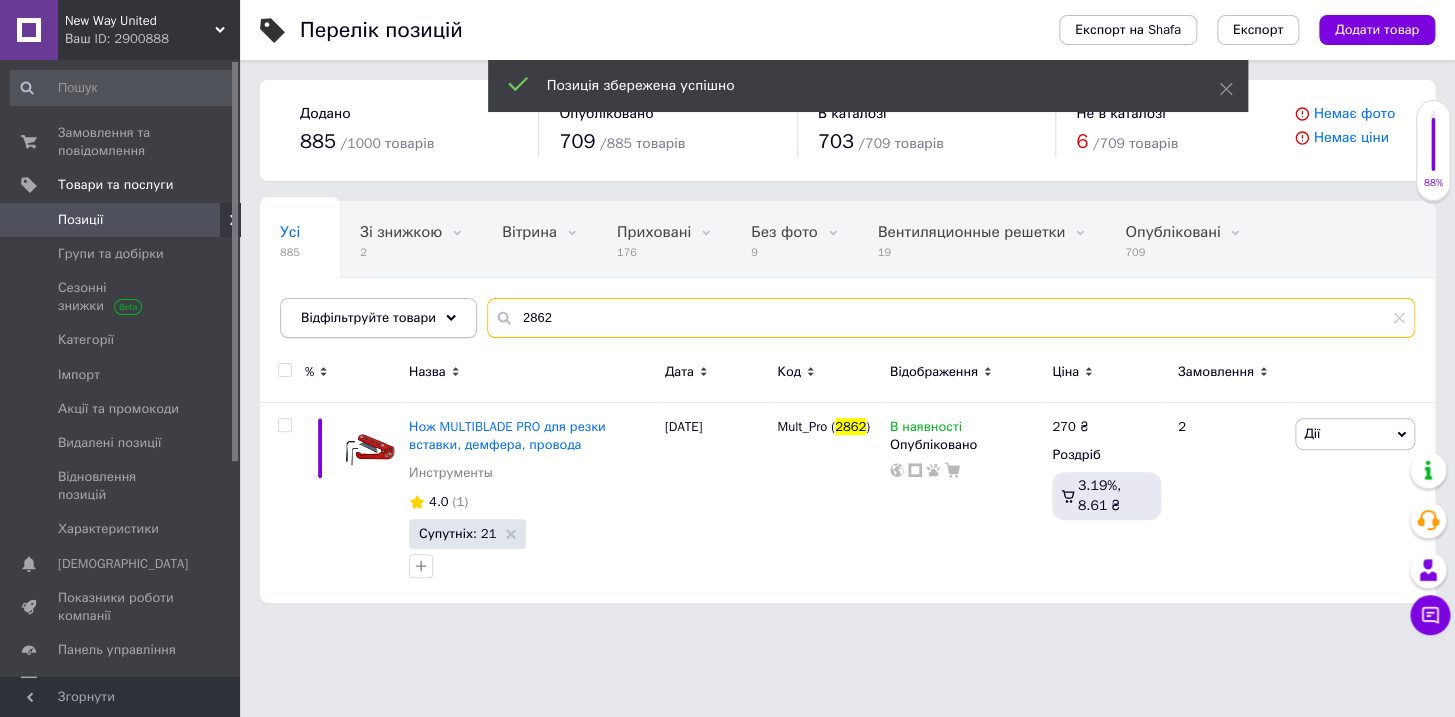 drag, startPoint x: 489, startPoint y: 311, endPoint x: 462, endPoint y: 317, distance: 27.658634 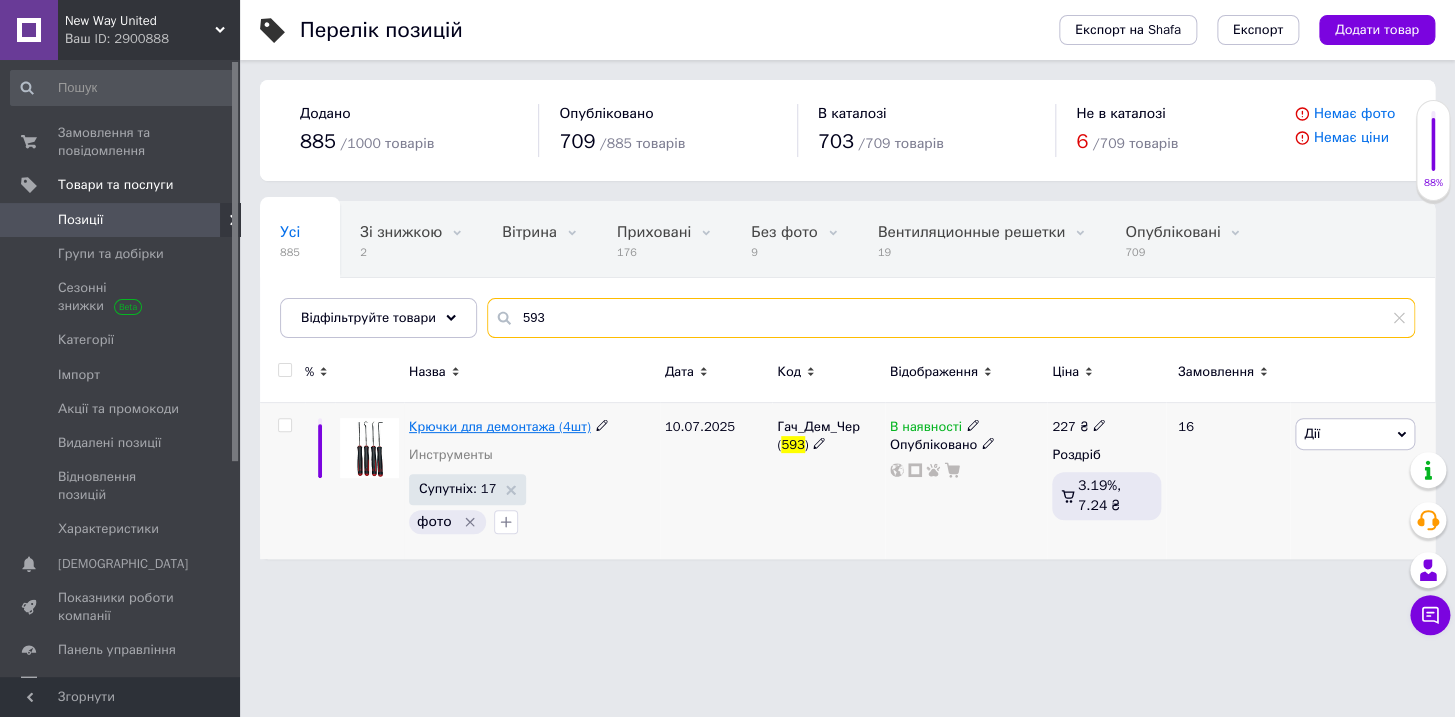 type on "593" 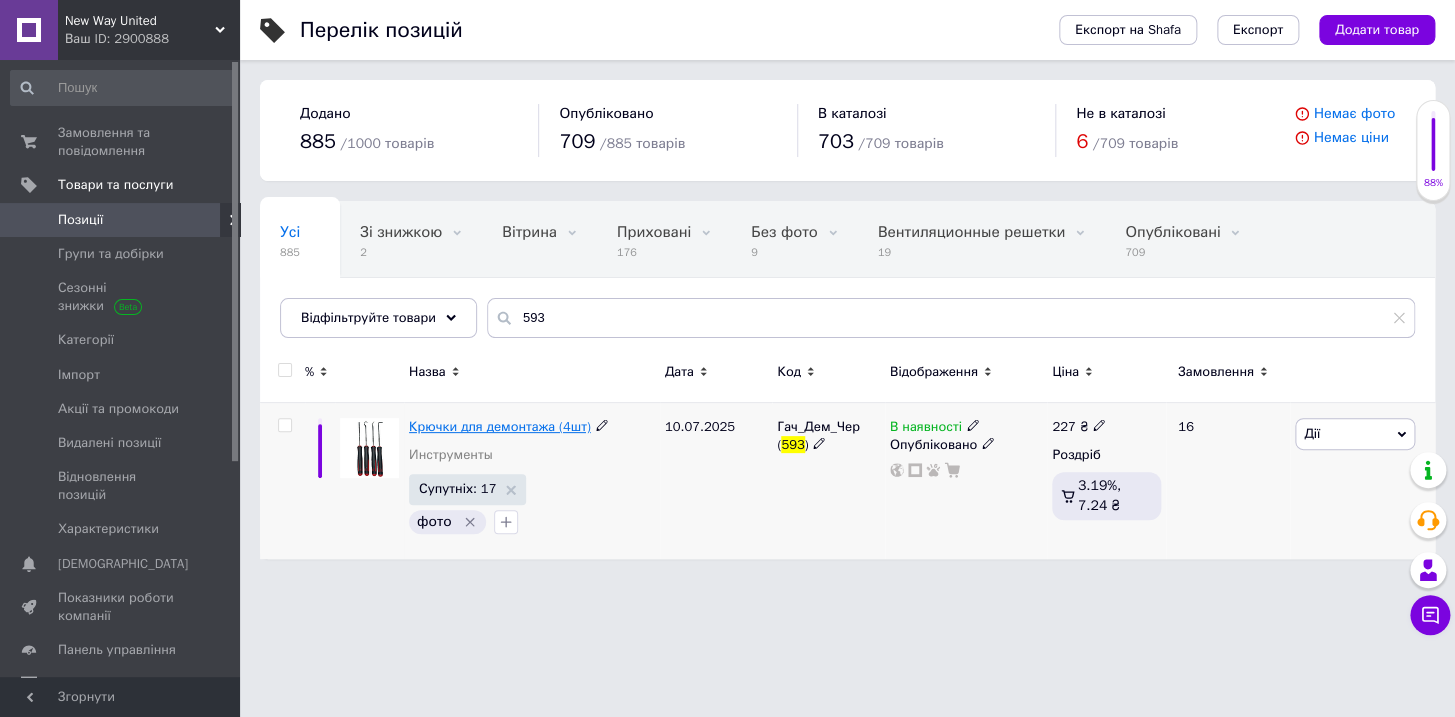 click on "Крючки для демонтажа (4шт)" at bounding box center [500, 426] 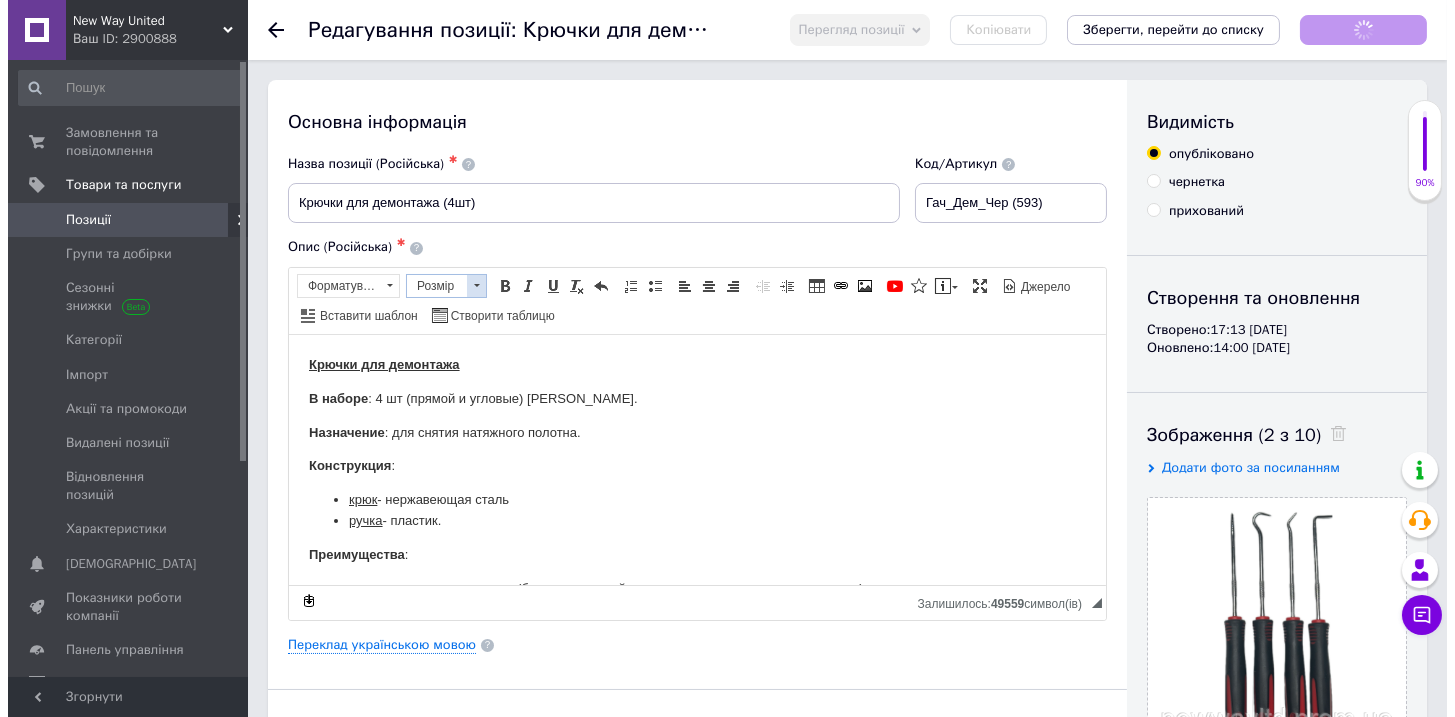 scroll, scrollTop: 0, scrollLeft: 0, axis: both 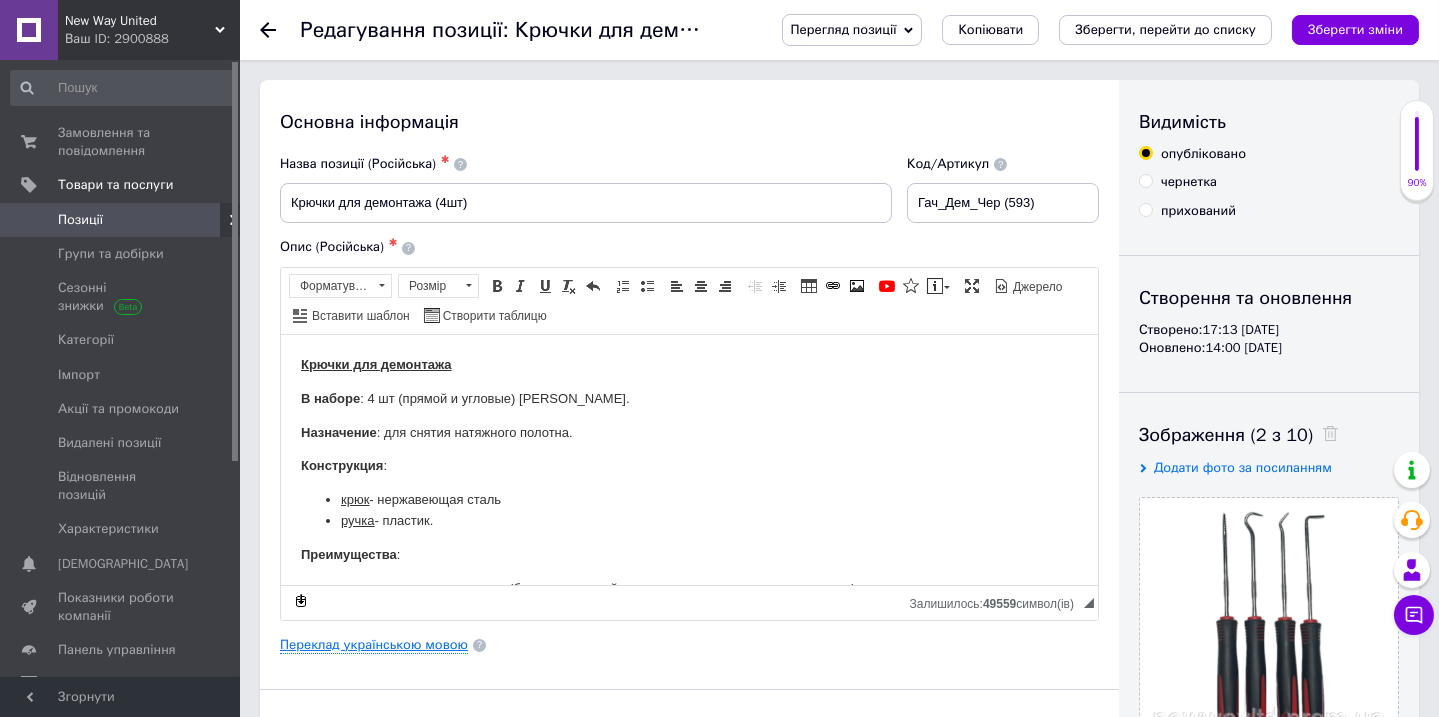 click on "Переклад українською мовою" at bounding box center [374, 645] 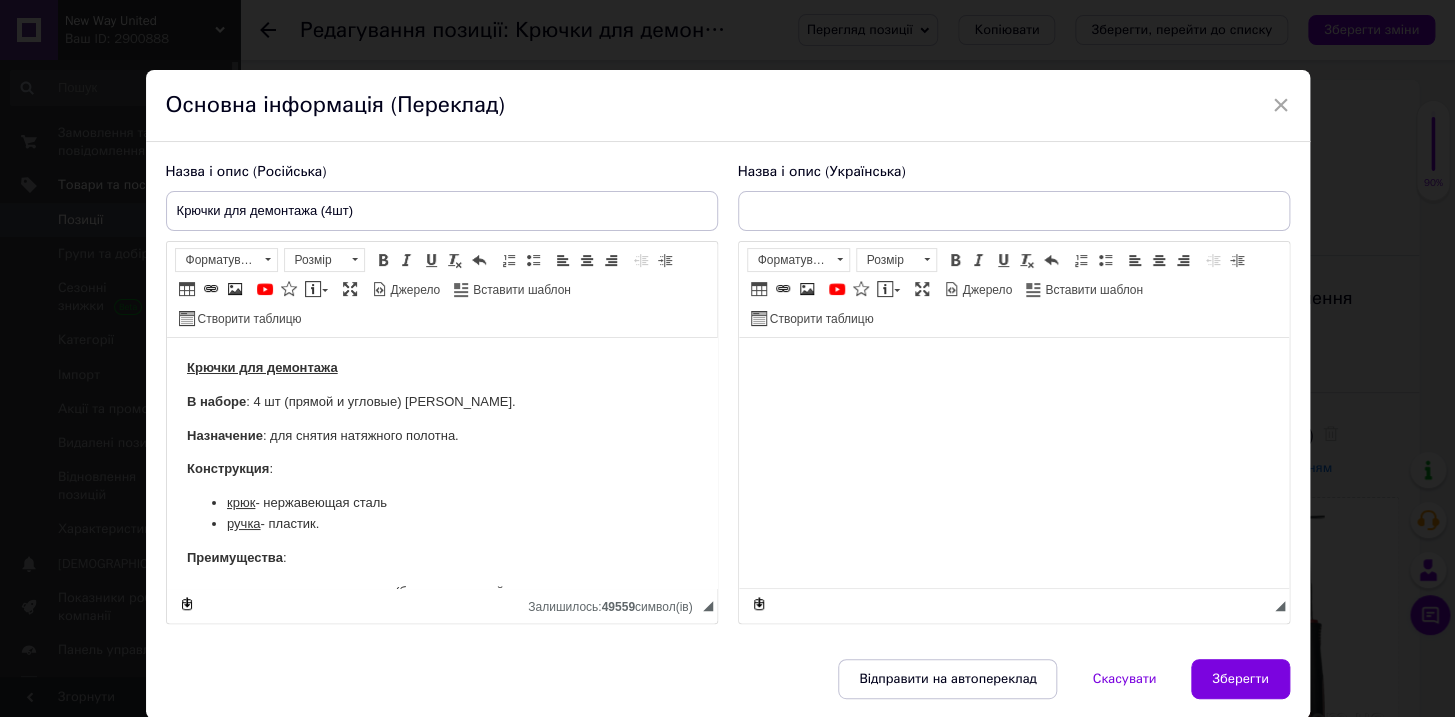 type on "Гачки для демонтажу (4шт)" 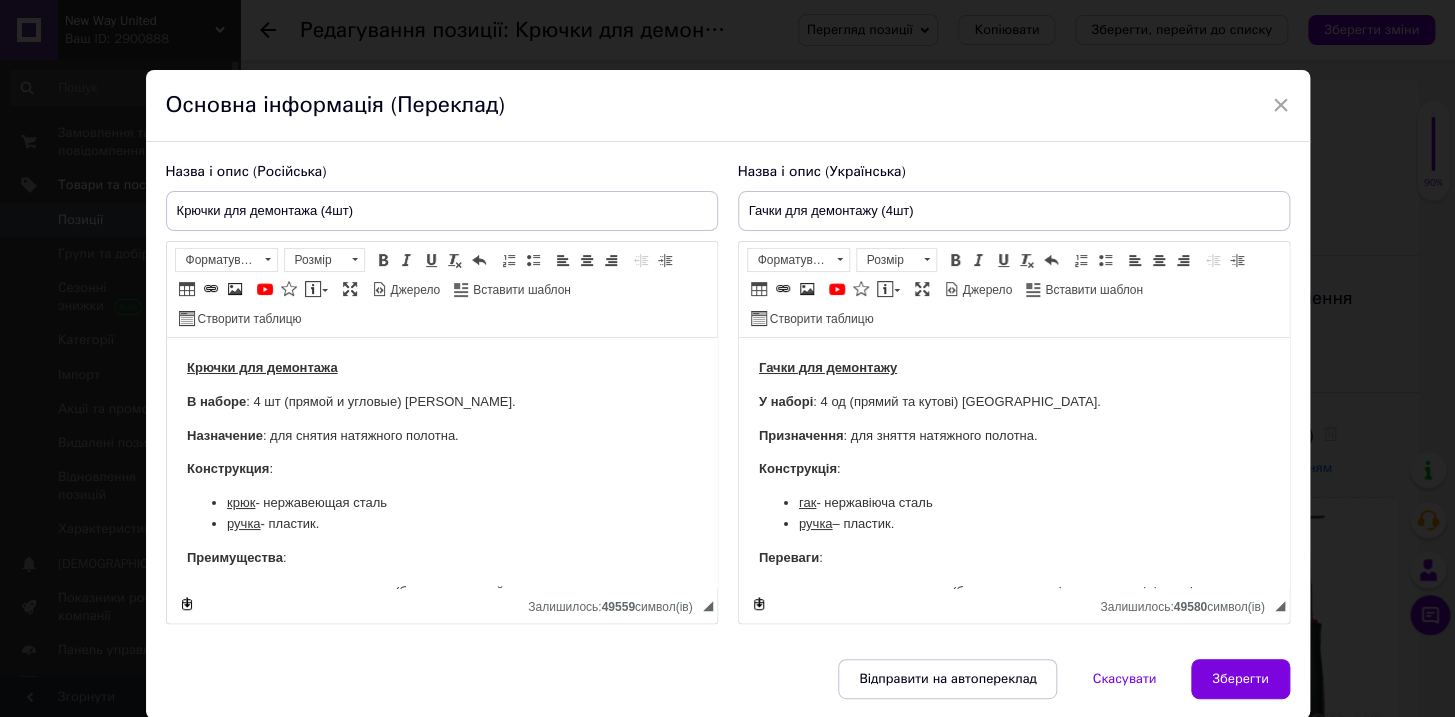 scroll, scrollTop: 0, scrollLeft: 0, axis: both 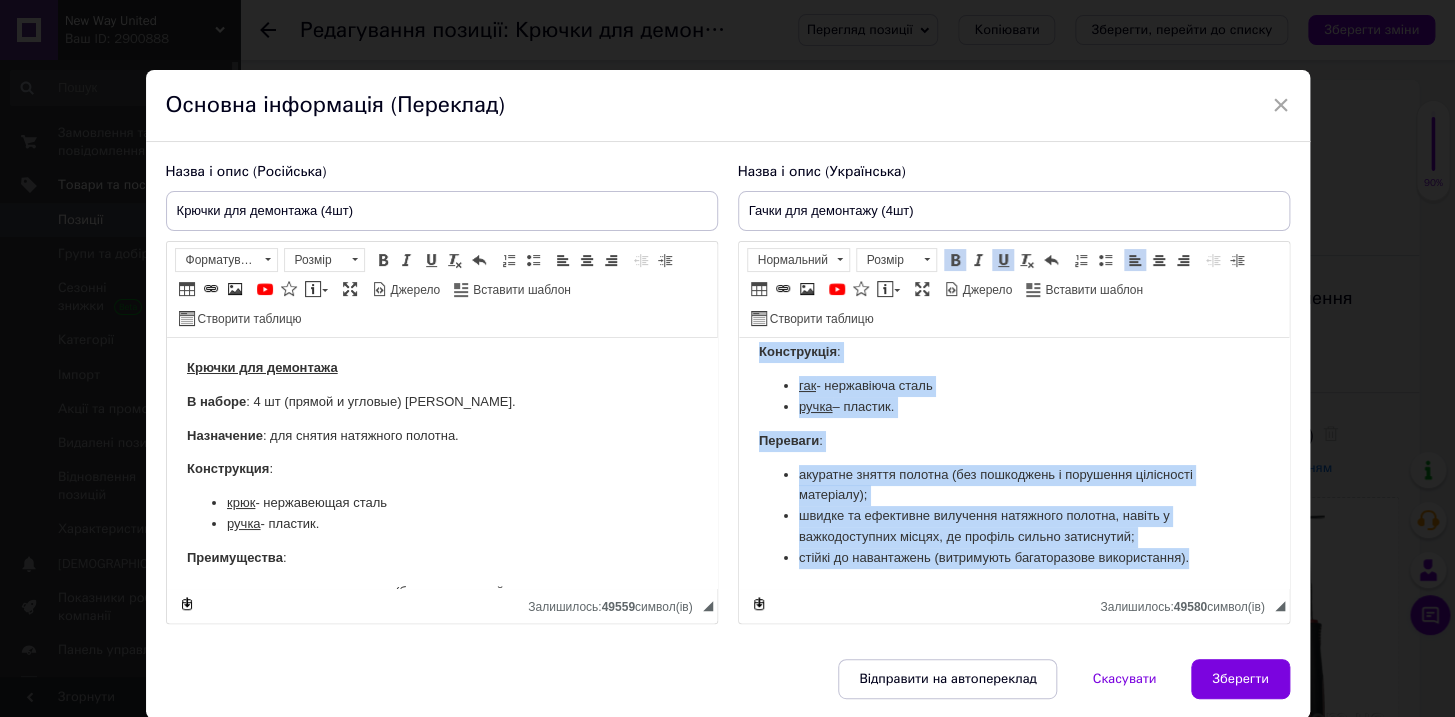 drag, startPoint x: 756, startPoint y: 361, endPoint x: 1938, endPoint y: 927, distance: 1310.5266 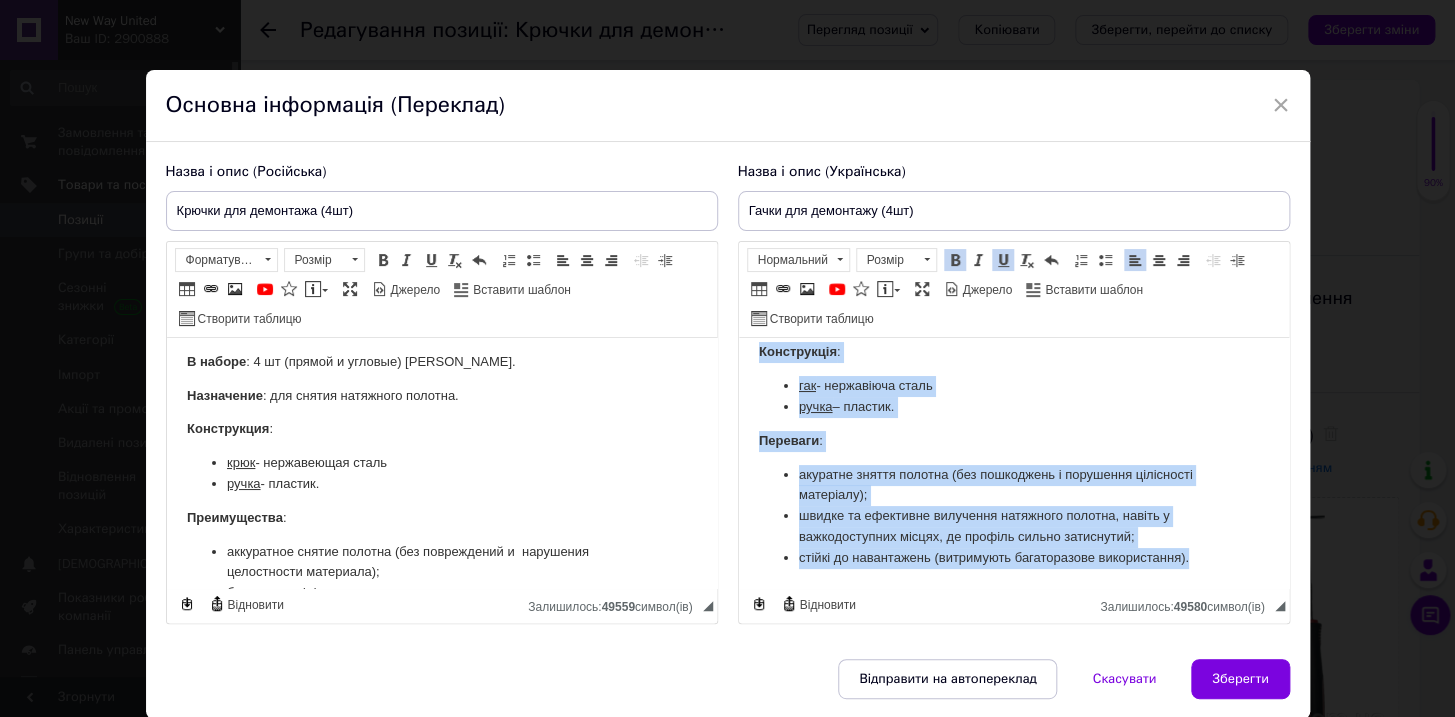 scroll, scrollTop: 24, scrollLeft: 0, axis: vertical 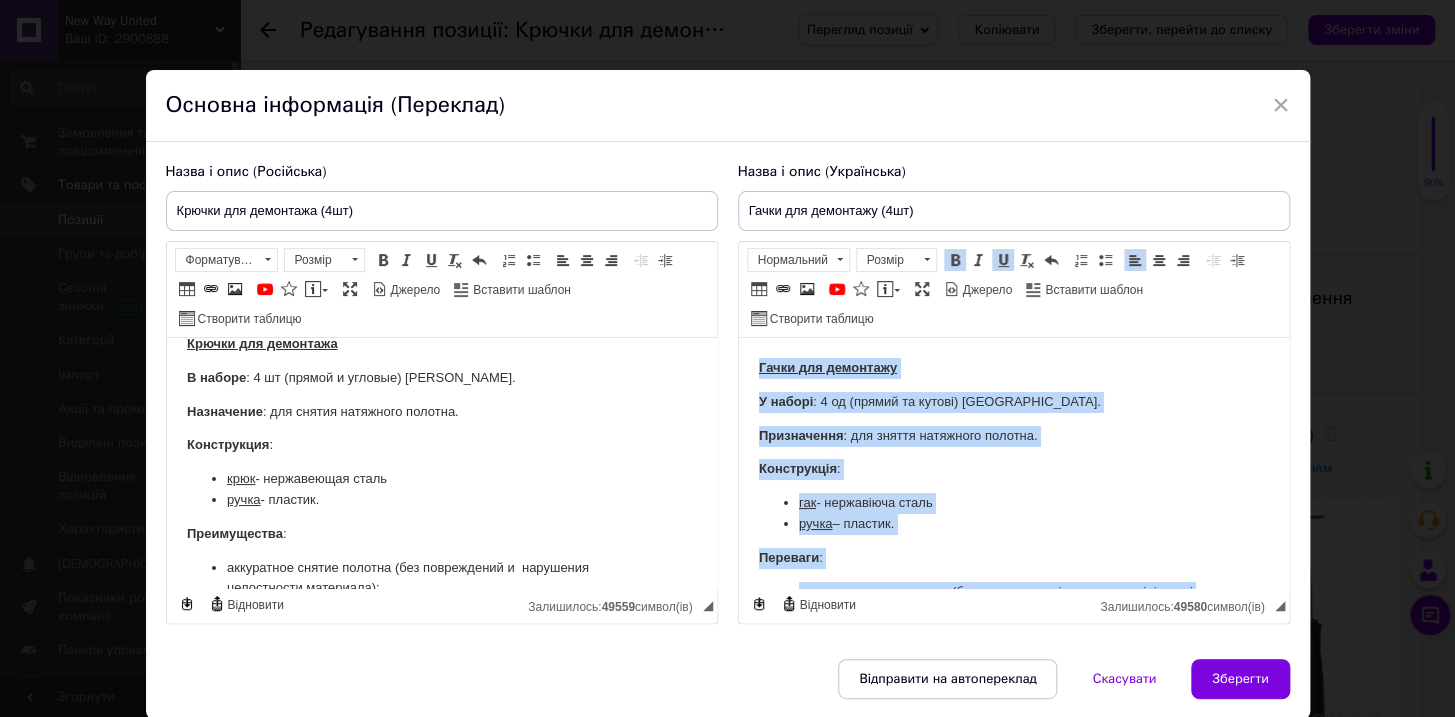 drag, startPoint x: 940, startPoint y: 477, endPoint x: 890, endPoint y: 458, distance: 53.488316 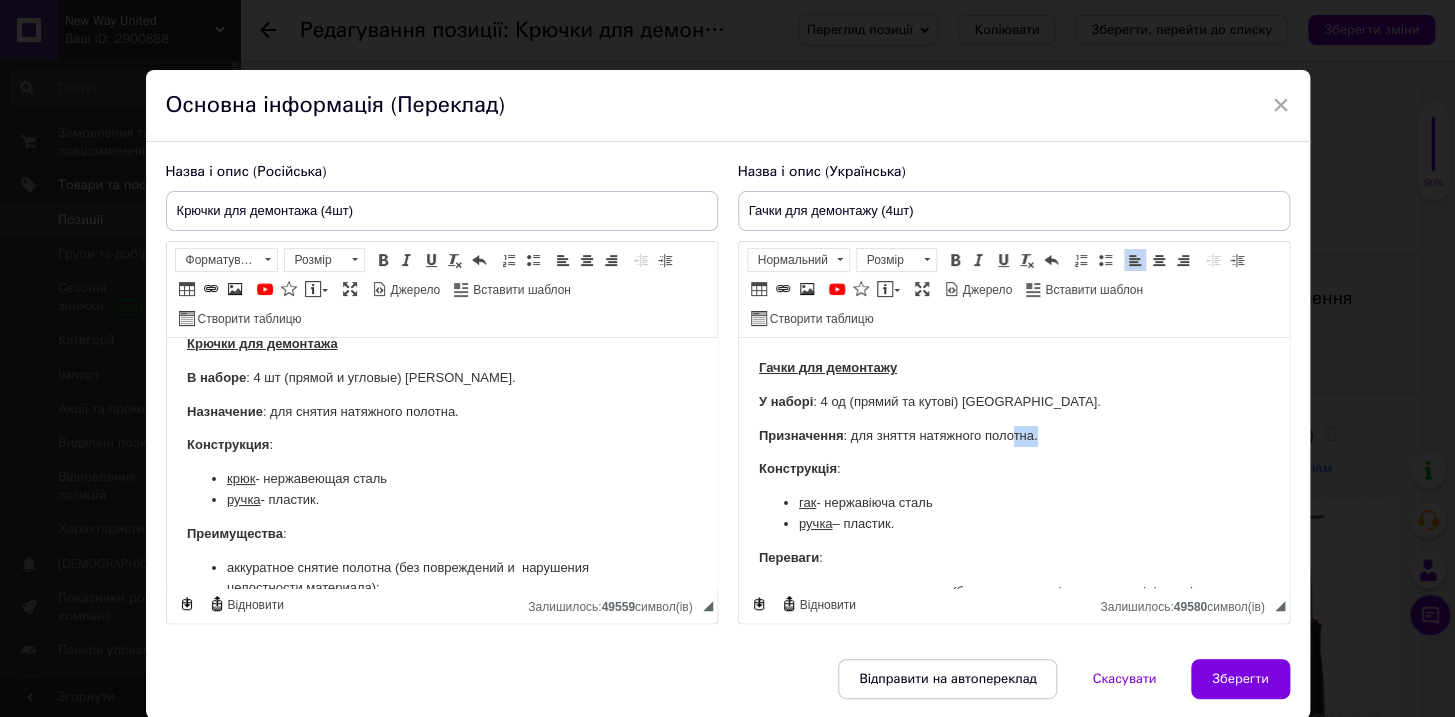 drag, startPoint x: 1046, startPoint y: 432, endPoint x: 1010, endPoint y: 437, distance: 36.345562 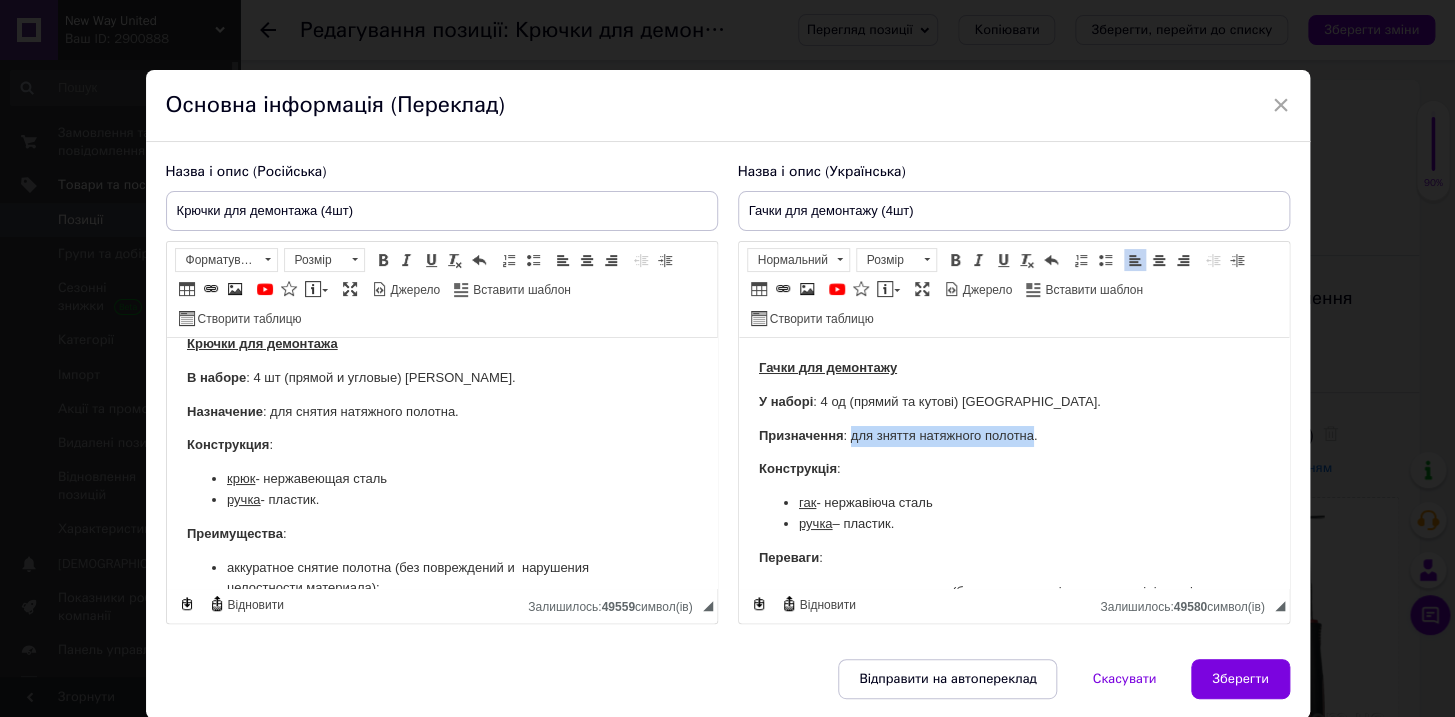 drag, startPoint x: 851, startPoint y: 438, endPoint x: 1030, endPoint y: 438, distance: 179 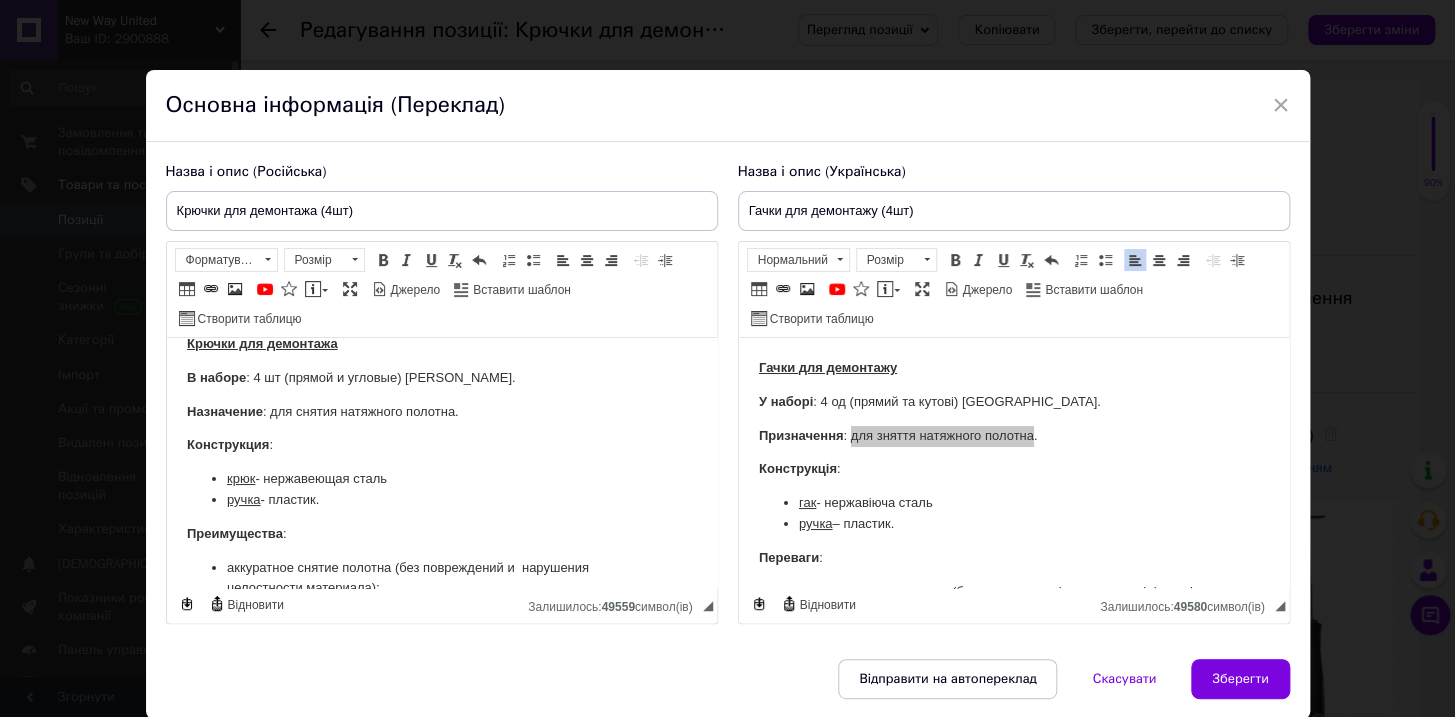 drag, startPoint x: 874, startPoint y: 212, endPoint x: 735, endPoint y: 209, distance: 139.03236 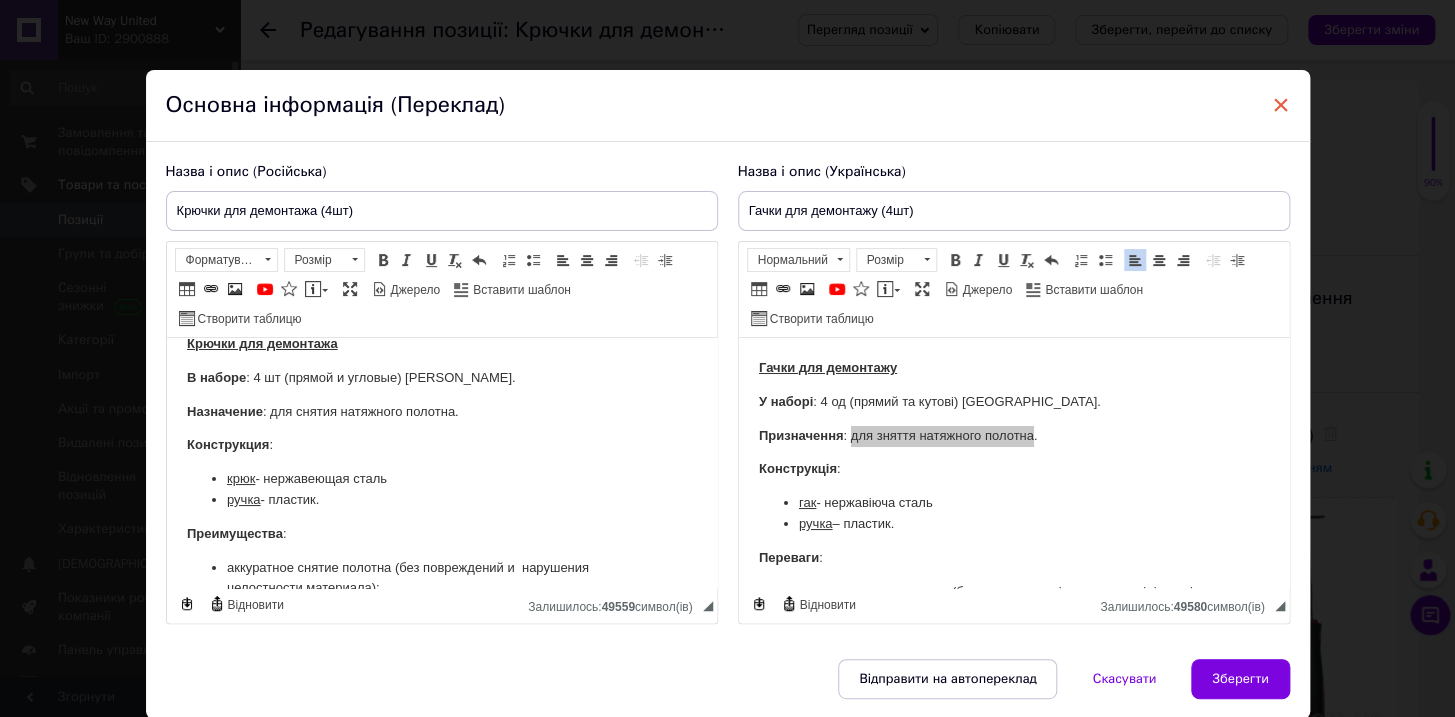 click on "×" at bounding box center (1281, 105) 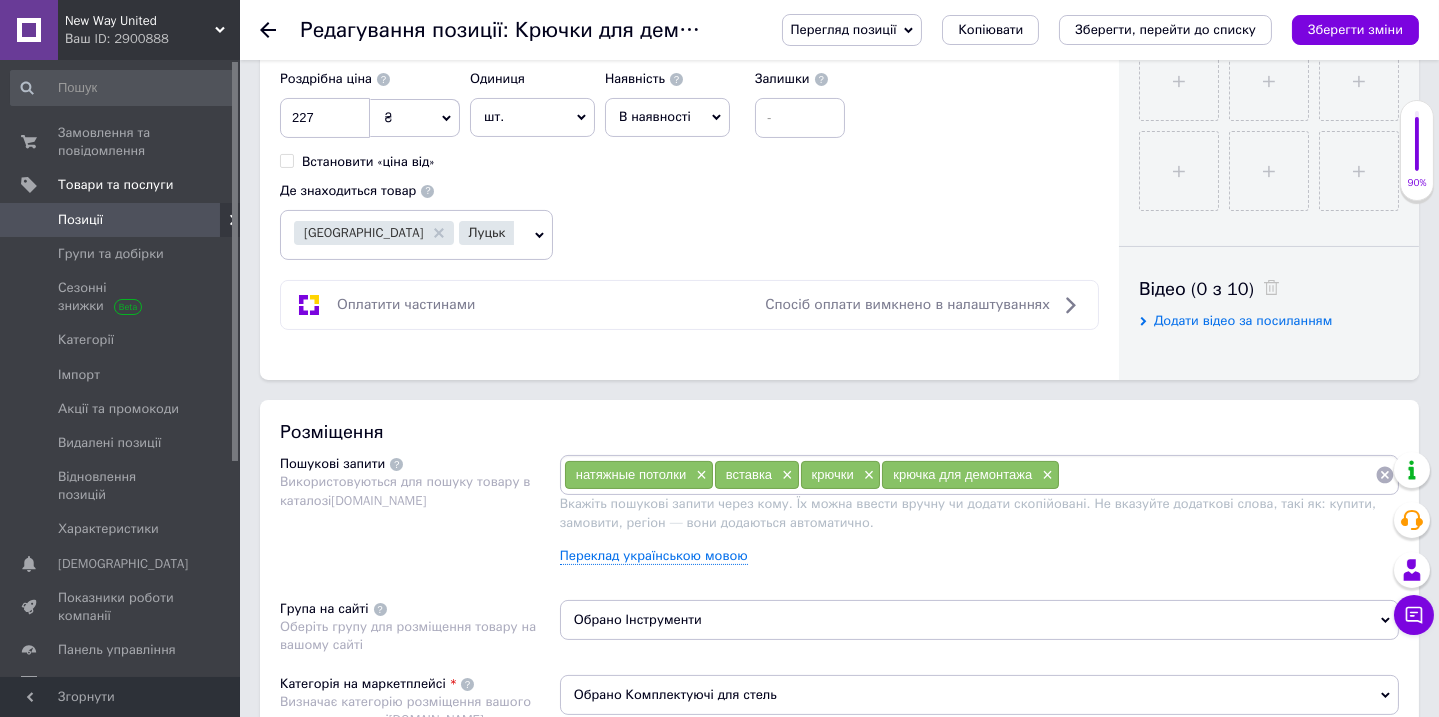 scroll, scrollTop: 818, scrollLeft: 0, axis: vertical 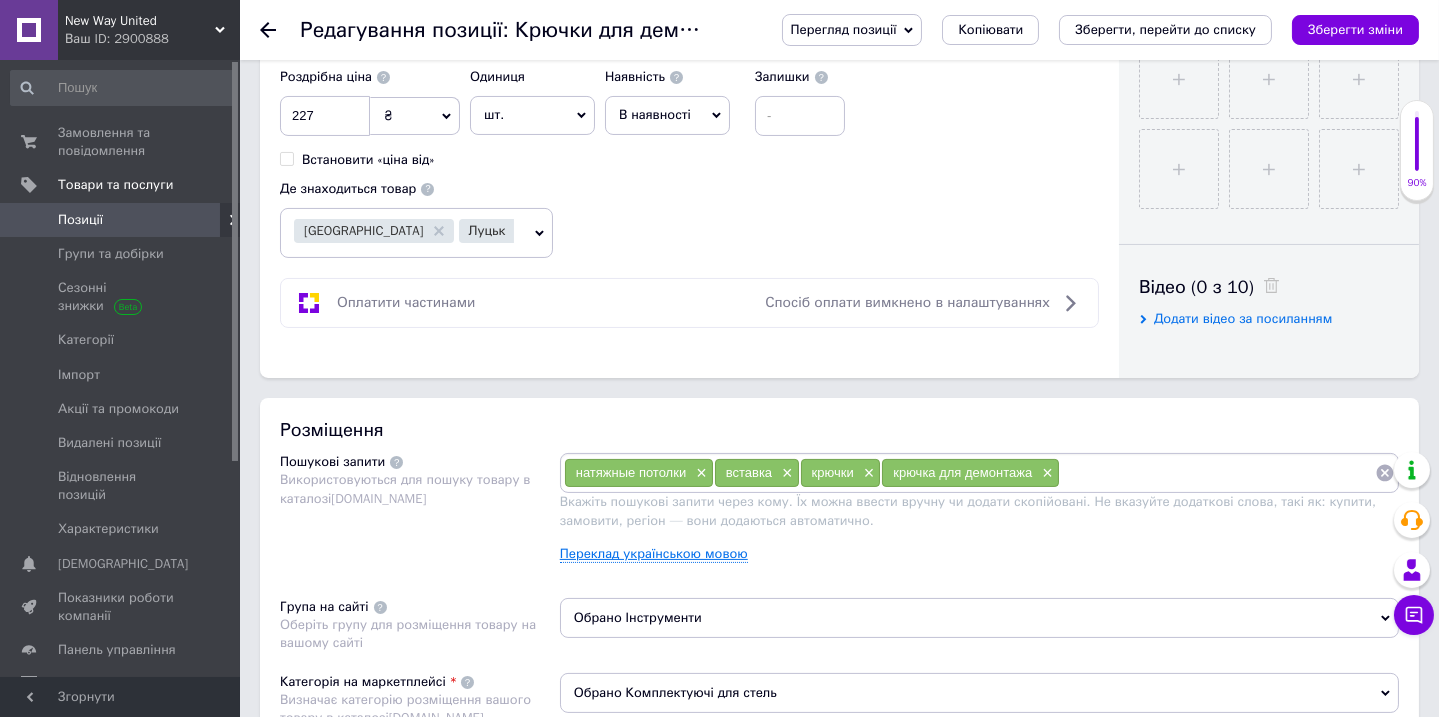 click on "Переклад українською мовою" at bounding box center (654, 554) 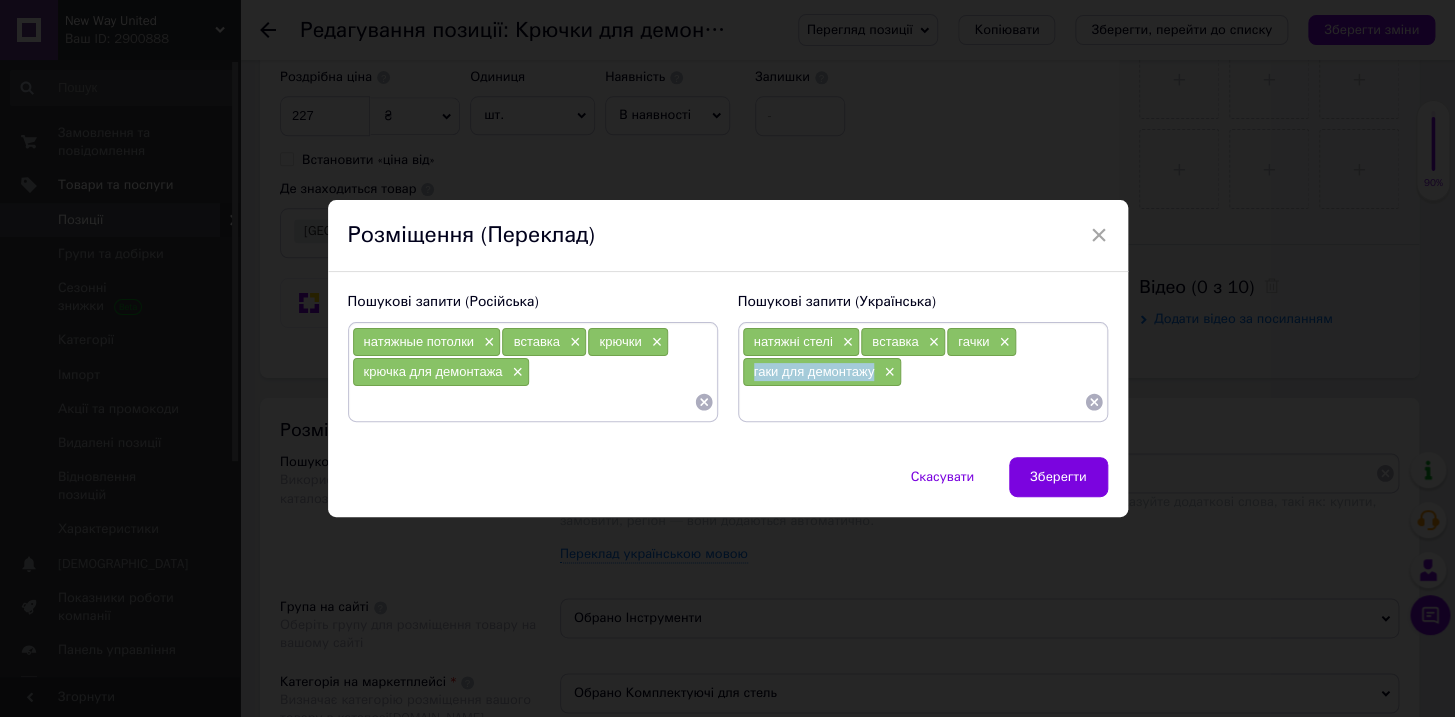 drag, startPoint x: 747, startPoint y: 370, endPoint x: 871, endPoint y: 372, distance: 124.01613 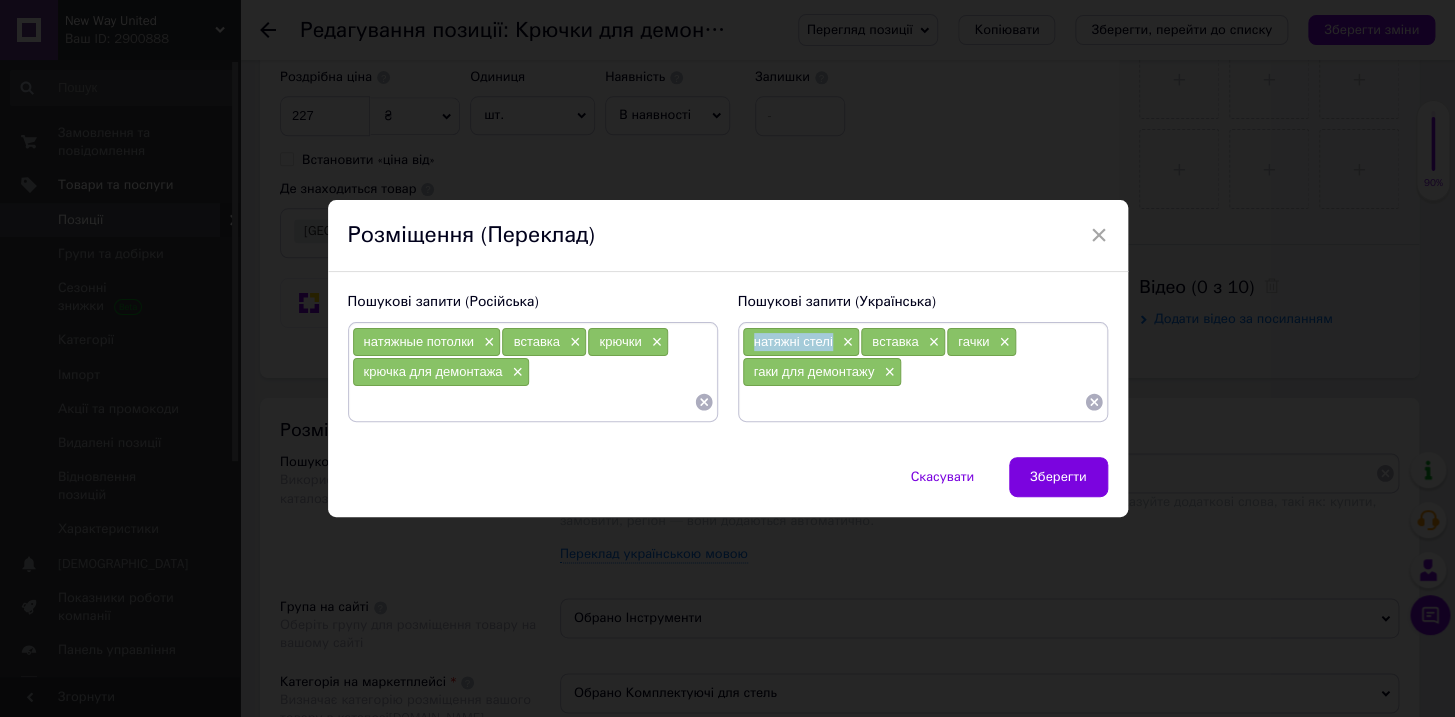 drag, startPoint x: 745, startPoint y: 336, endPoint x: 828, endPoint y: 347, distance: 83.725746 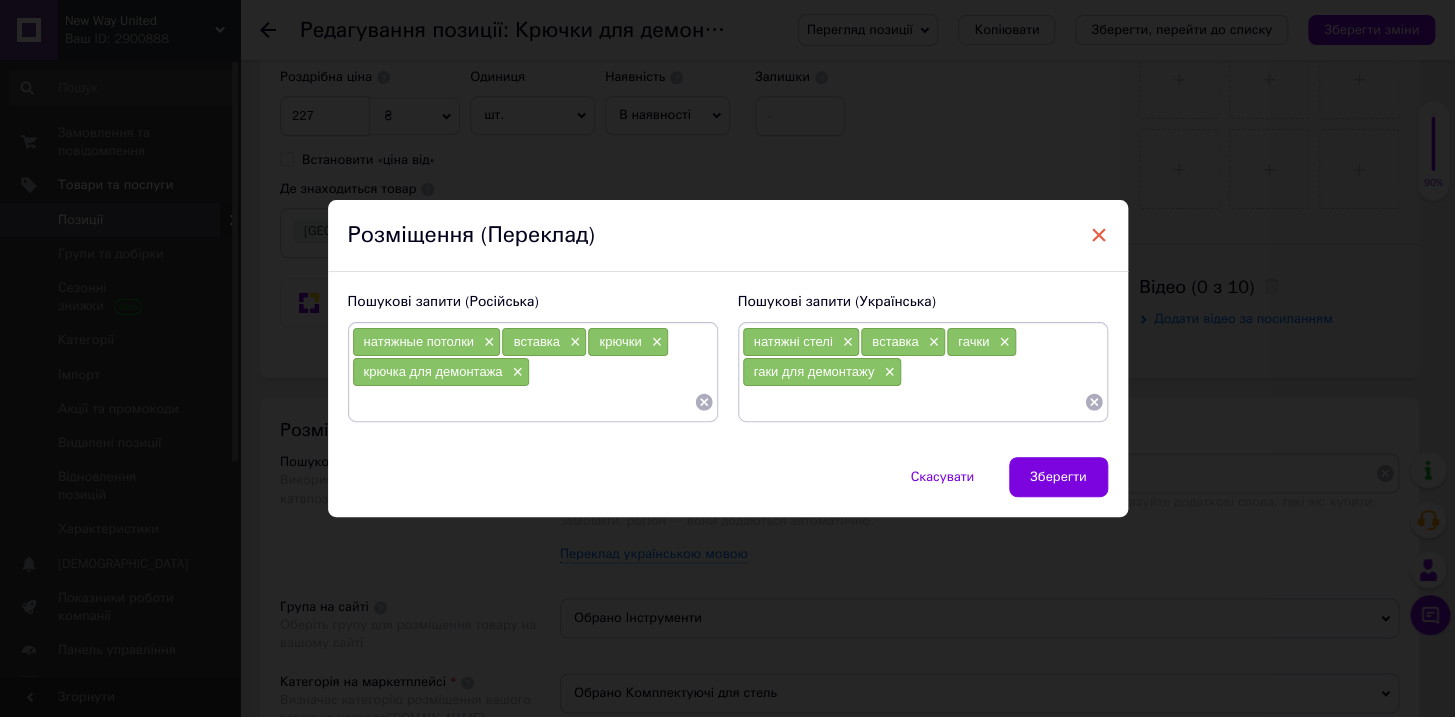 click on "×" at bounding box center (1099, 235) 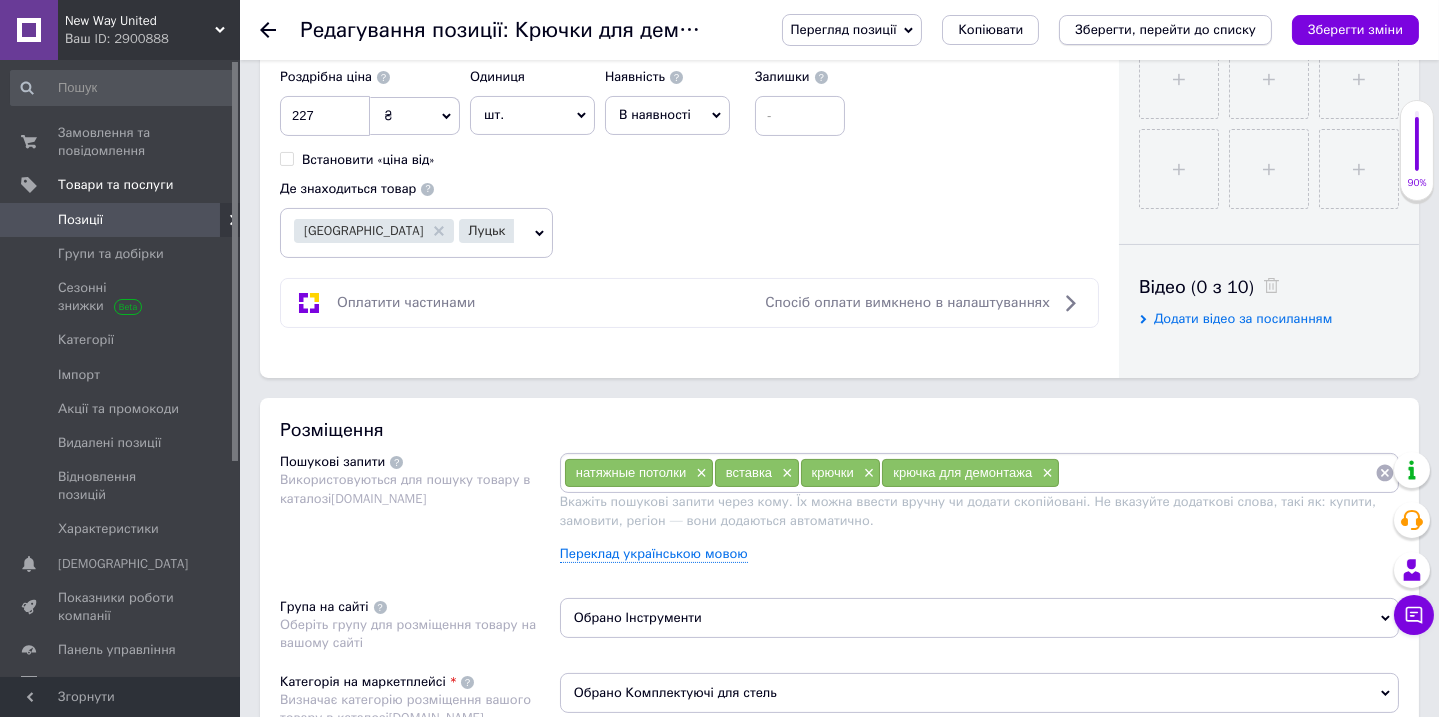 click on "Зберегти, перейти до списку" at bounding box center (1165, 29) 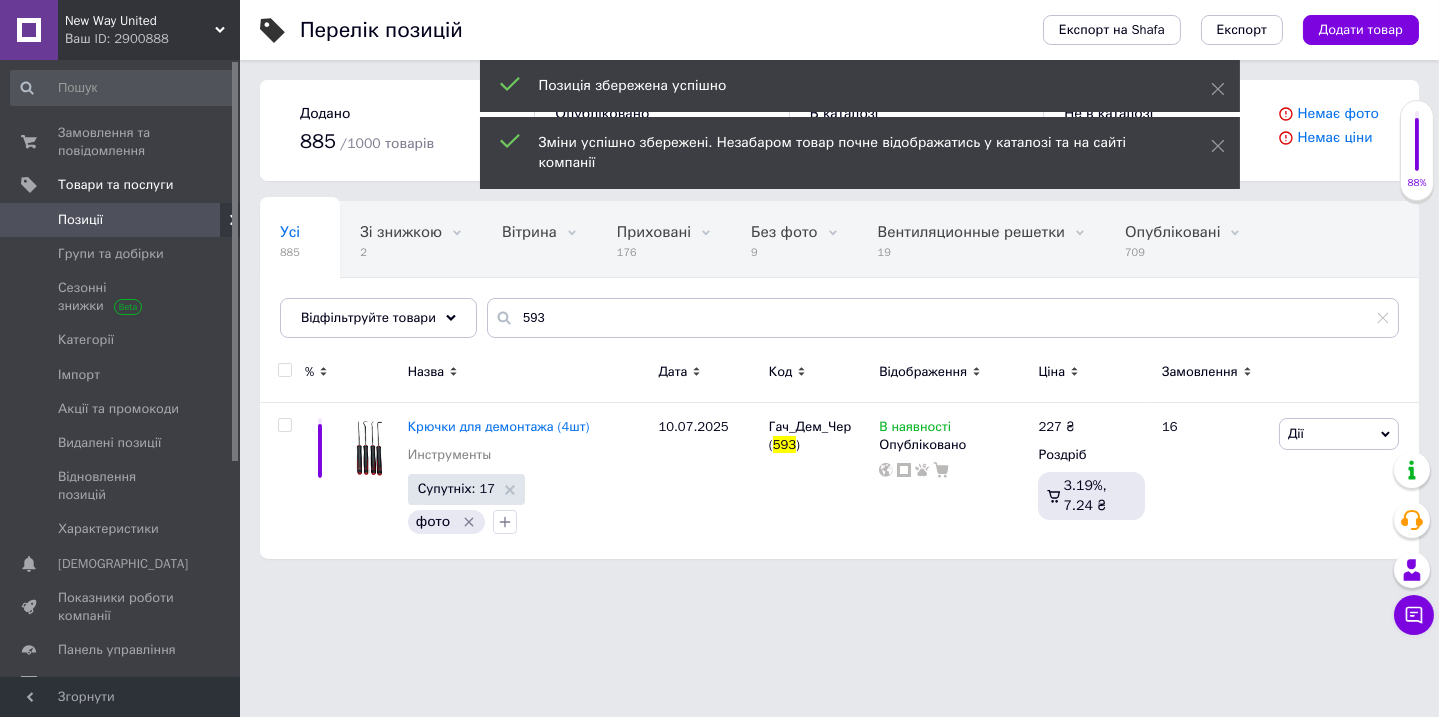 scroll, scrollTop: 0, scrollLeft: 0, axis: both 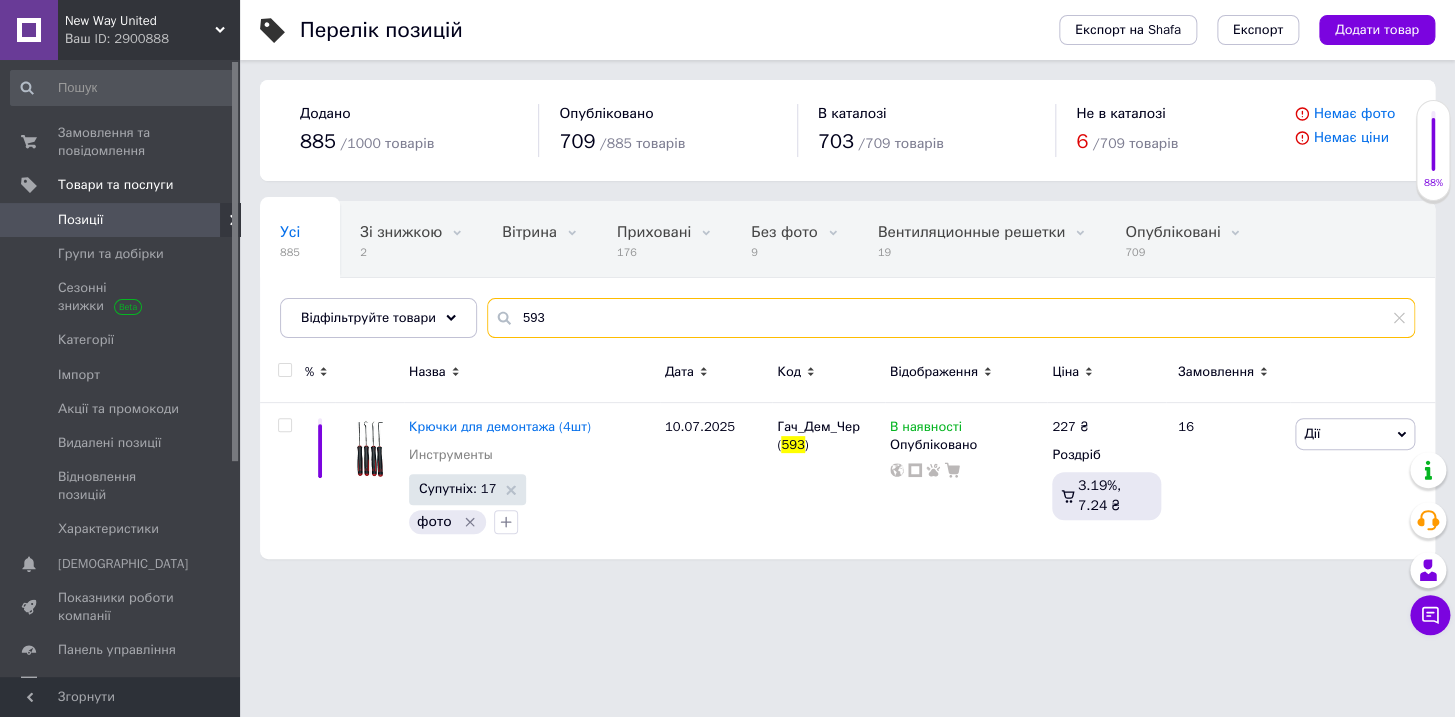 click on "593" at bounding box center [951, 318] 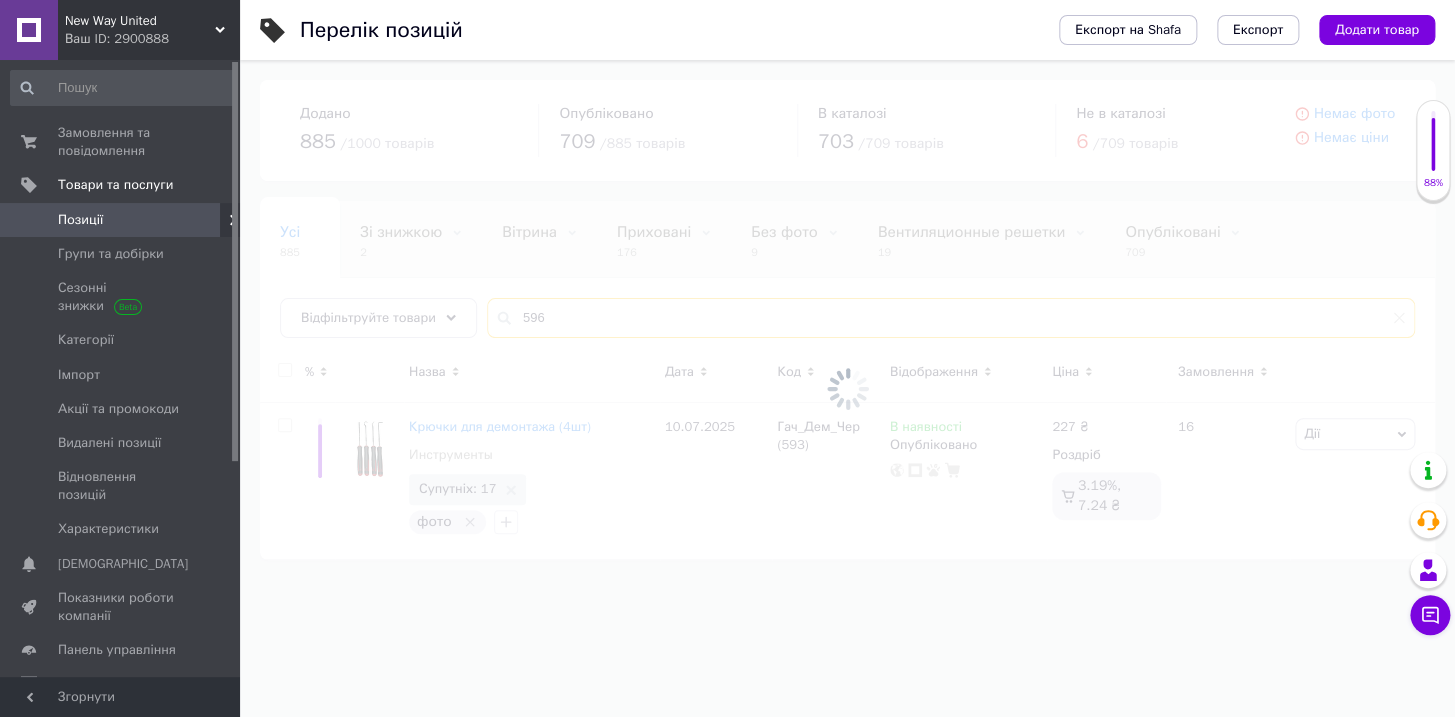 type on "596" 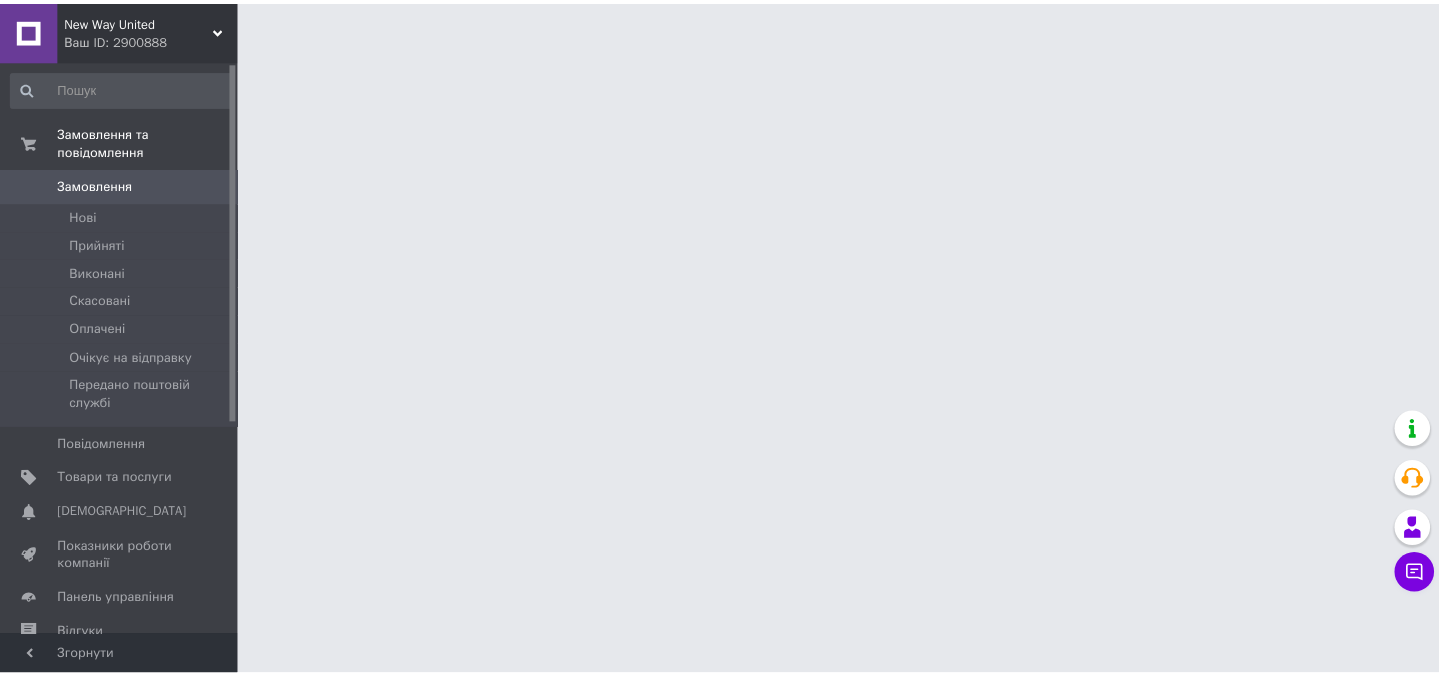 scroll, scrollTop: 0, scrollLeft: 0, axis: both 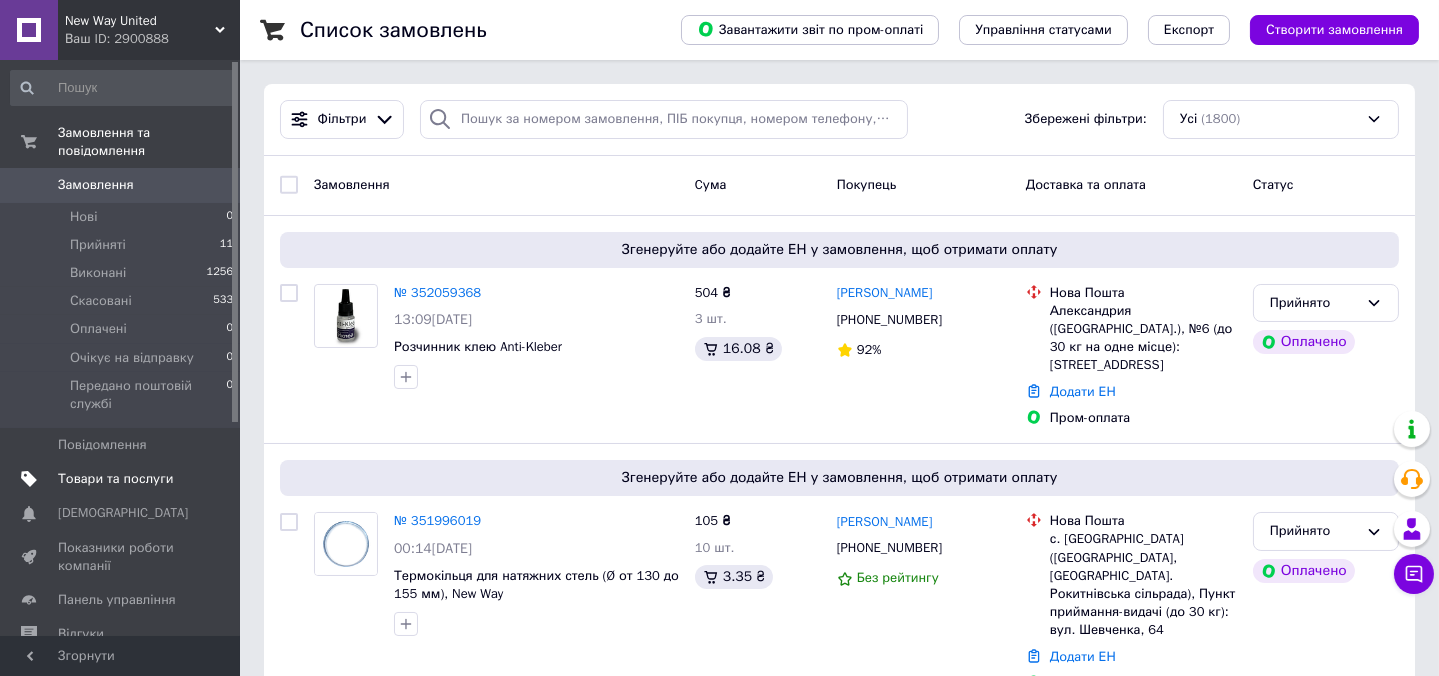 click on "Товари та послуги" at bounding box center (115, 479) 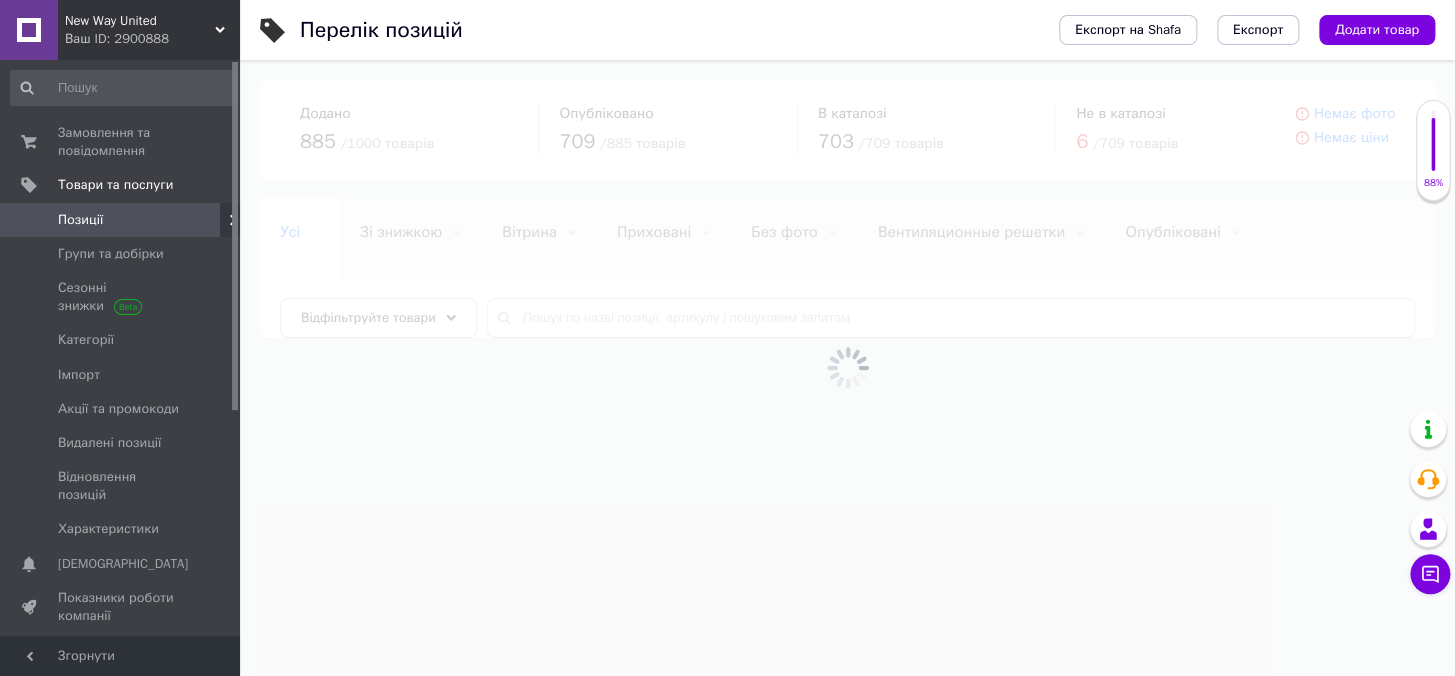 click at bounding box center (847, 368) 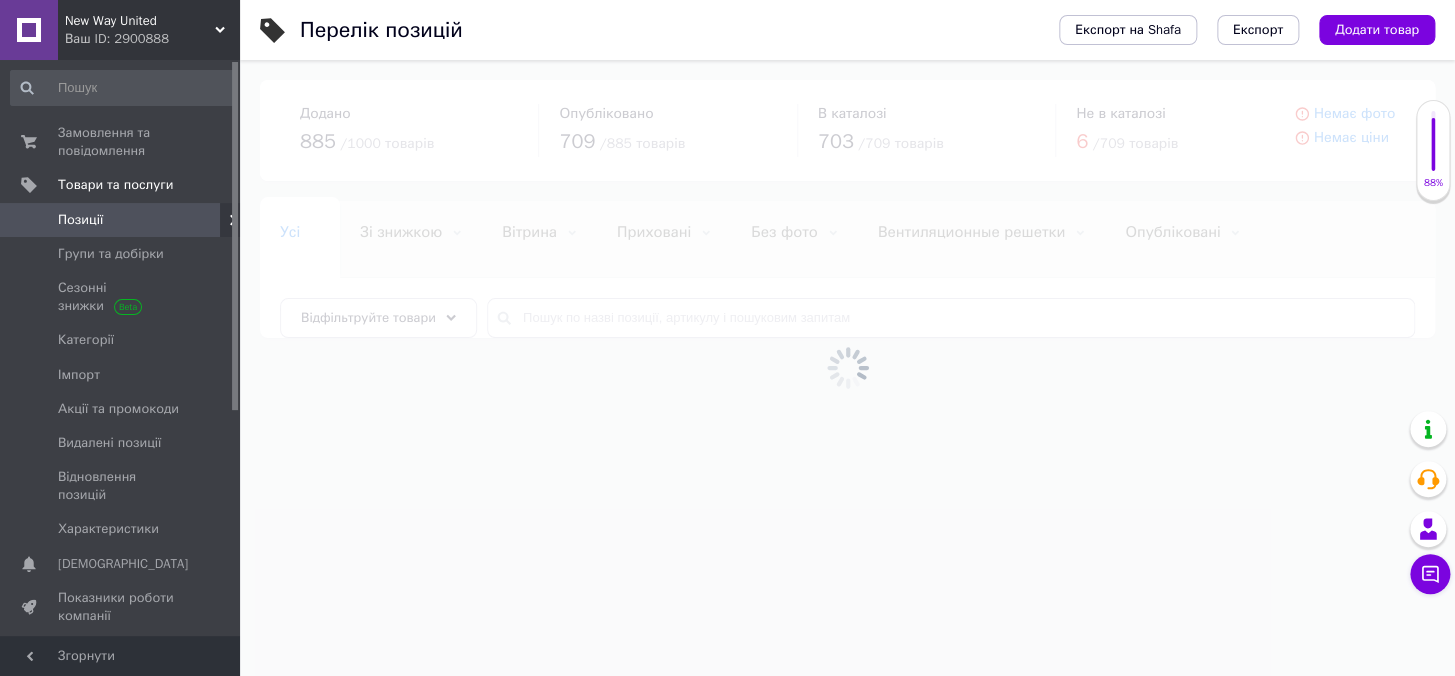 click at bounding box center [847, 368] 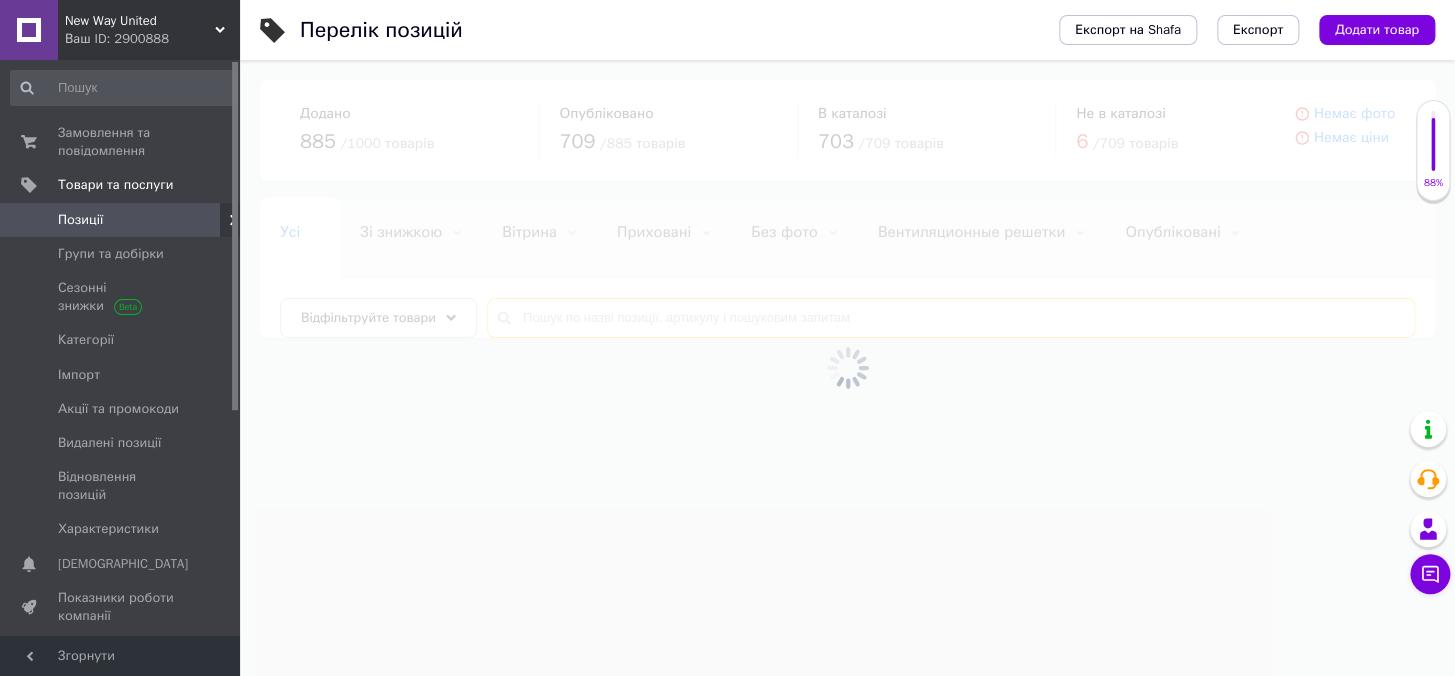 click at bounding box center [951, 318] 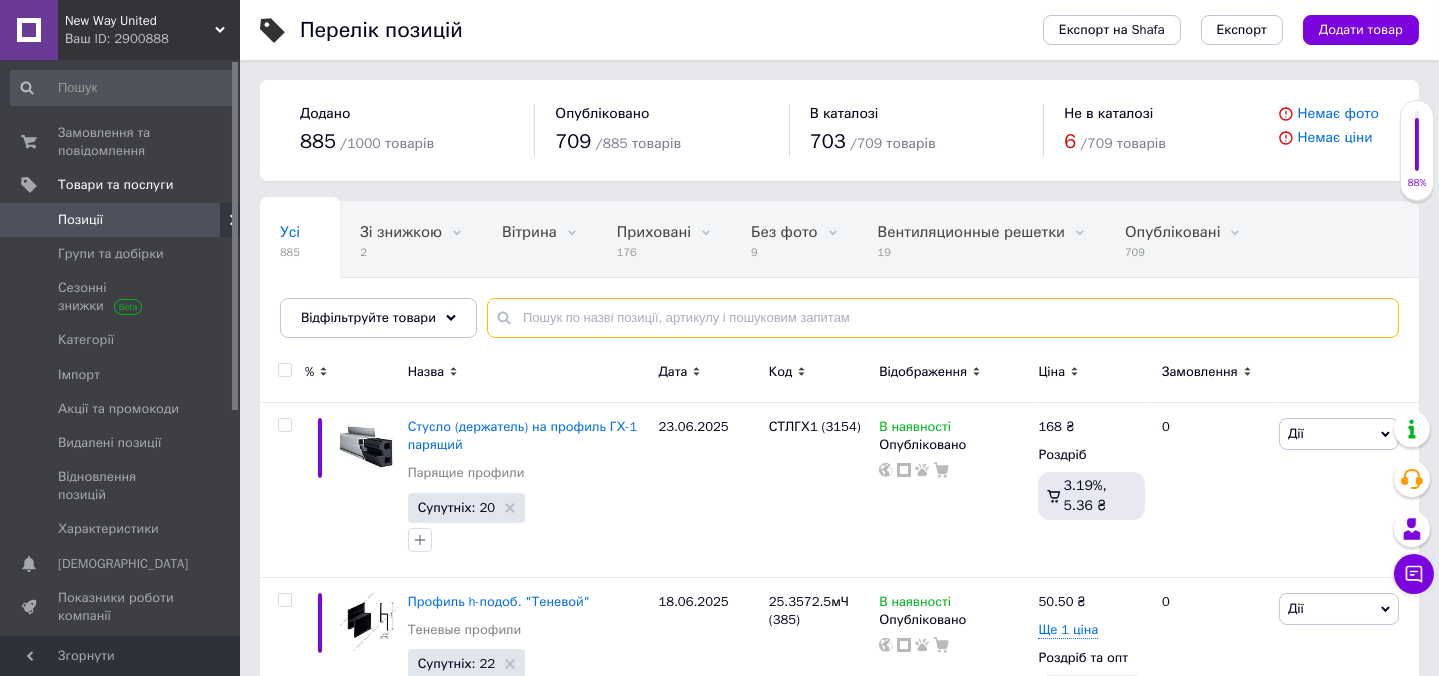 click at bounding box center (943, 318) 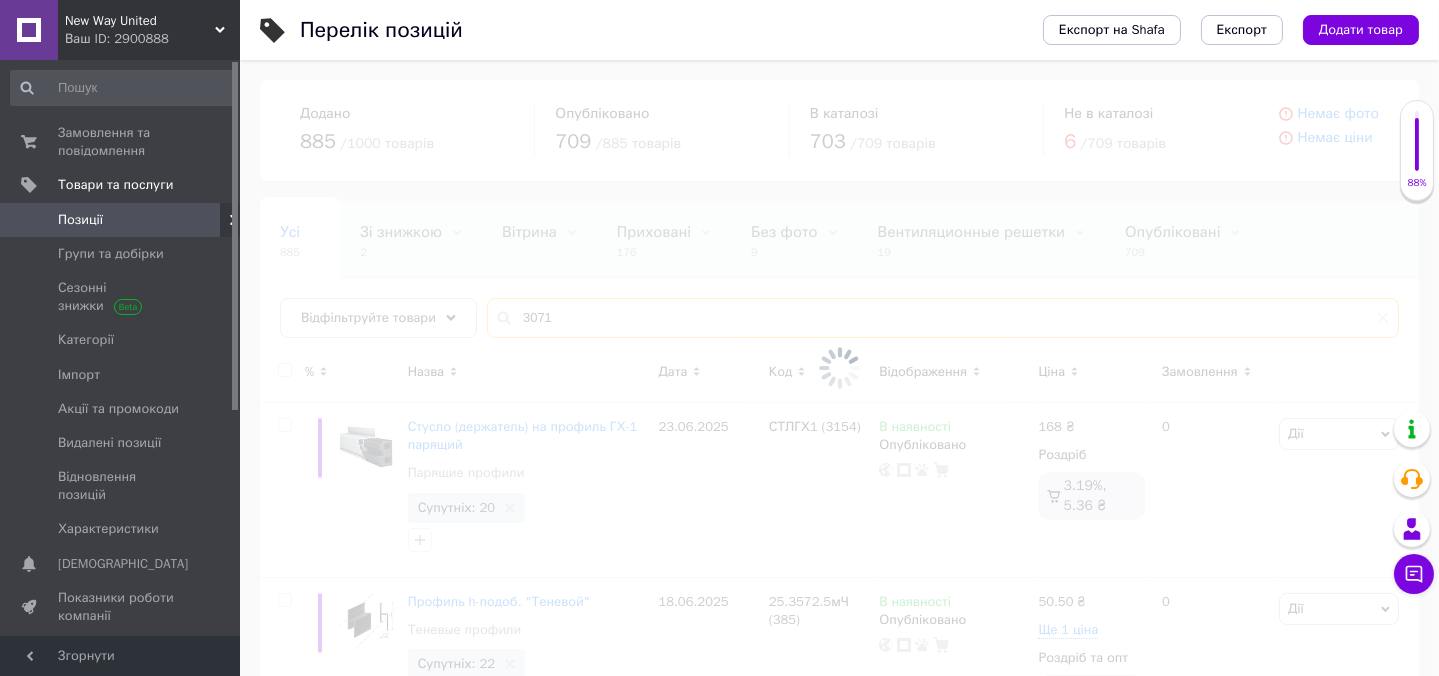 type on "3071" 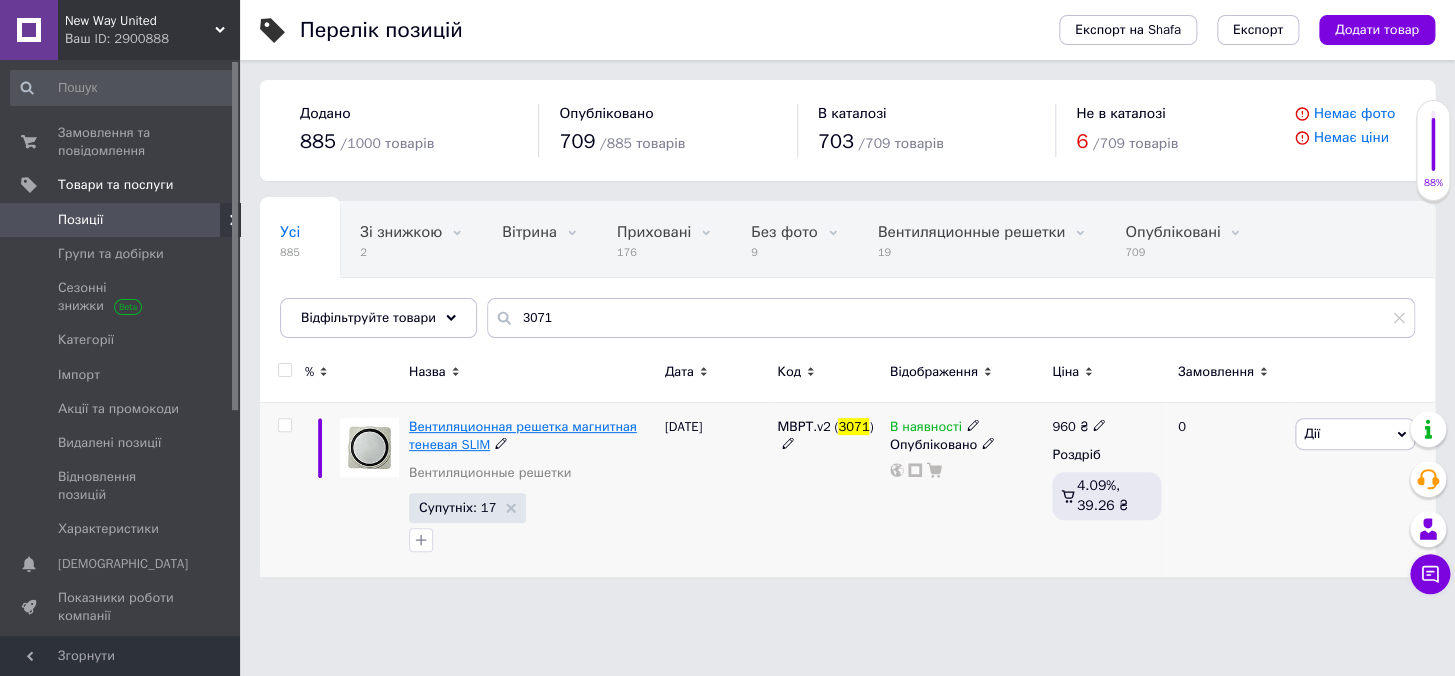 click on "Вентиляционная решетка магнитная теневая SLIM" at bounding box center (523, 435) 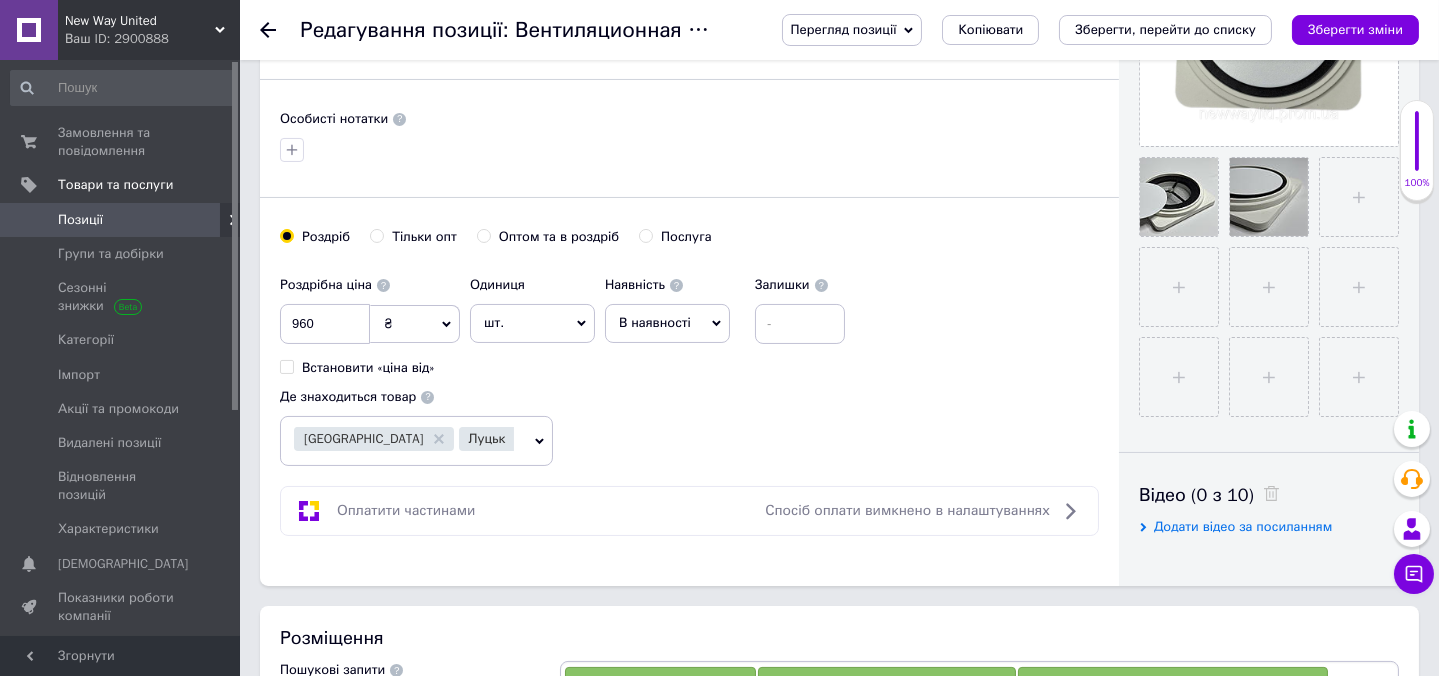 scroll, scrollTop: 545, scrollLeft: 0, axis: vertical 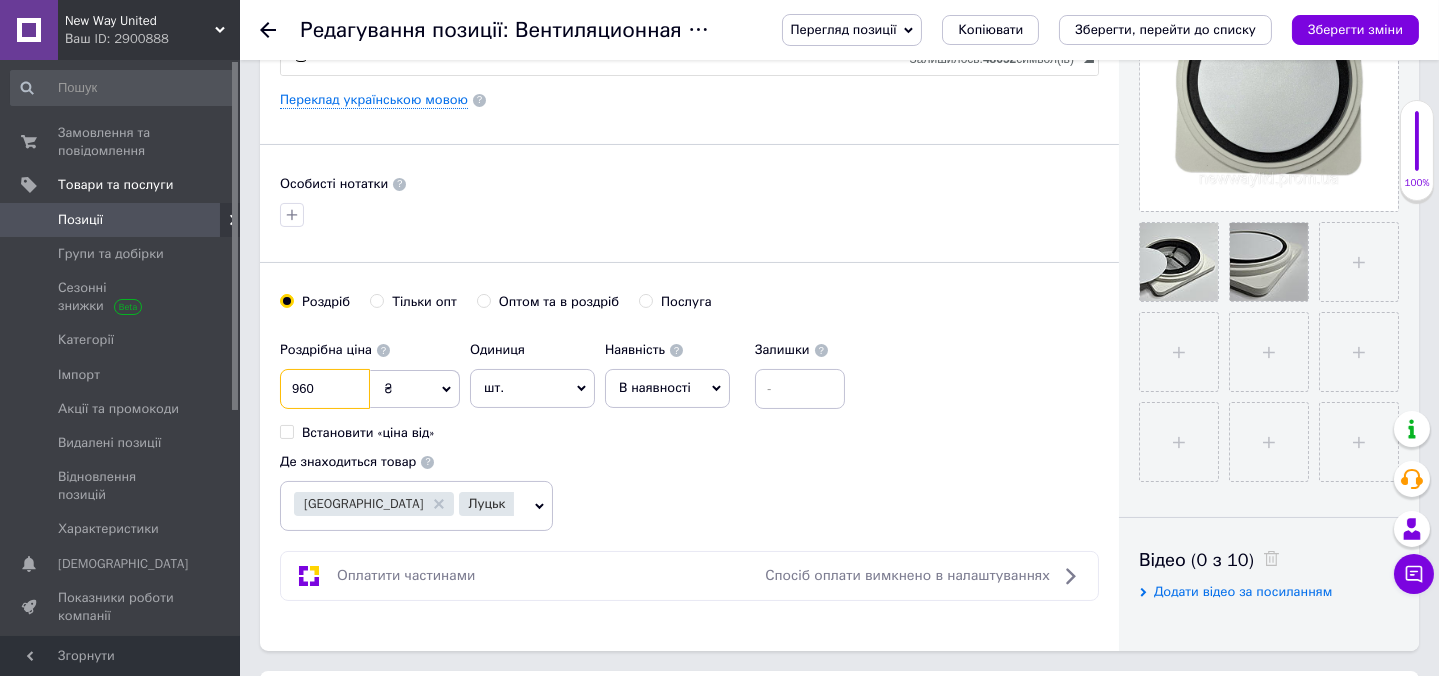drag, startPoint x: 311, startPoint y: 384, endPoint x: 283, endPoint y: 378, distance: 28.635643 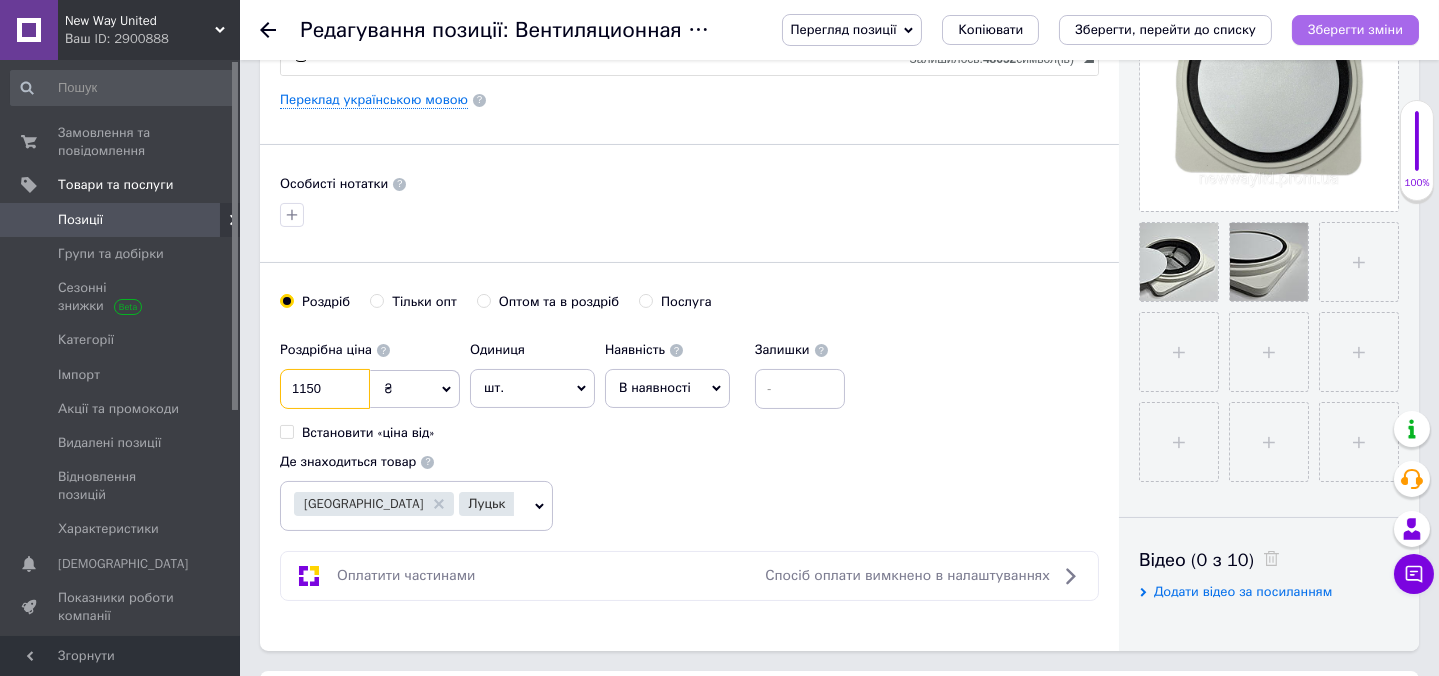 type on "1150" 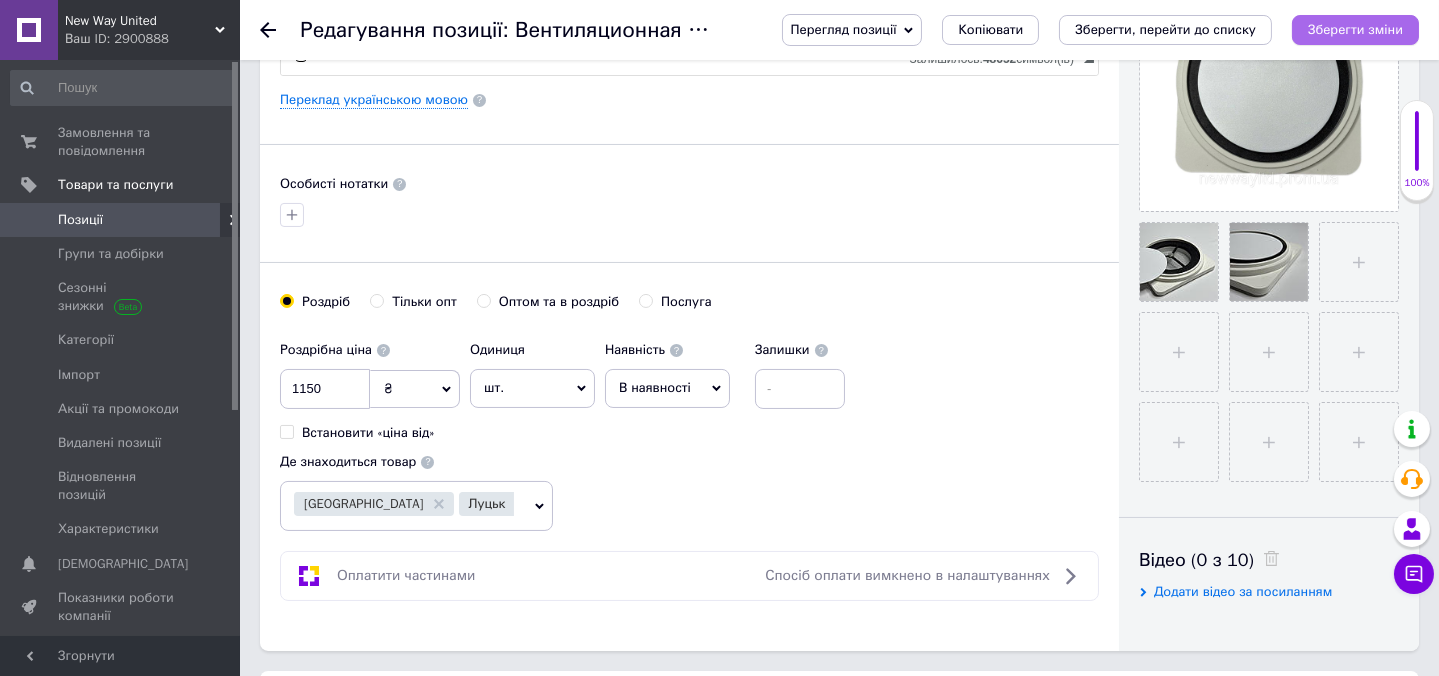 click on "Зберегти зміни" at bounding box center [1355, 30] 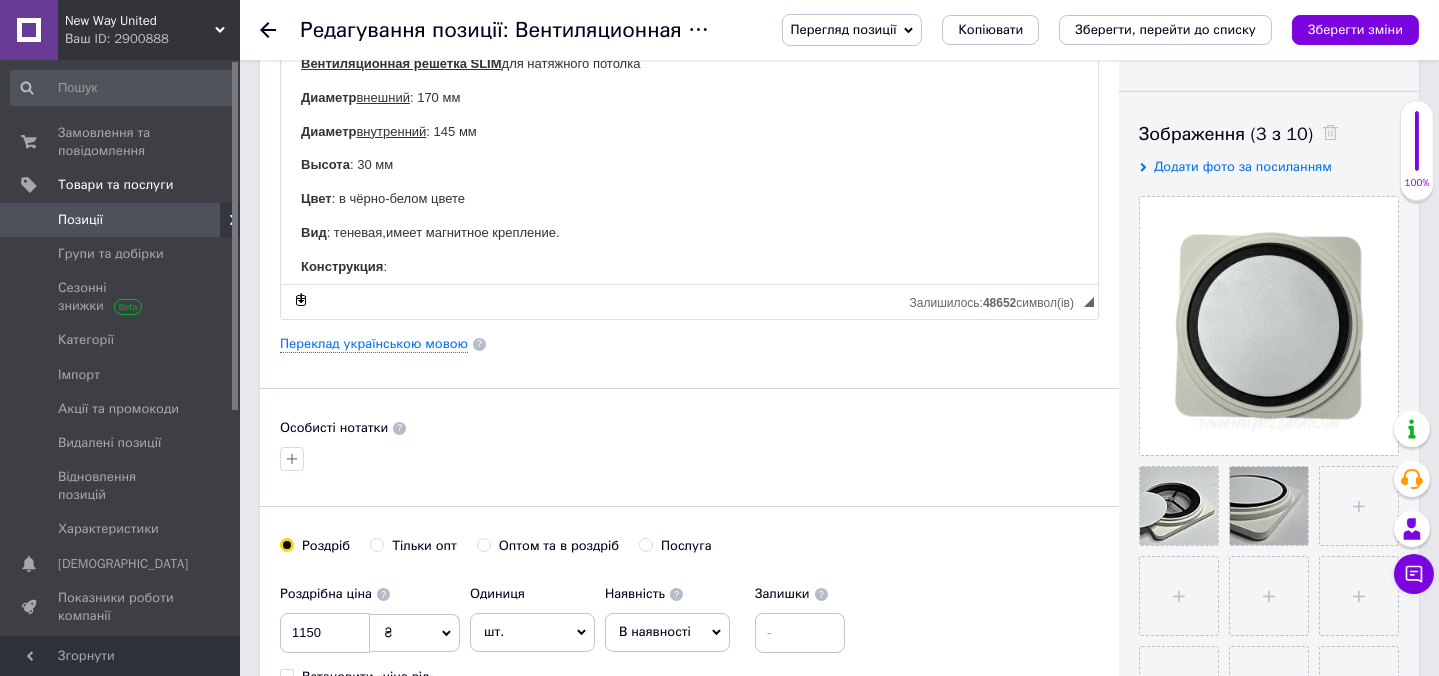 scroll, scrollTop: 0, scrollLeft: 0, axis: both 